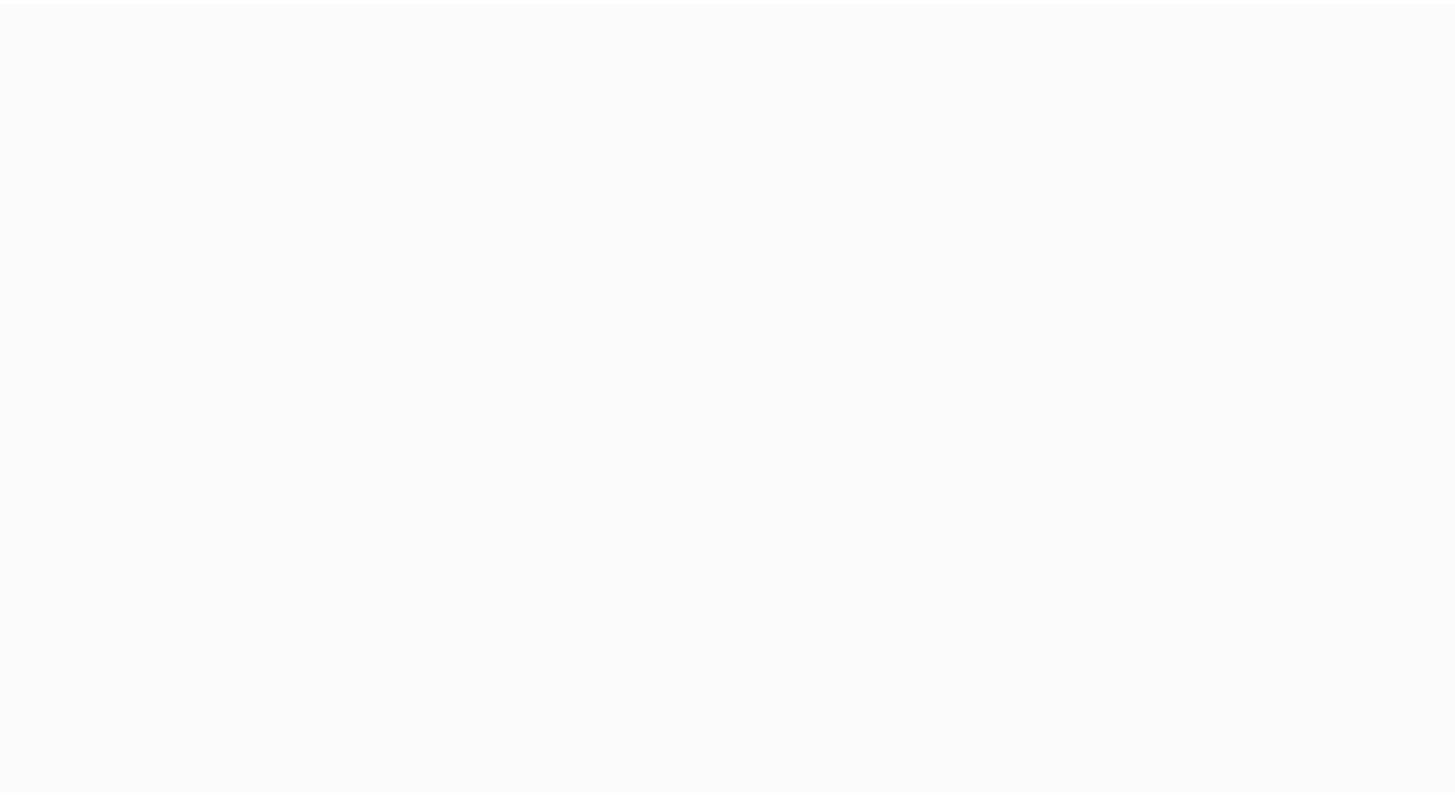 scroll, scrollTop: 0, scrollLeft: 0, axis: both 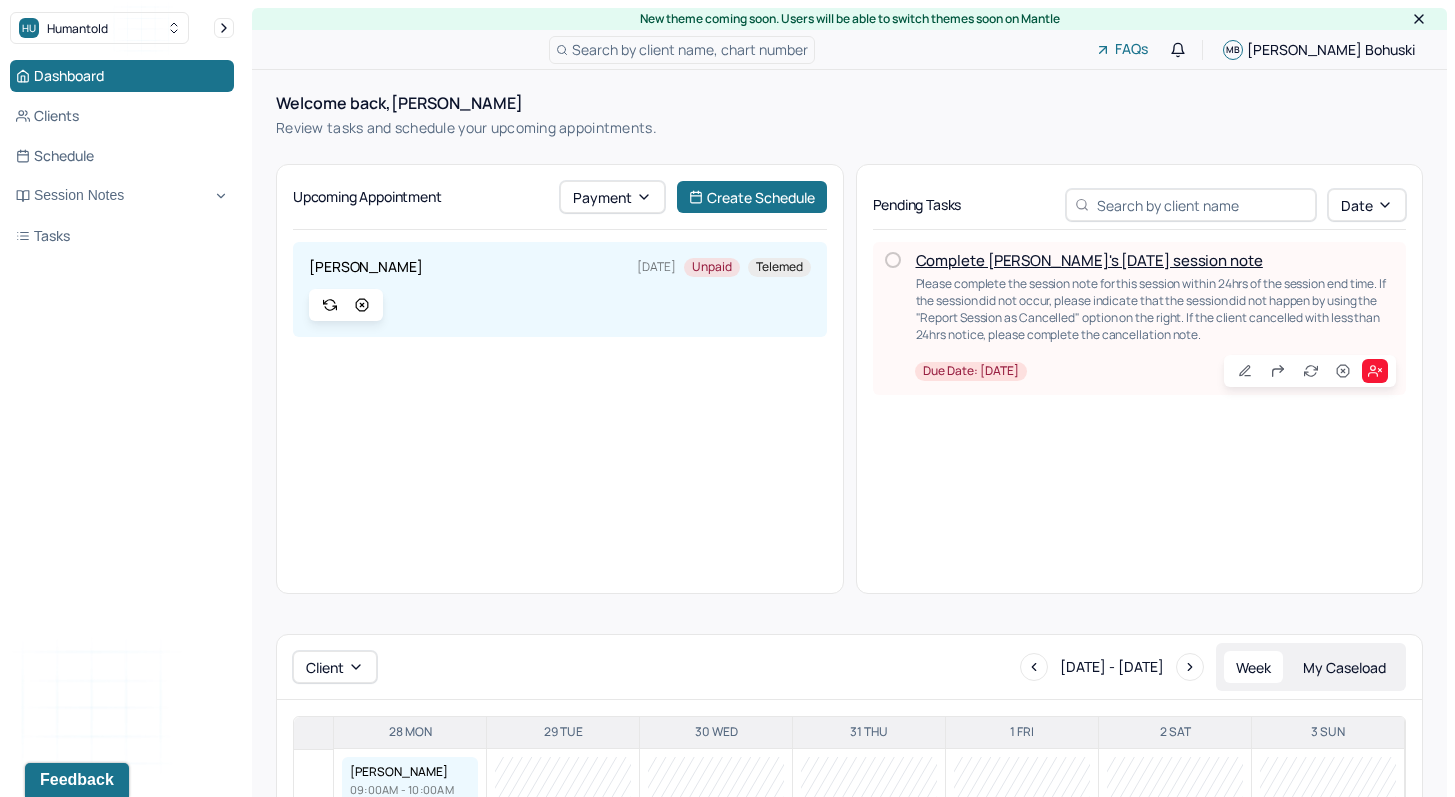 click on "Complete [PERSON_NAME]'s [DATE] session note" at bounding box center (1089, 260) 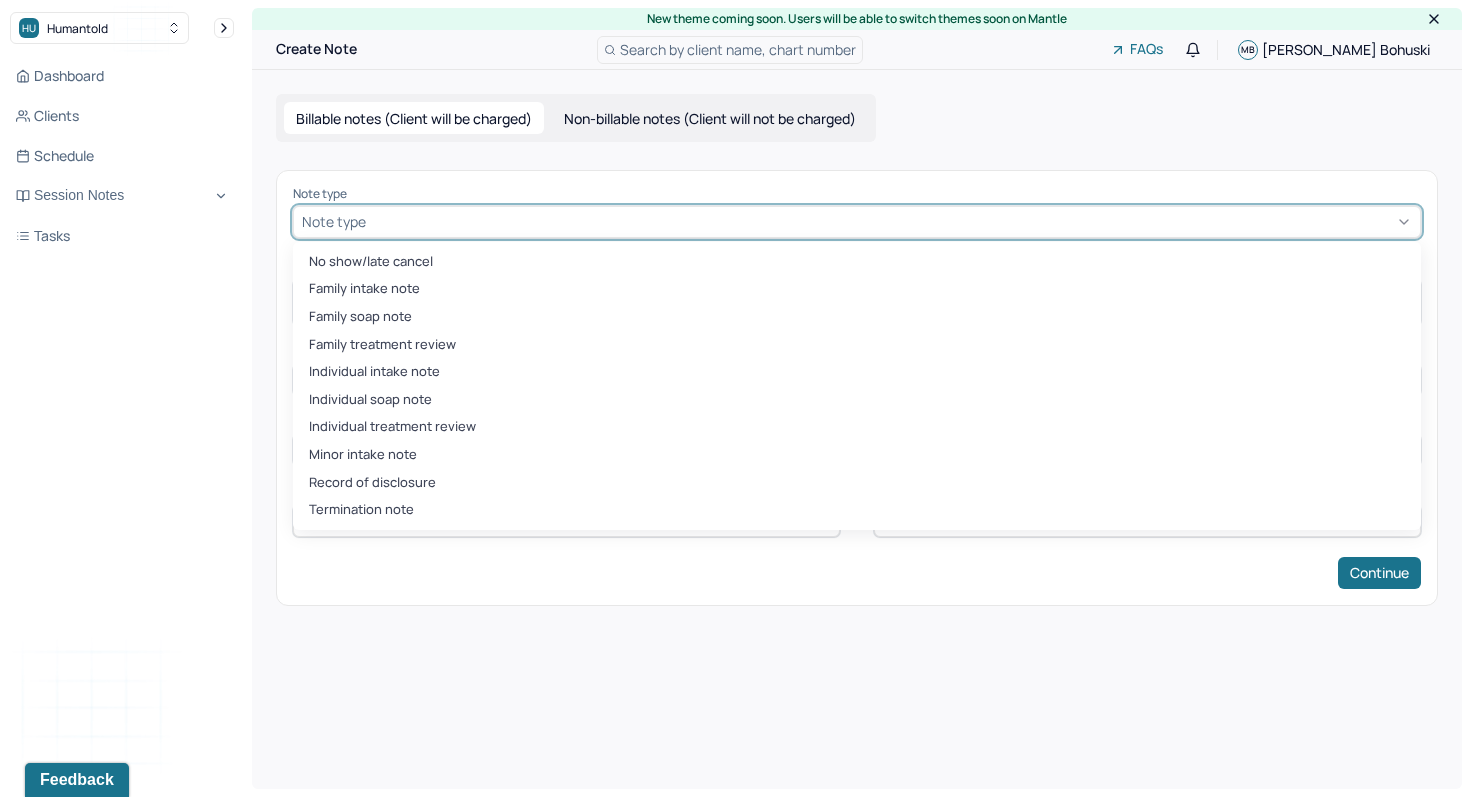 click at bounding box center (891, 221) 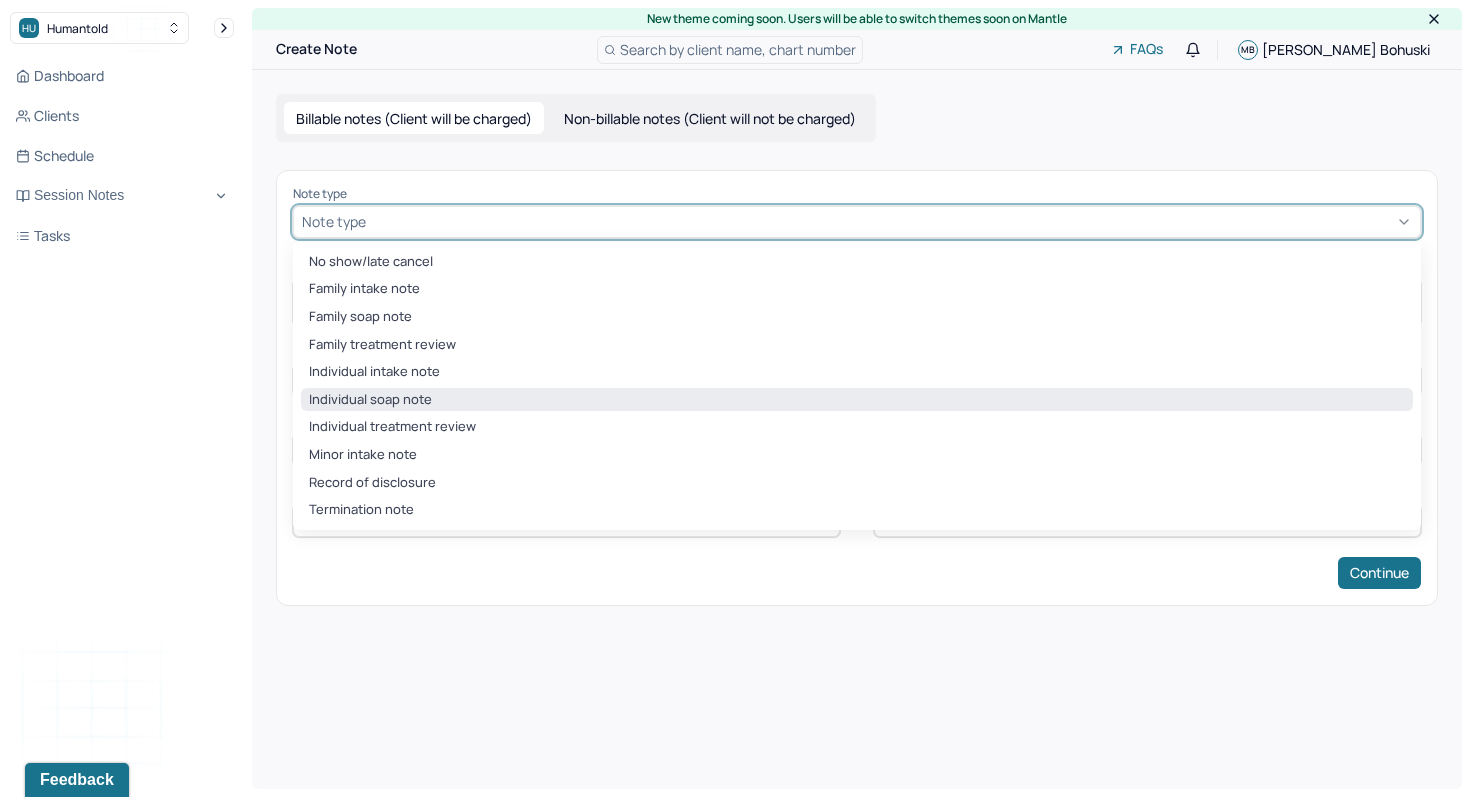 click on "Individual soap note" at bounding box center (857, 400) 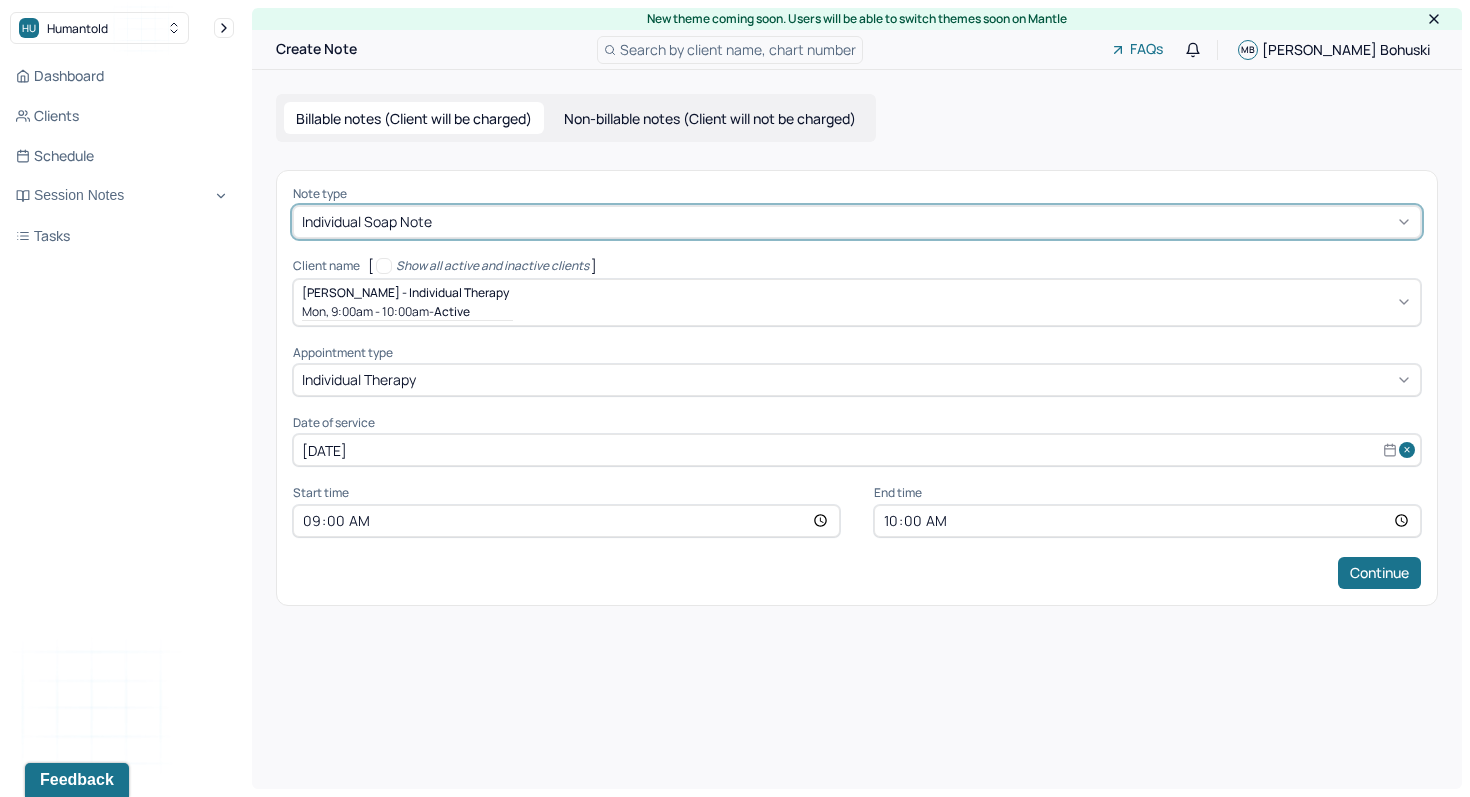 click on "10:00" at bounding box center (1147, 521) 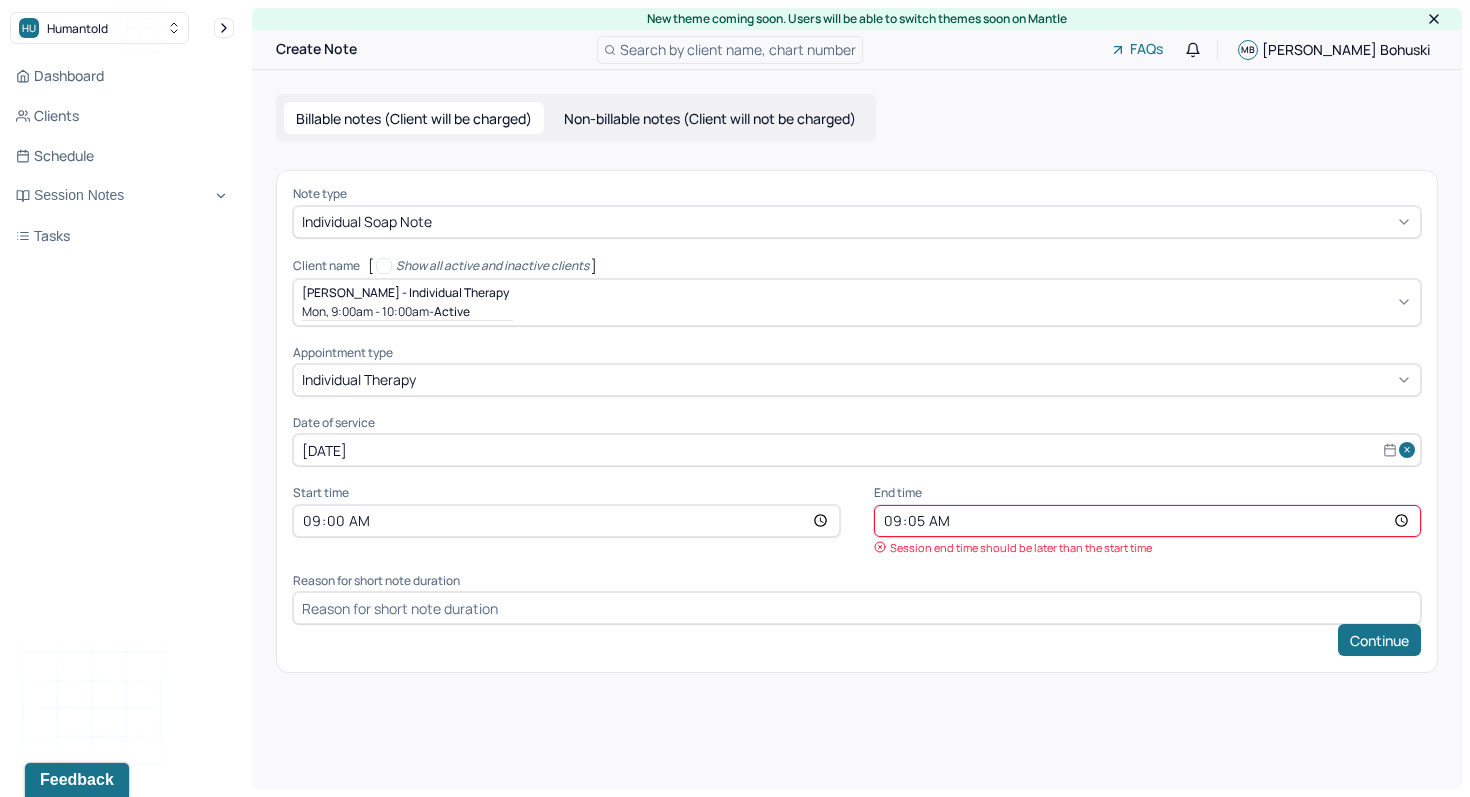 type on "09:55" 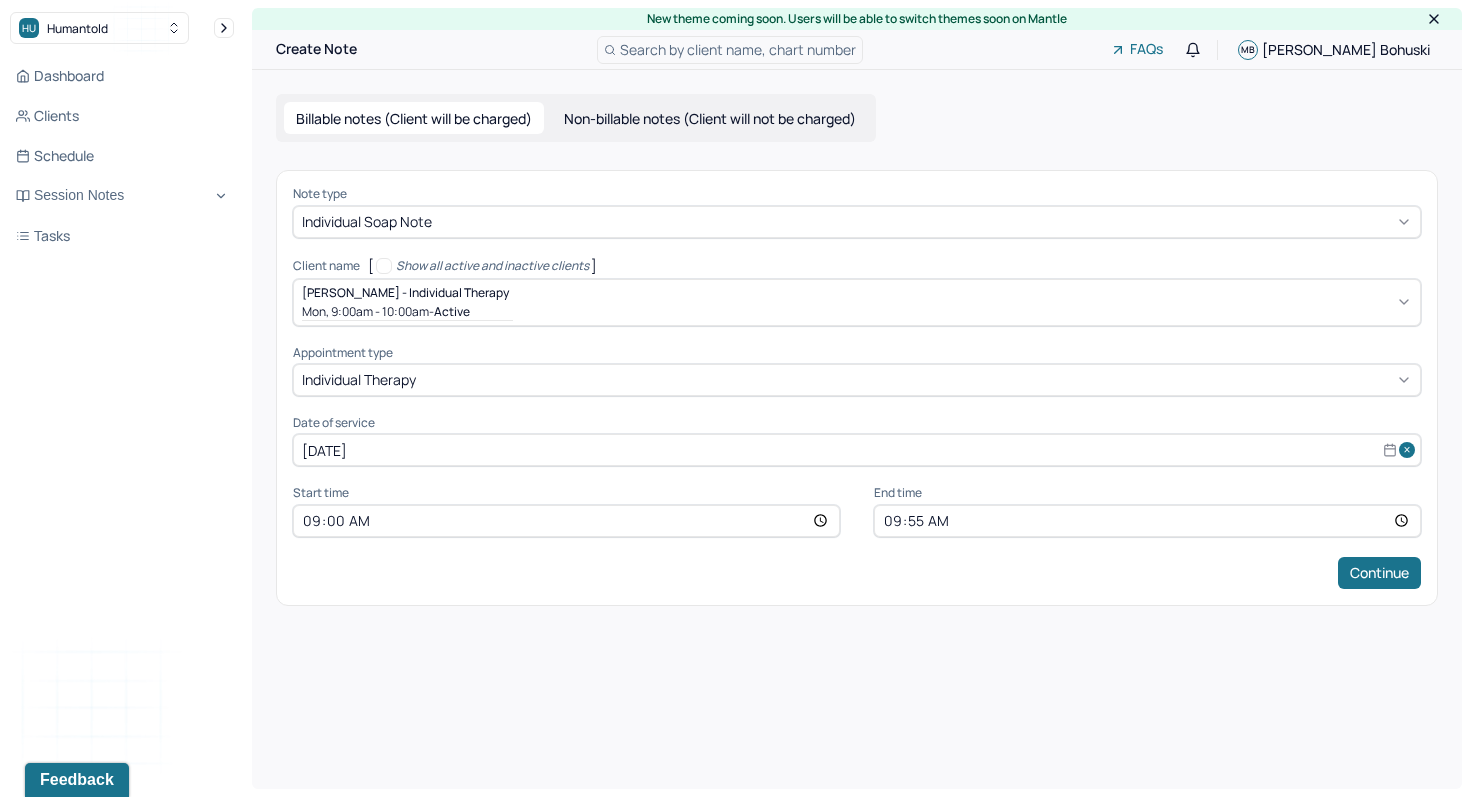 click on "Continue" at bounding box center [1379, 573] 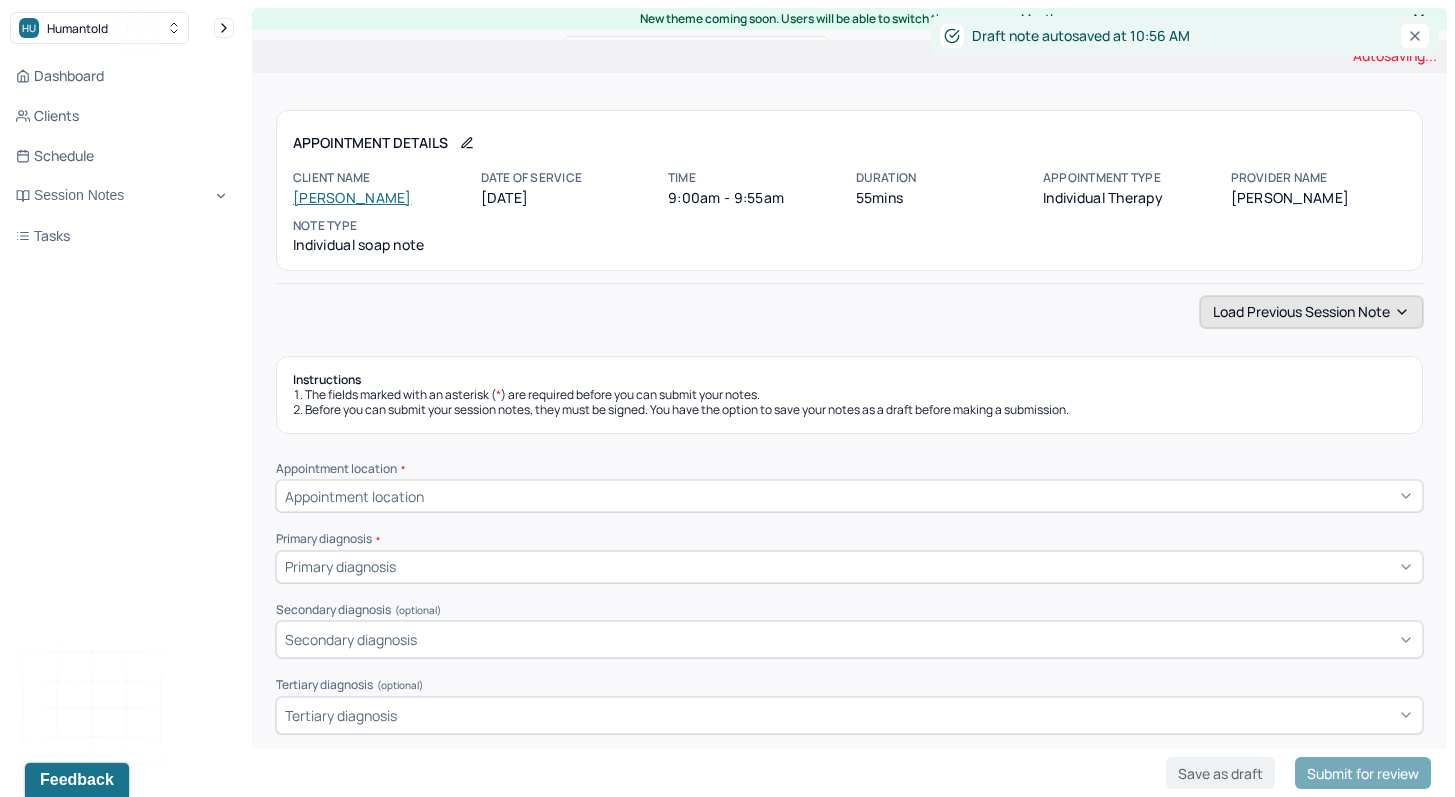 click on "Load previous session note" at bounding box center (1311, 312) 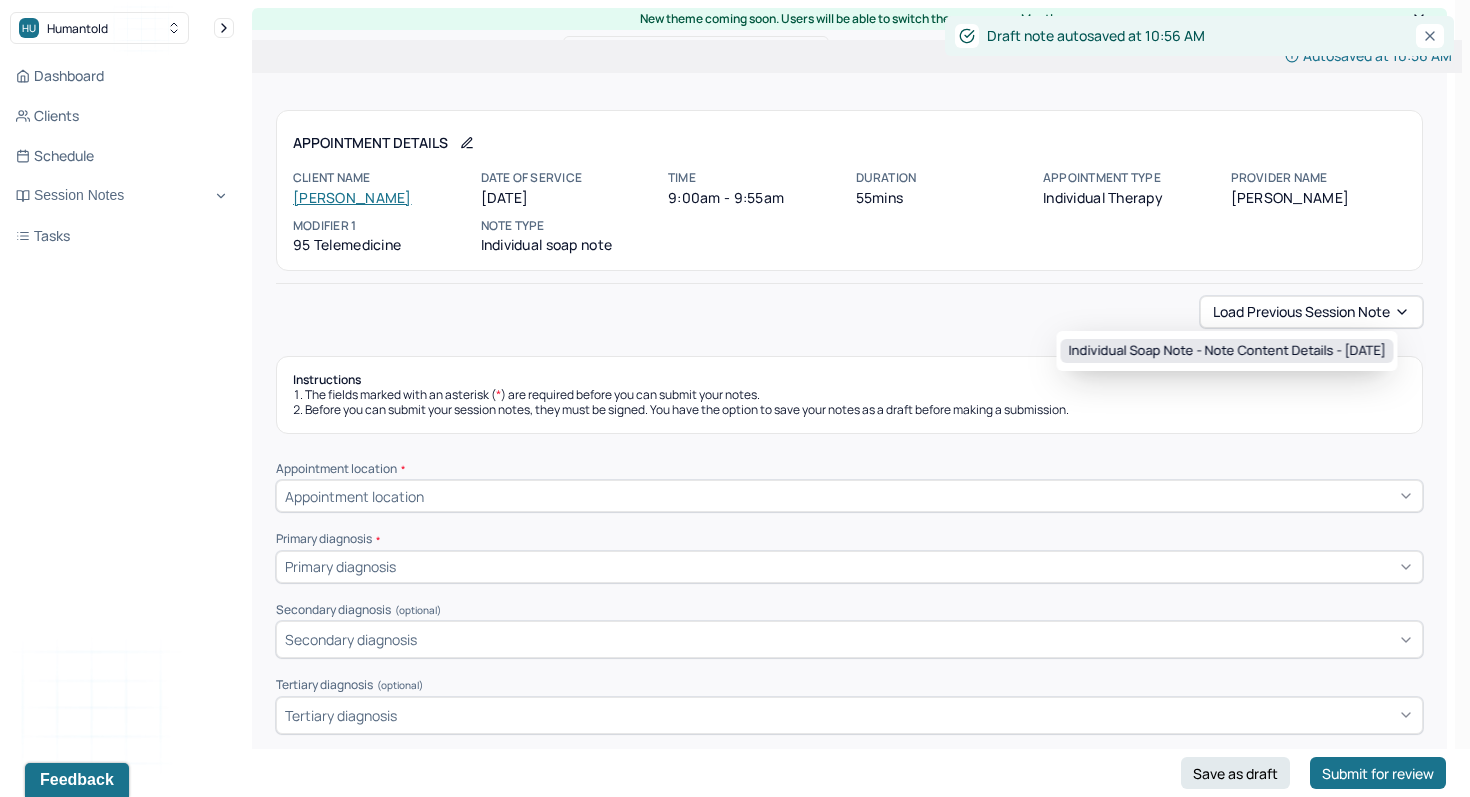 click on "Individual soap note   - Note content Details -   [DATE]" at bounding box center [1227, 351] 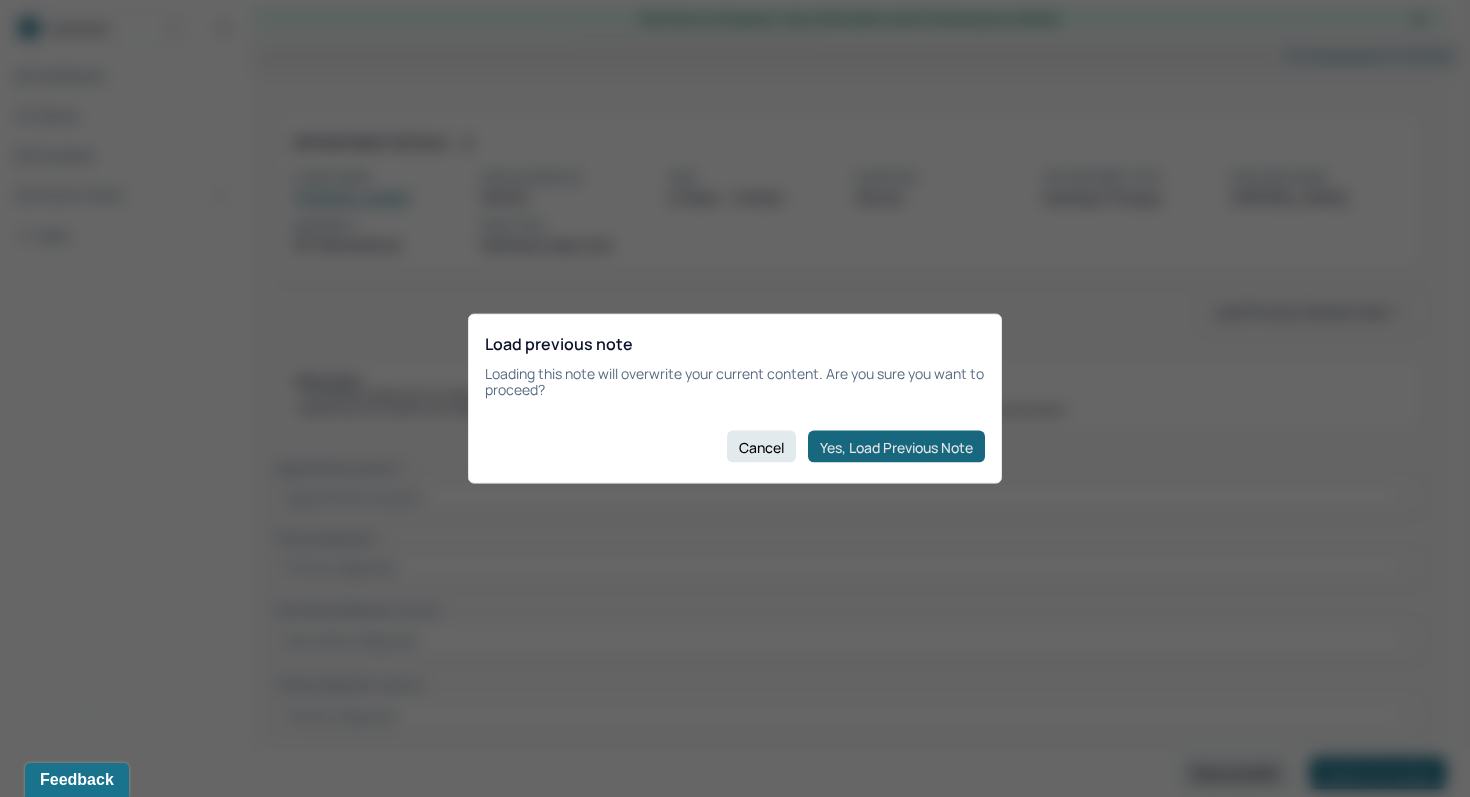 click on "Yes, Load Previous Note" at bounding box center (896, 447) 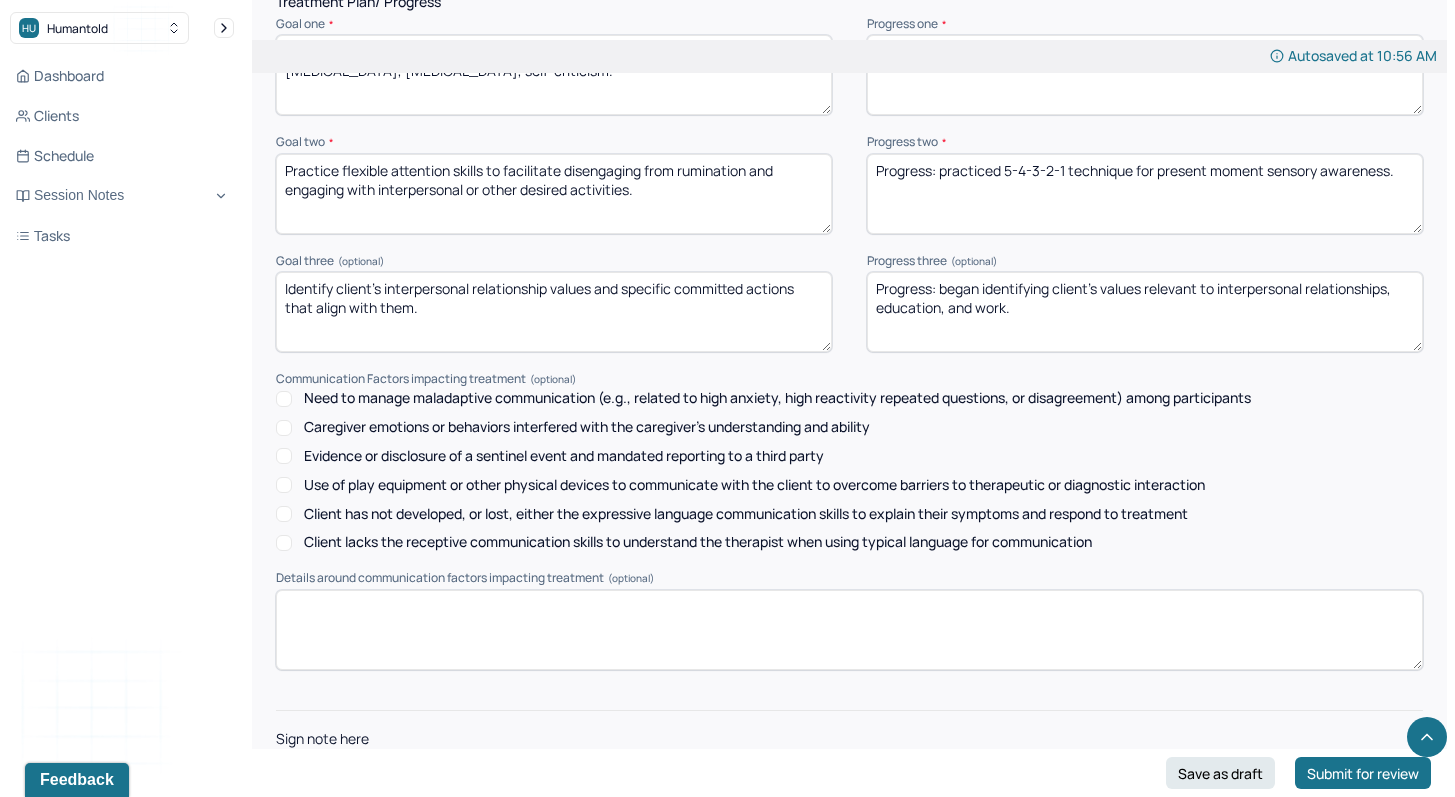 scroll, scrollTop: 2450, scrollLeft: 0, axis: vertical 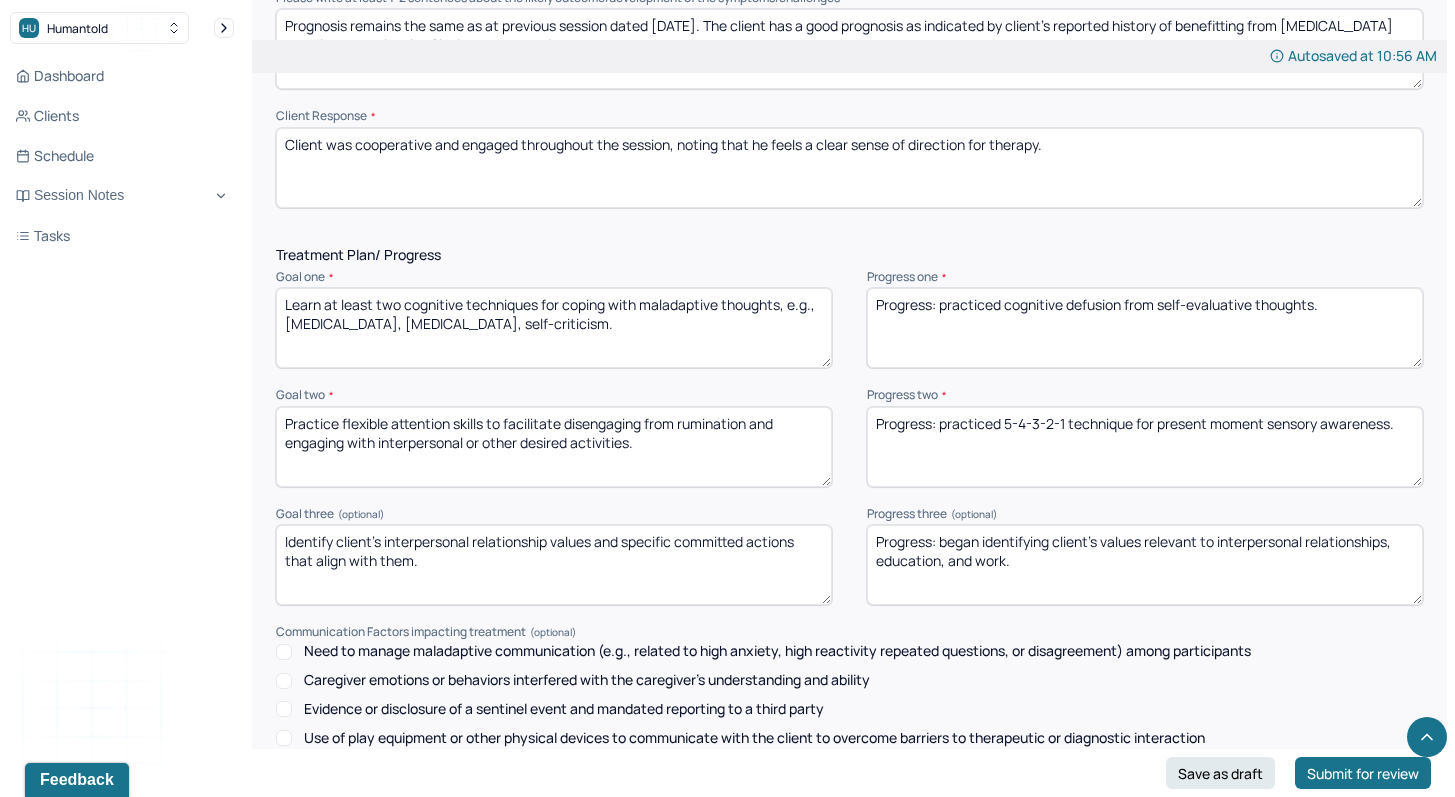 drag, startPoint x: 1031, startPoint y: 587, endPoint x: 737, endPoint y: 486, distance: 310.86493 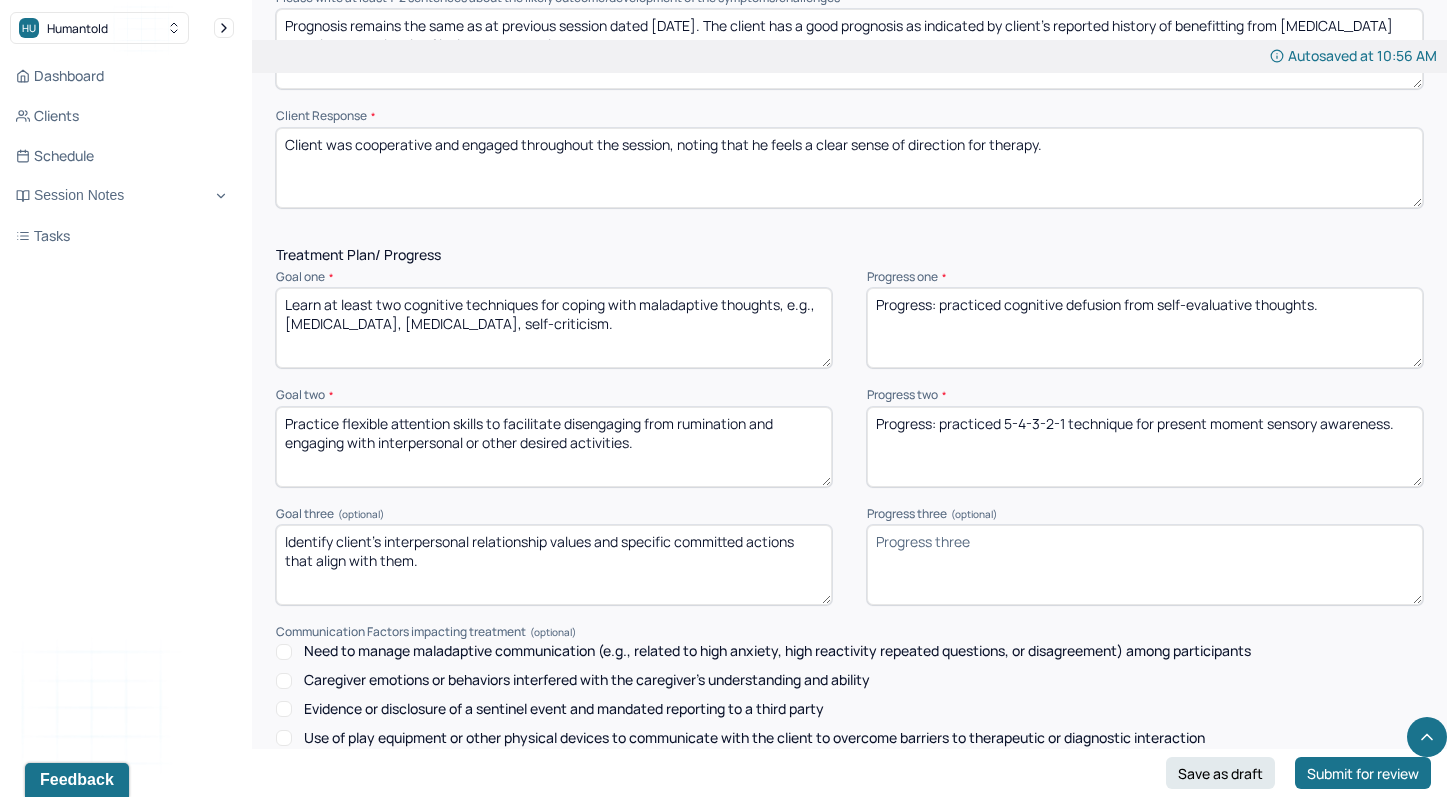 type 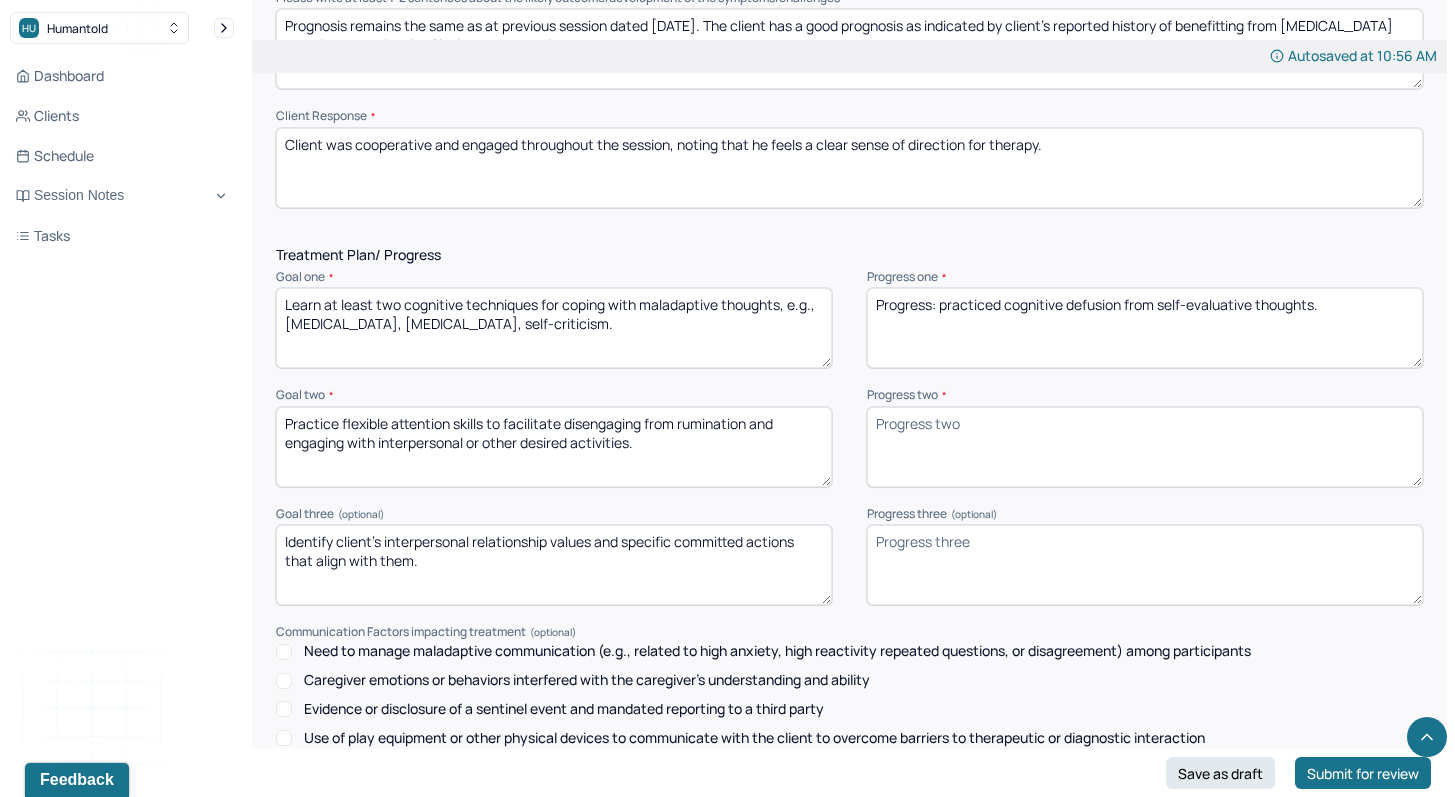 type 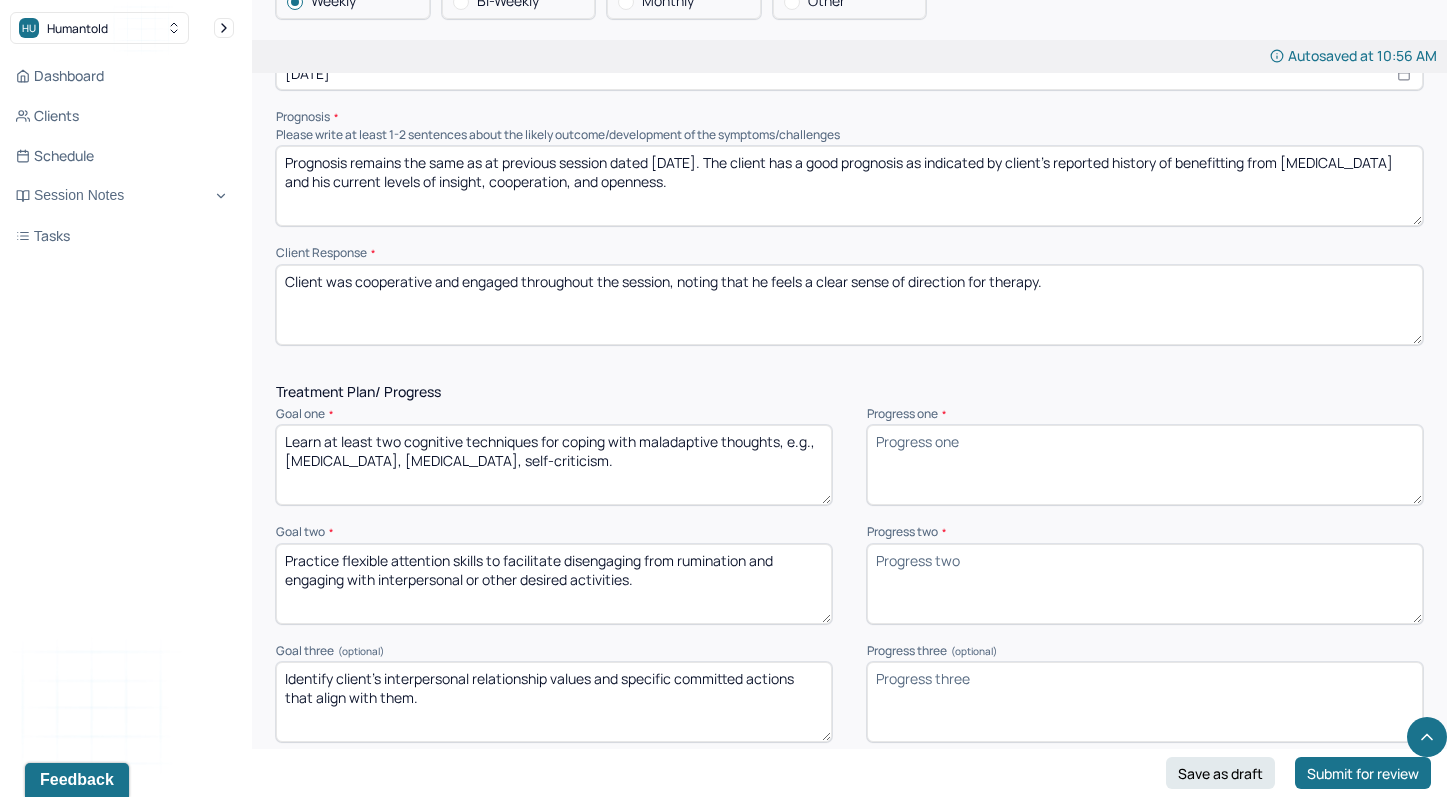 scroll, scrollTop: 2313, scrollLeft: 0, axis: vertical 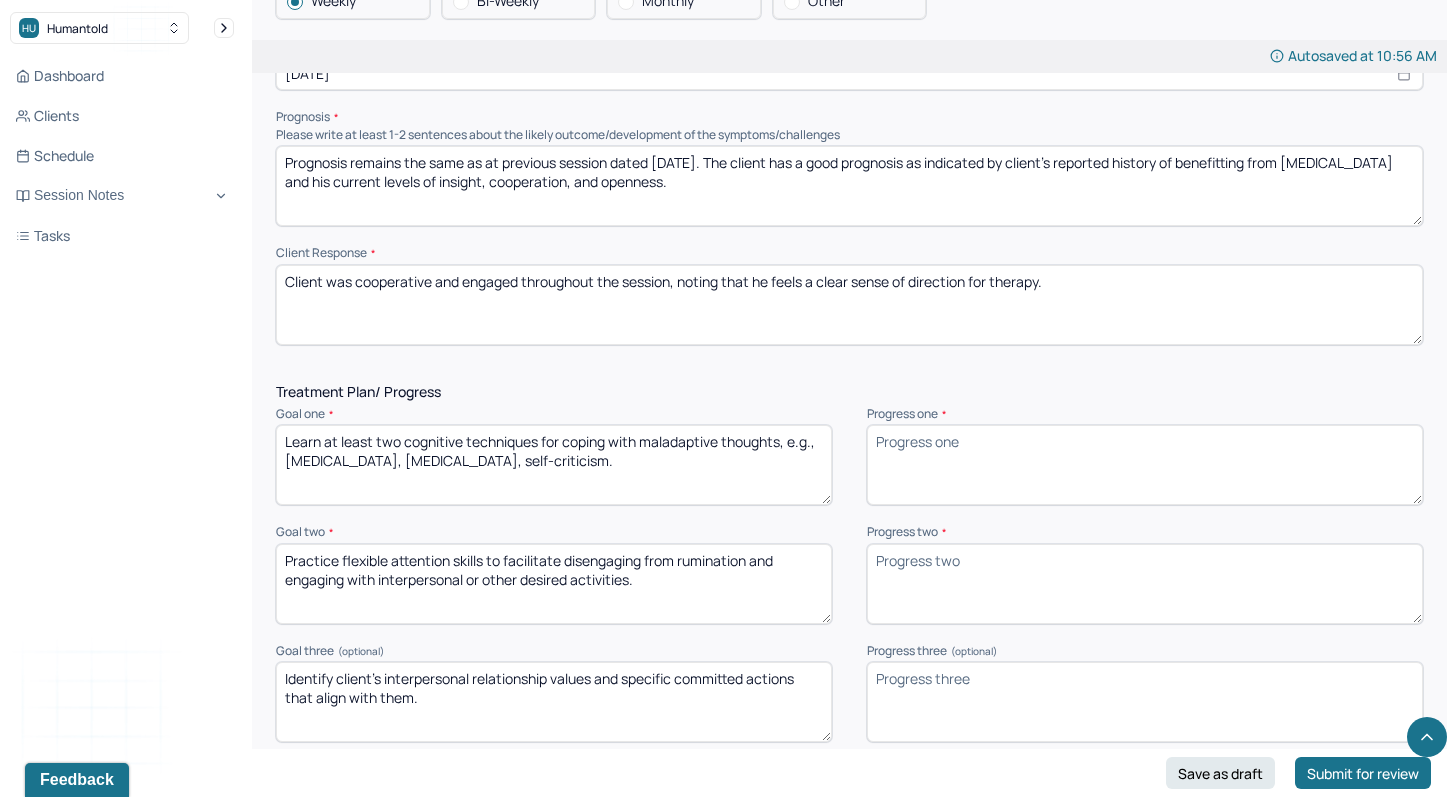 type 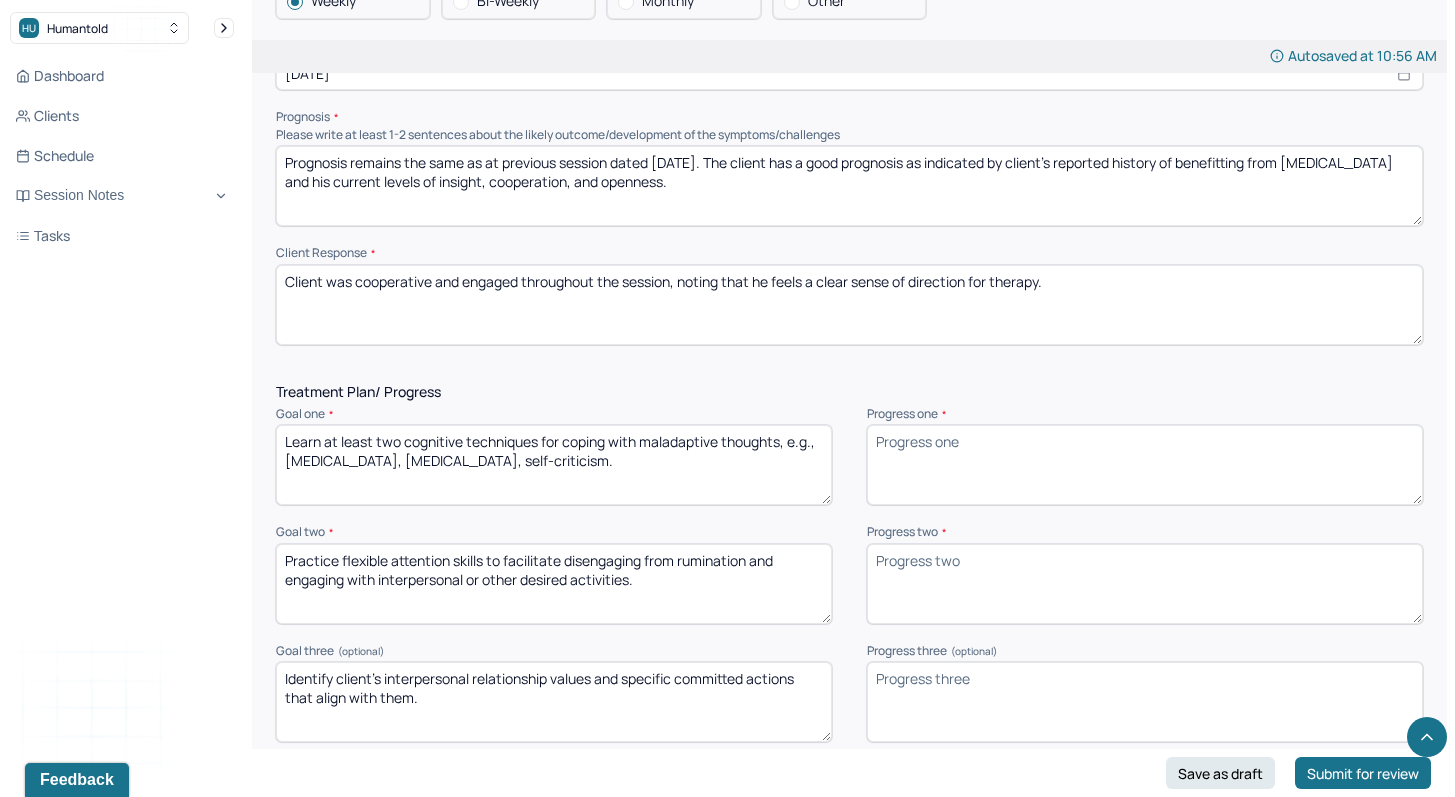 drag, startPoint x: 1131, startPoint y: 301, endPoint x: 681, endPoint y: 294, distance: 450.05444 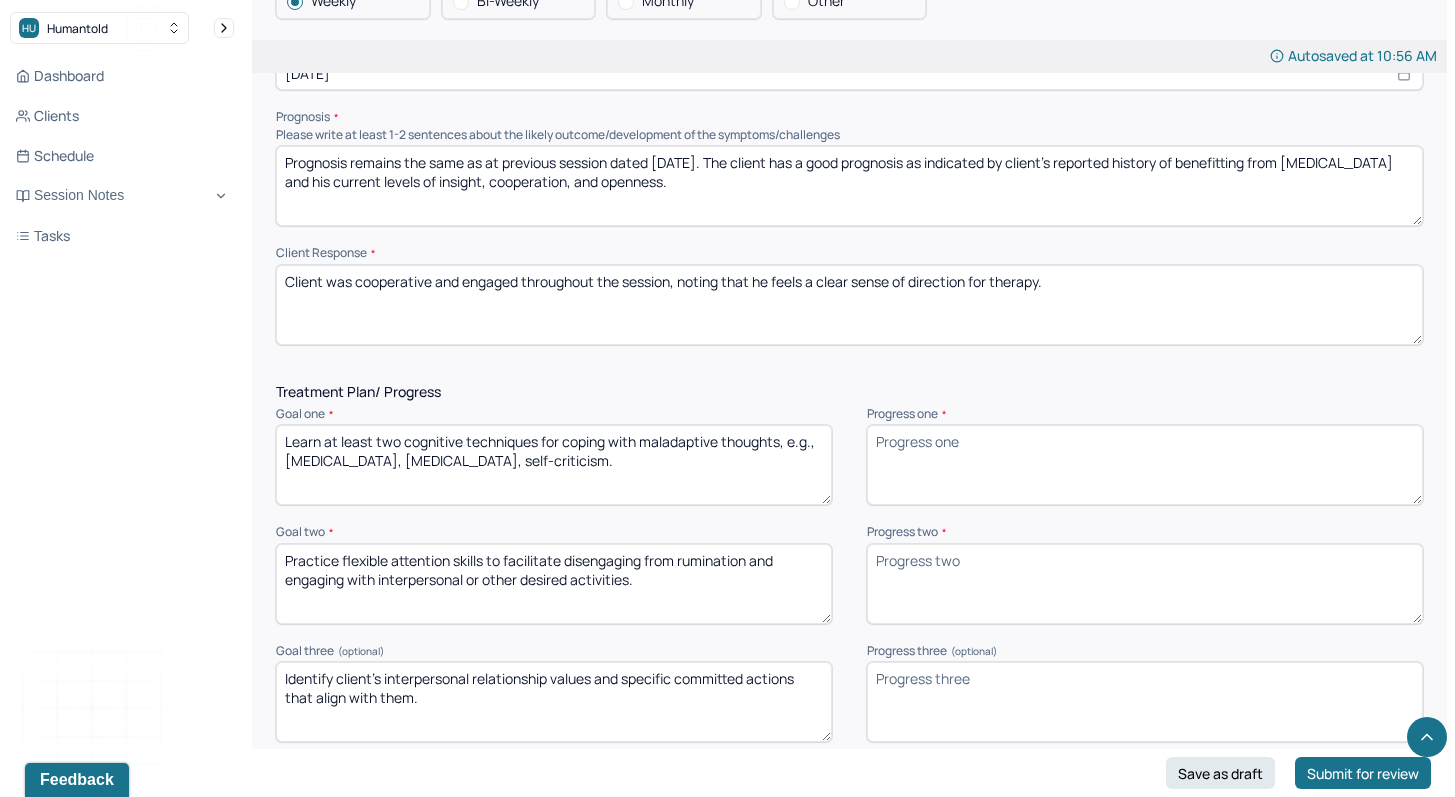 click on "Client was cooperative and engaged throughout the session, noting that he feels a clear sense of direction for therapy." at bounding box center [849, 305] 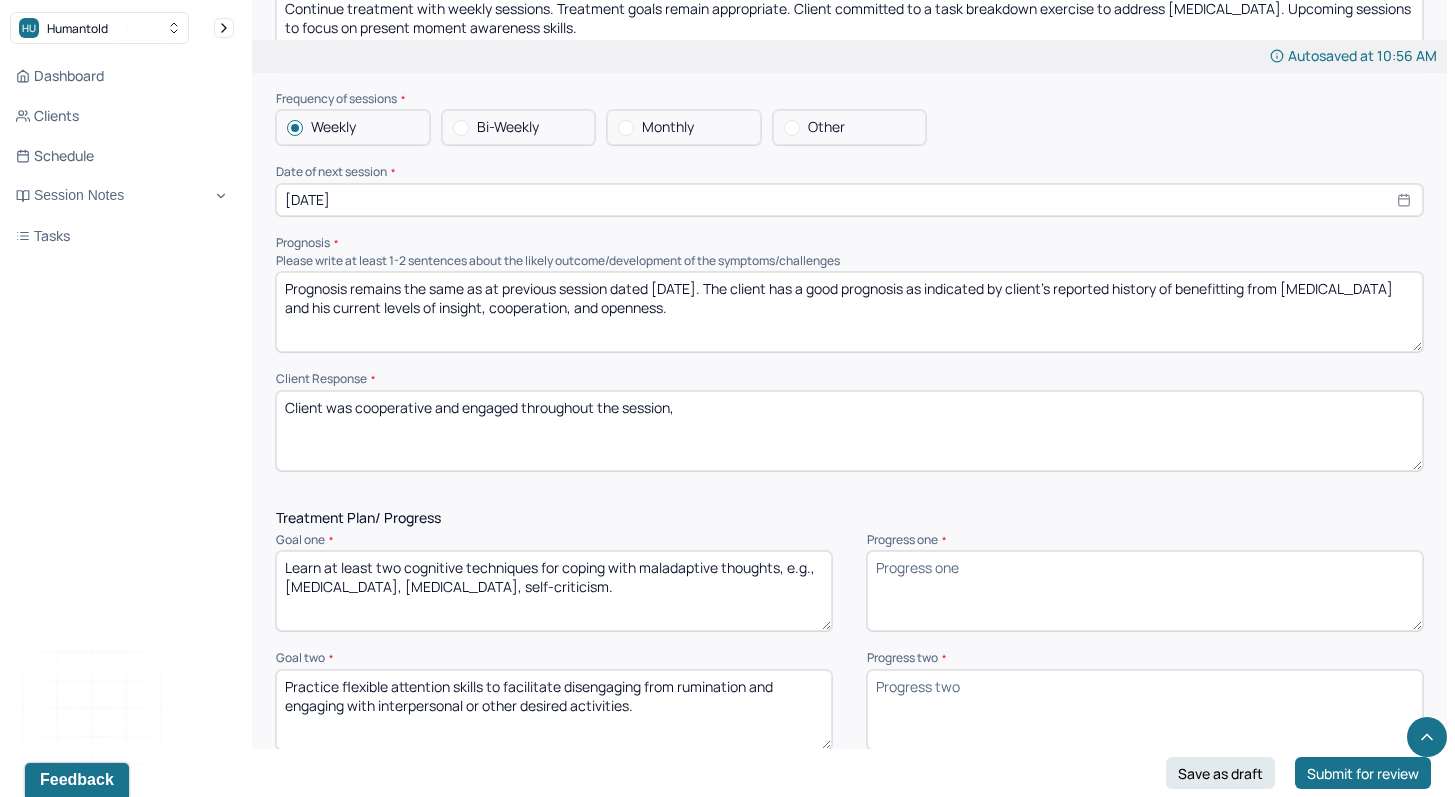 scroll, scrollTop: 2183, scrollLeft: 0, axis: vertical 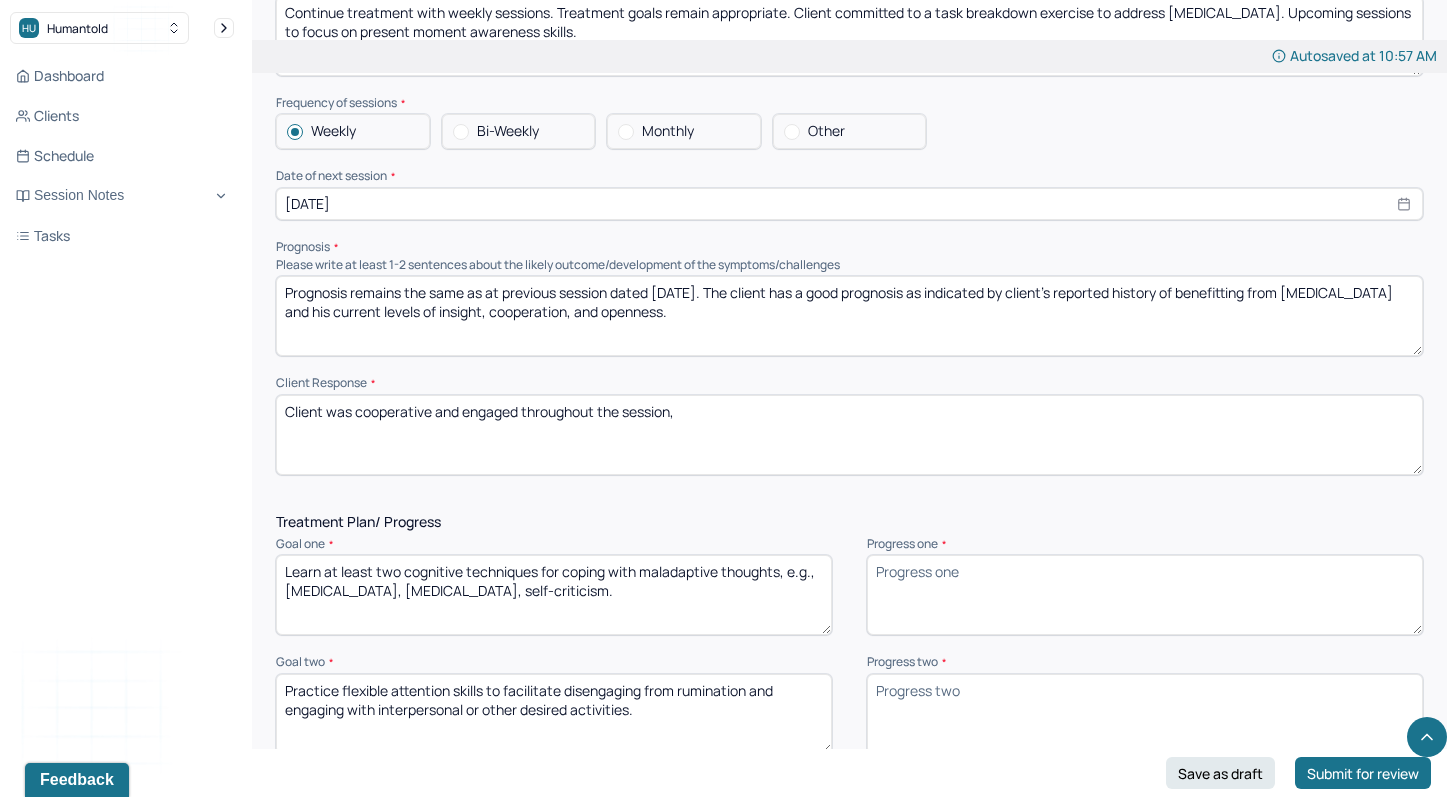type on "Client was cooperative and engaged throughout the session," 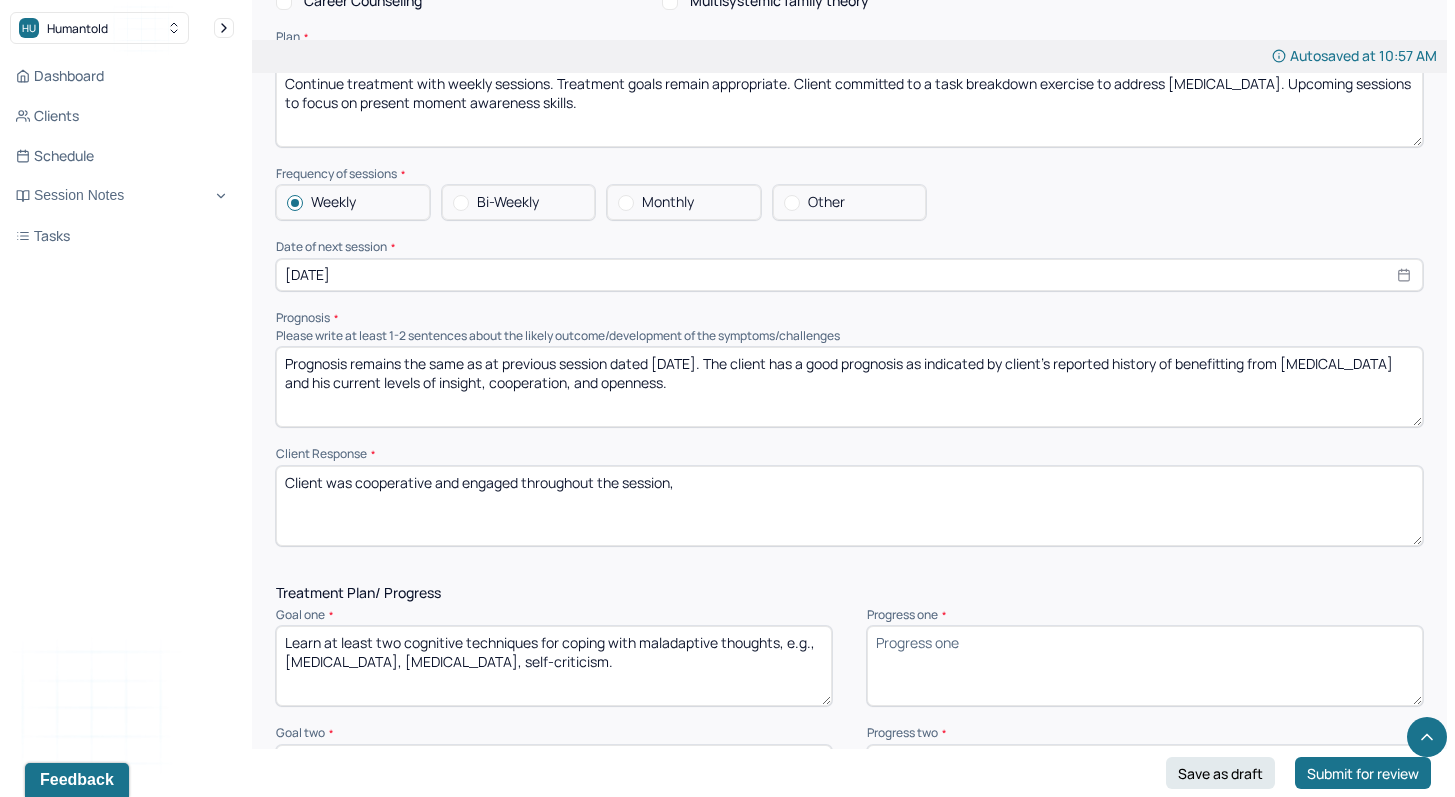 type on "Prognosis remains the same as at previous session dated [DATE]. The client has a good prognosis as indicated by client's reported history of benefitting from [MEDICAL_DATA] and his current levels of insight, cooperation, and openness." 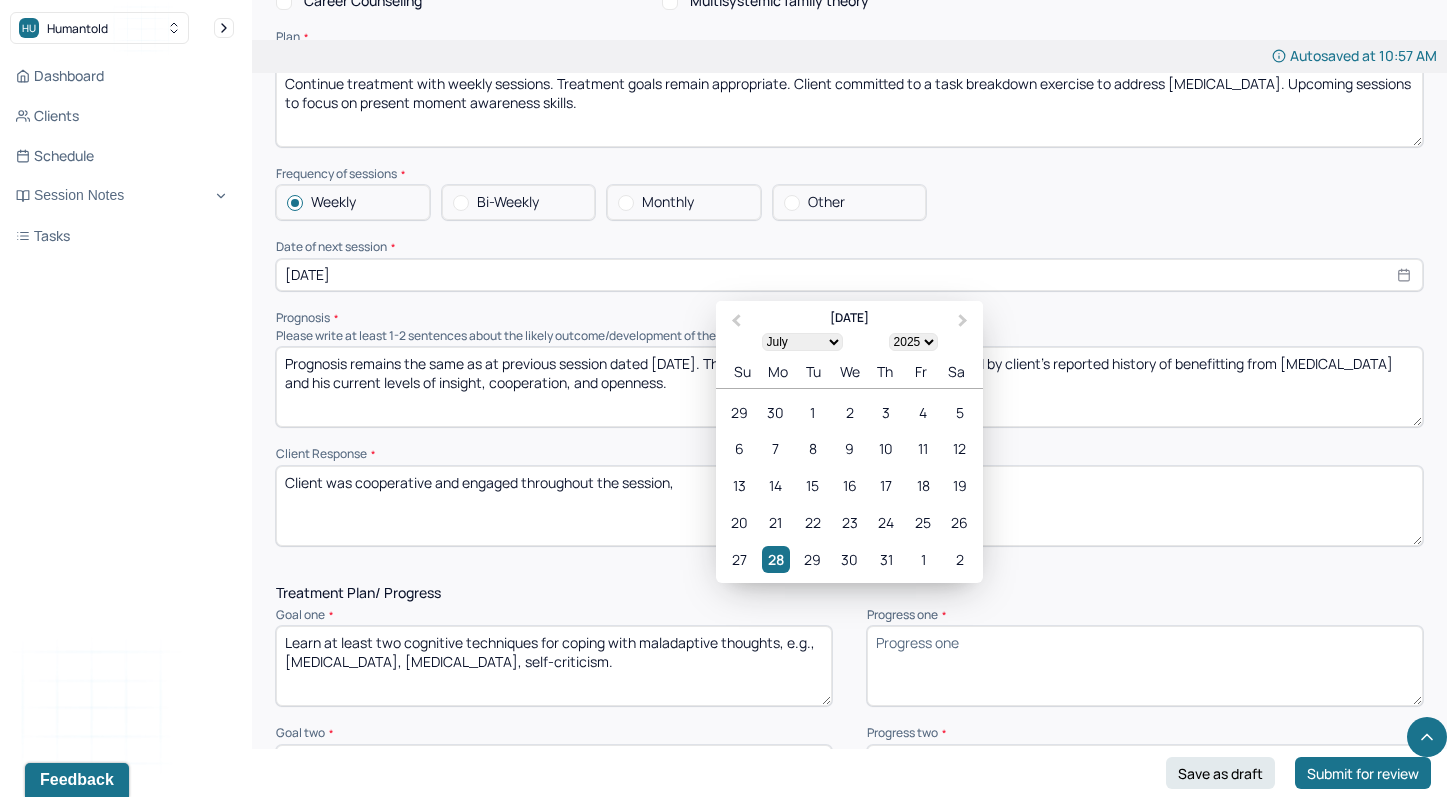 scroll, scrollTop: 2111, scrollLeft: 0, axis: vertical 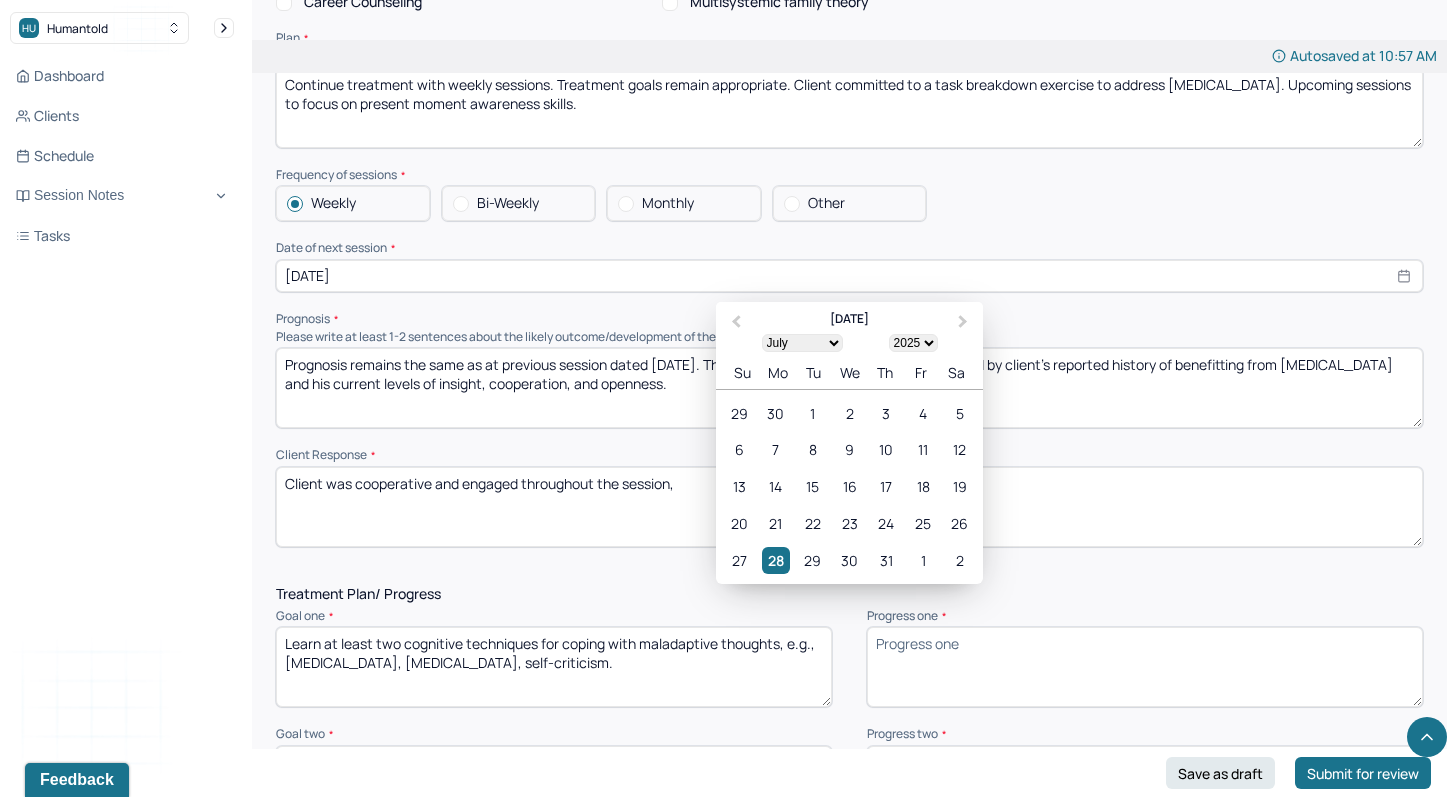 click on "[DATE]" at bounding box center [849, 276] 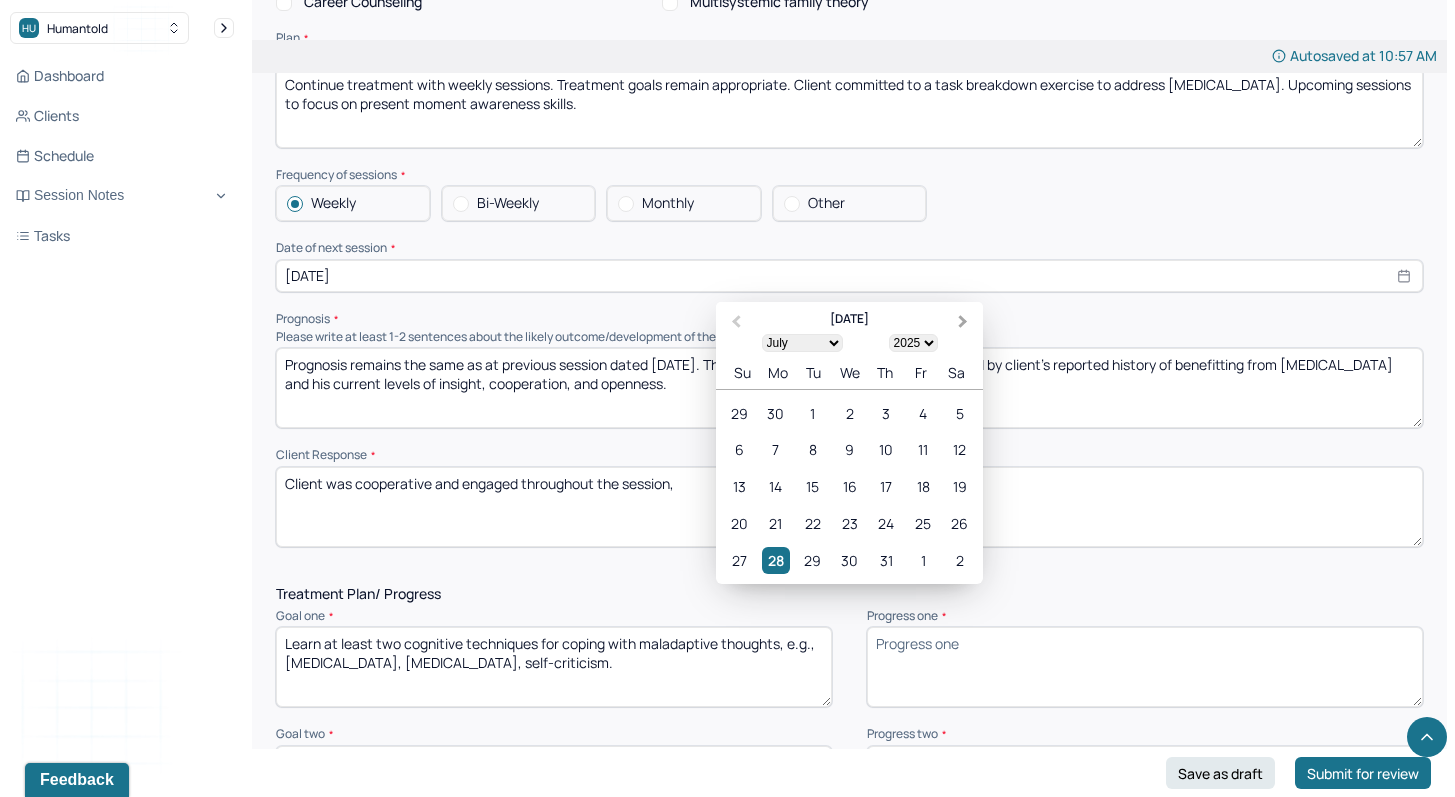 click on "Next Month" at bounding box center (965, 323) 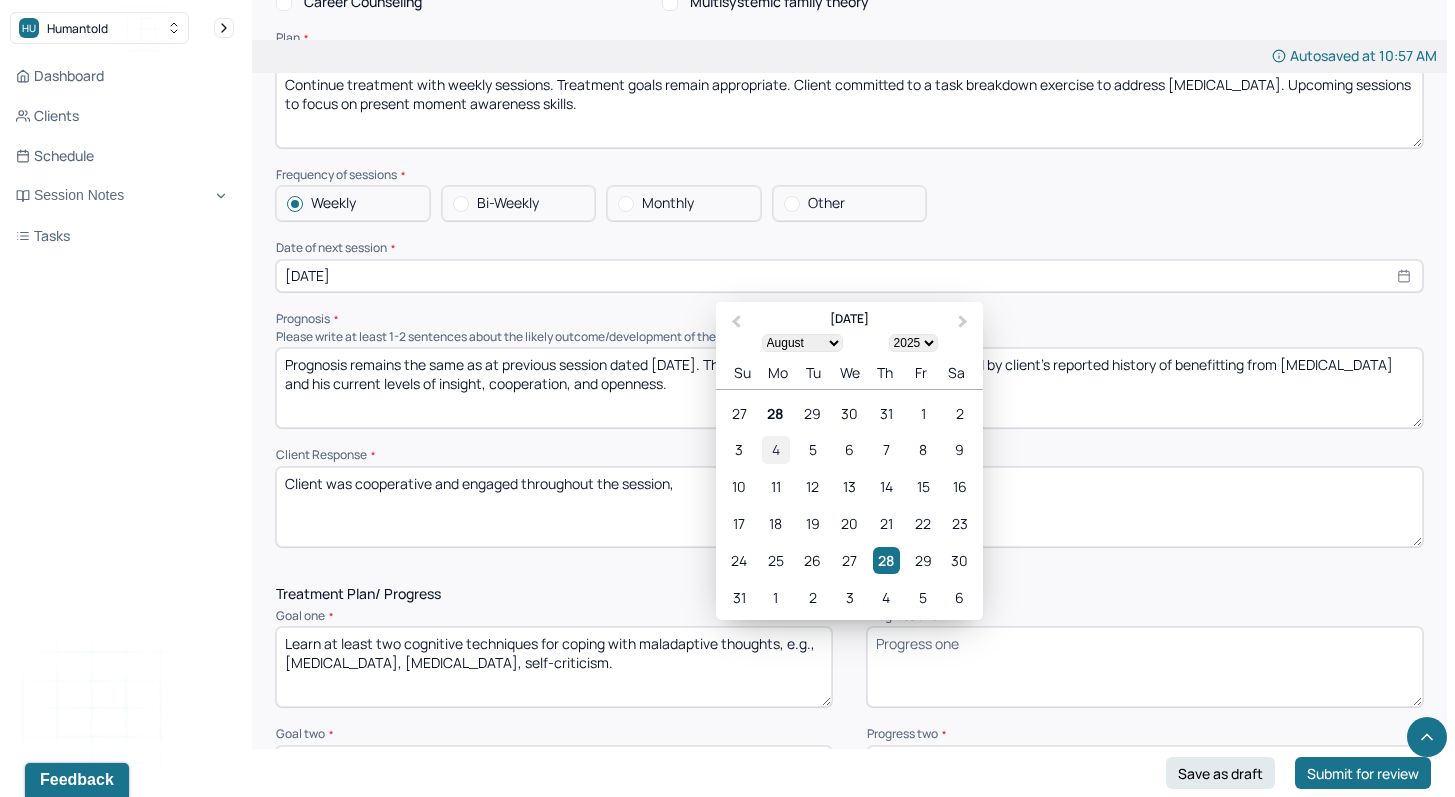 click on "4" at bounding box center (775, 449) 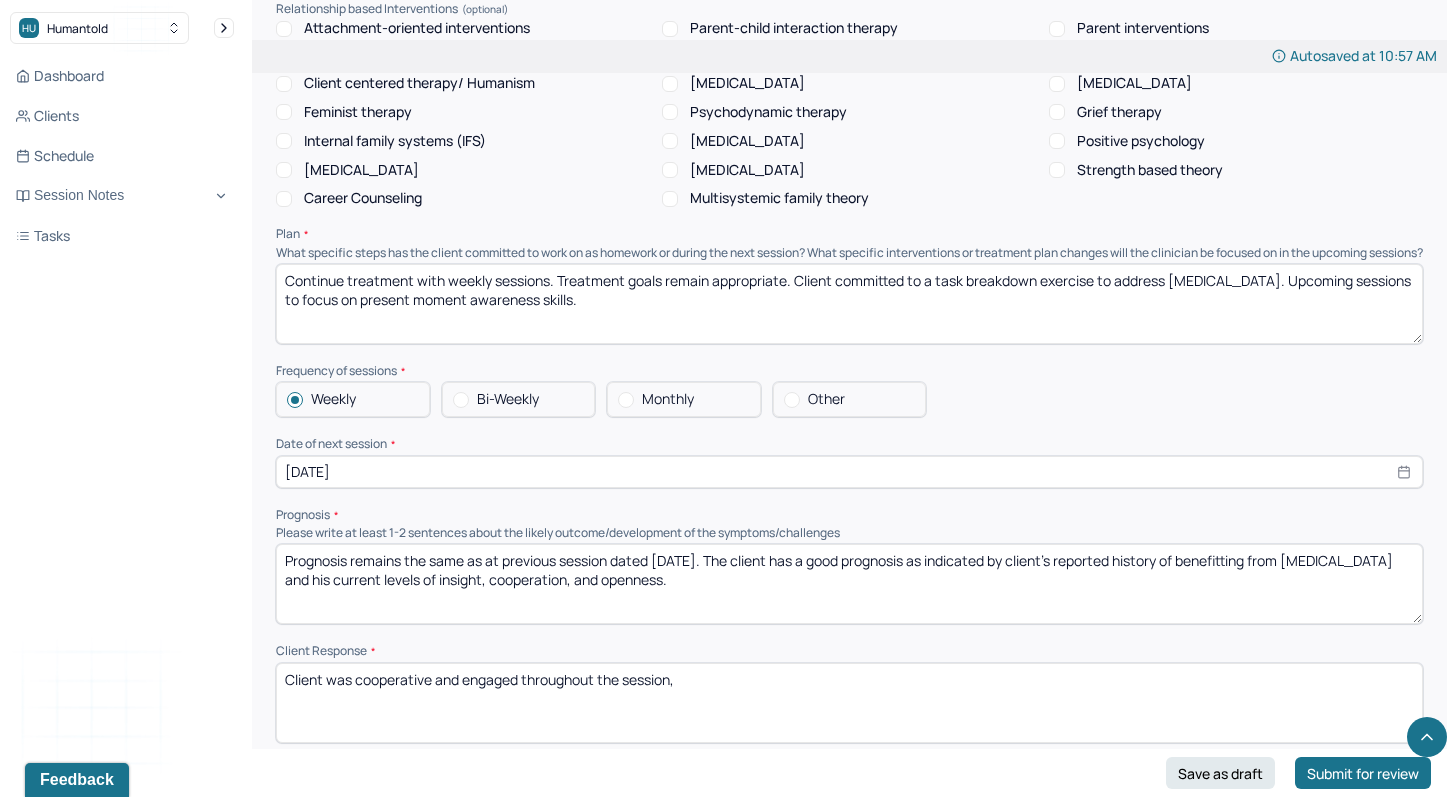 scroll, scrollTop: 1893, scrollLeft: 0, axis: vertical 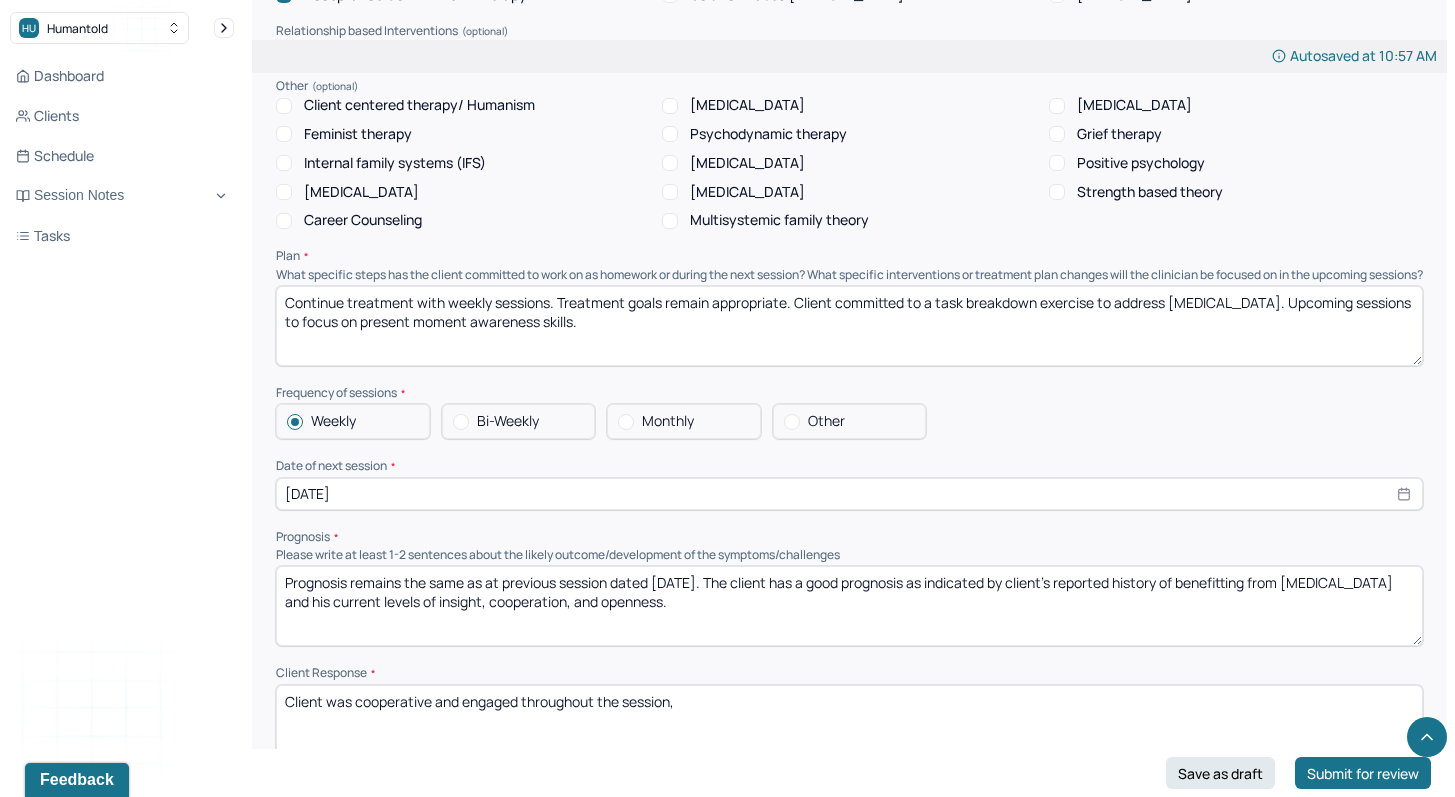 click on "Continue treatment with weekly sessions. Treatment goals remain appropriate. Client committed to a task breakdown exercise to address [MEDICAL_DATA]. Upcoming sessions to focus on present moment awareness skills." at bounding box center (849, 326) 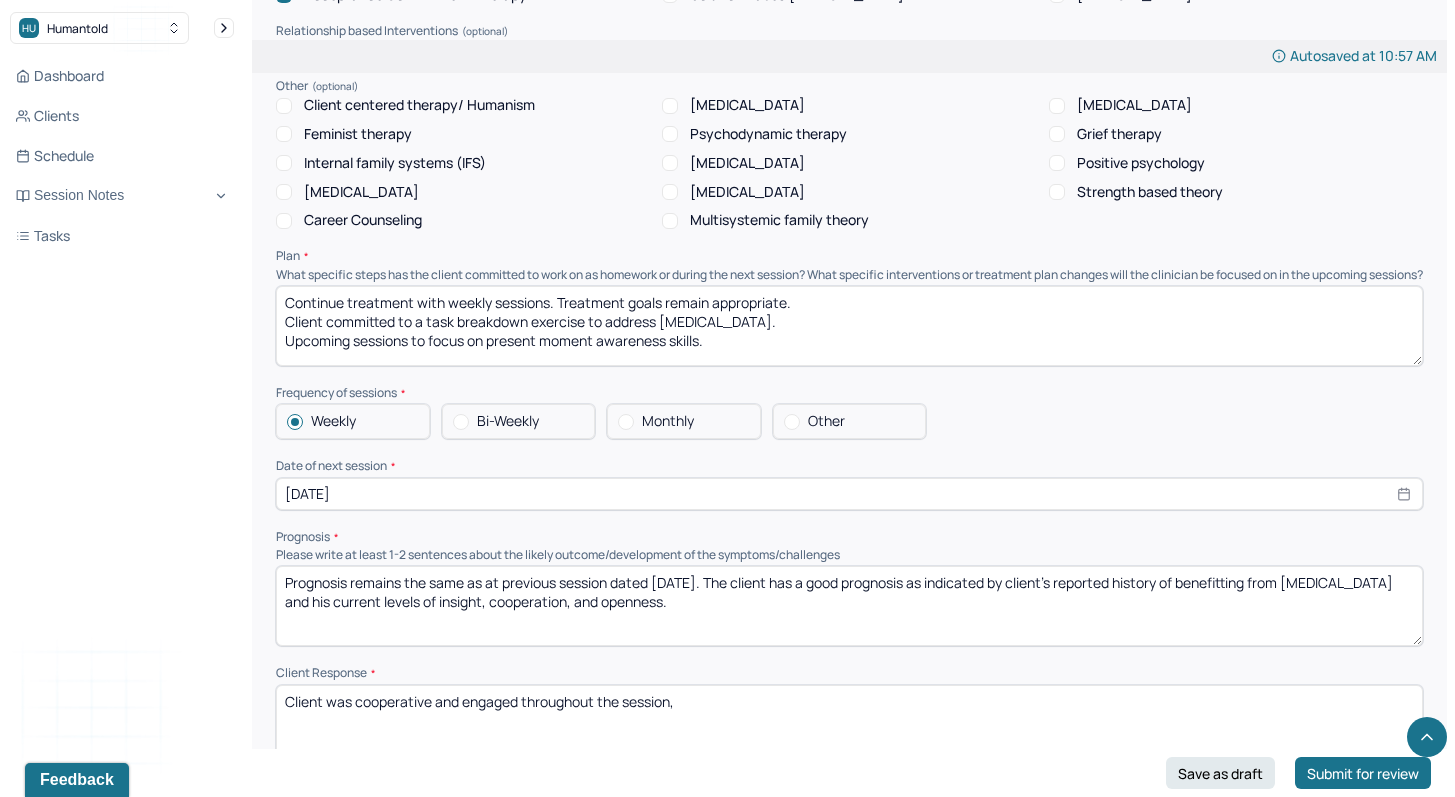 drag, startPoint x: 723, startPoint y: 354, endPoint x: 493, endPoint y: 350, distance: 230.03477 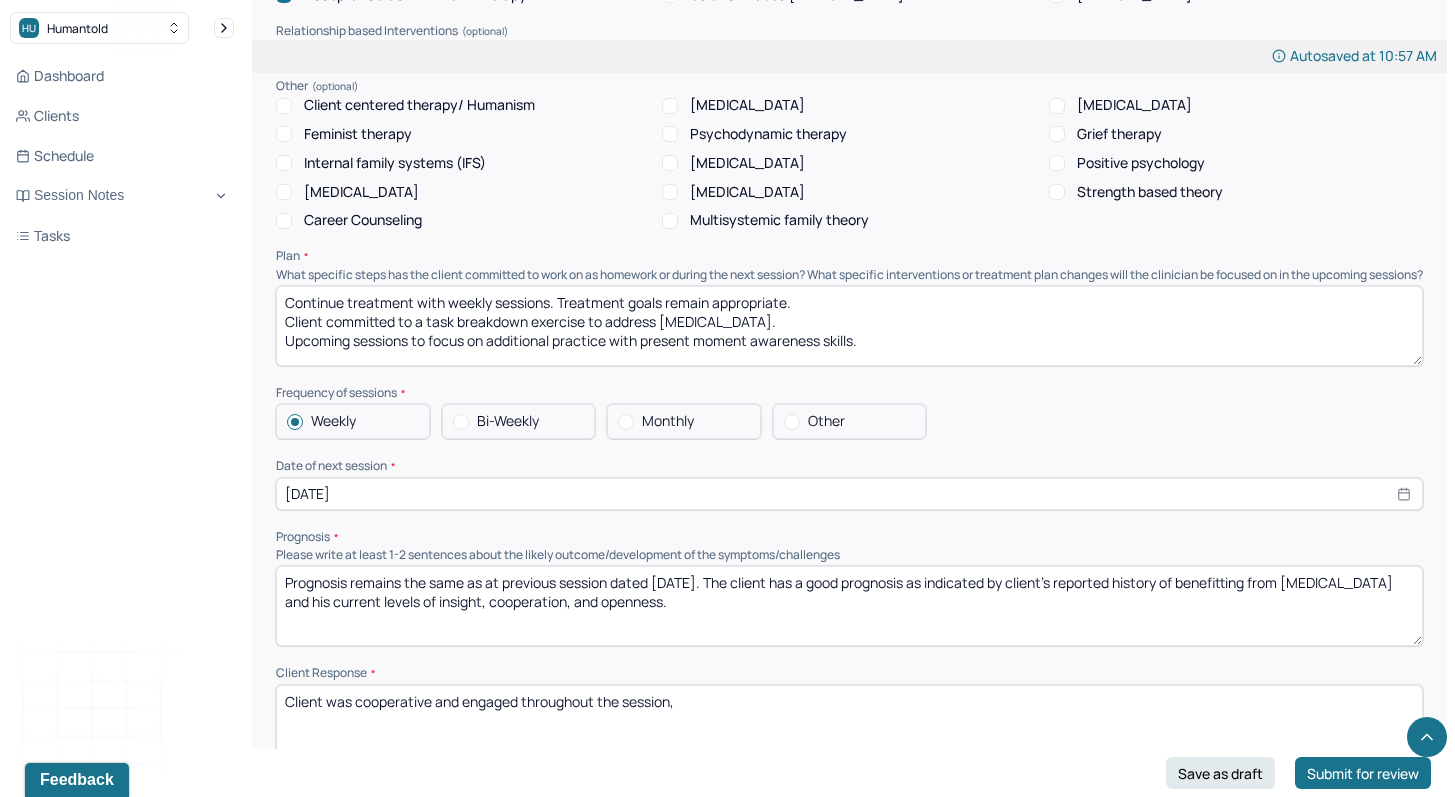 click on "Continue treatment with weekly sessions. Treatment goals remain appropriate.
Client committed to a task breakdown exercise to address [MEDICAL_DATA].
Upcoming sessions to focus on additional practice with present moment awareness skills." at bounding box center (849, 326) 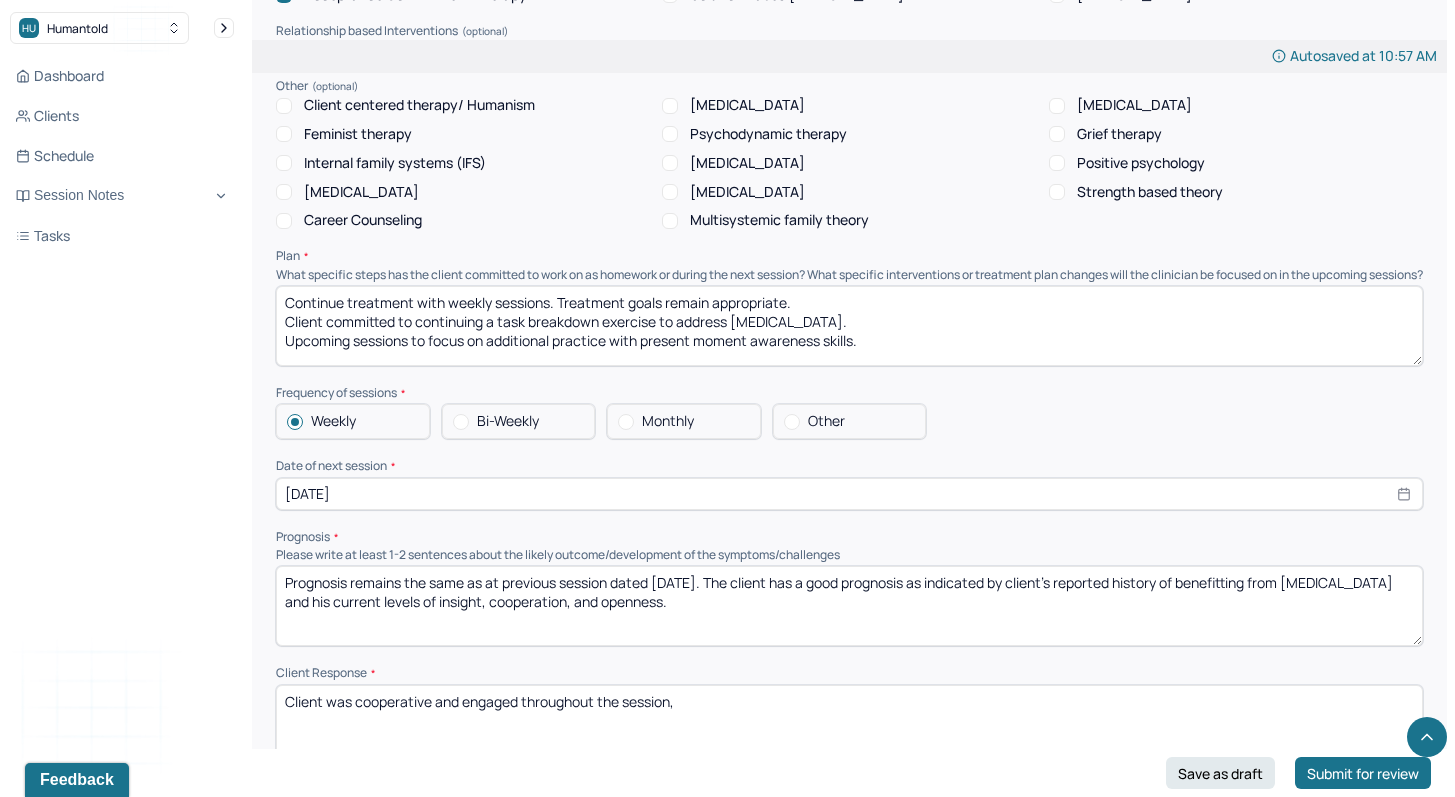 click on "Continue treatment with weekly sessions. Treatment goals remain appropriate.
Client committed to continuing a task breakdown exercise to address [MEDICAL_DATA].
Upcoming sessions to focus on additional practice with present moment awareness skills." at bounding box center (849, 326) 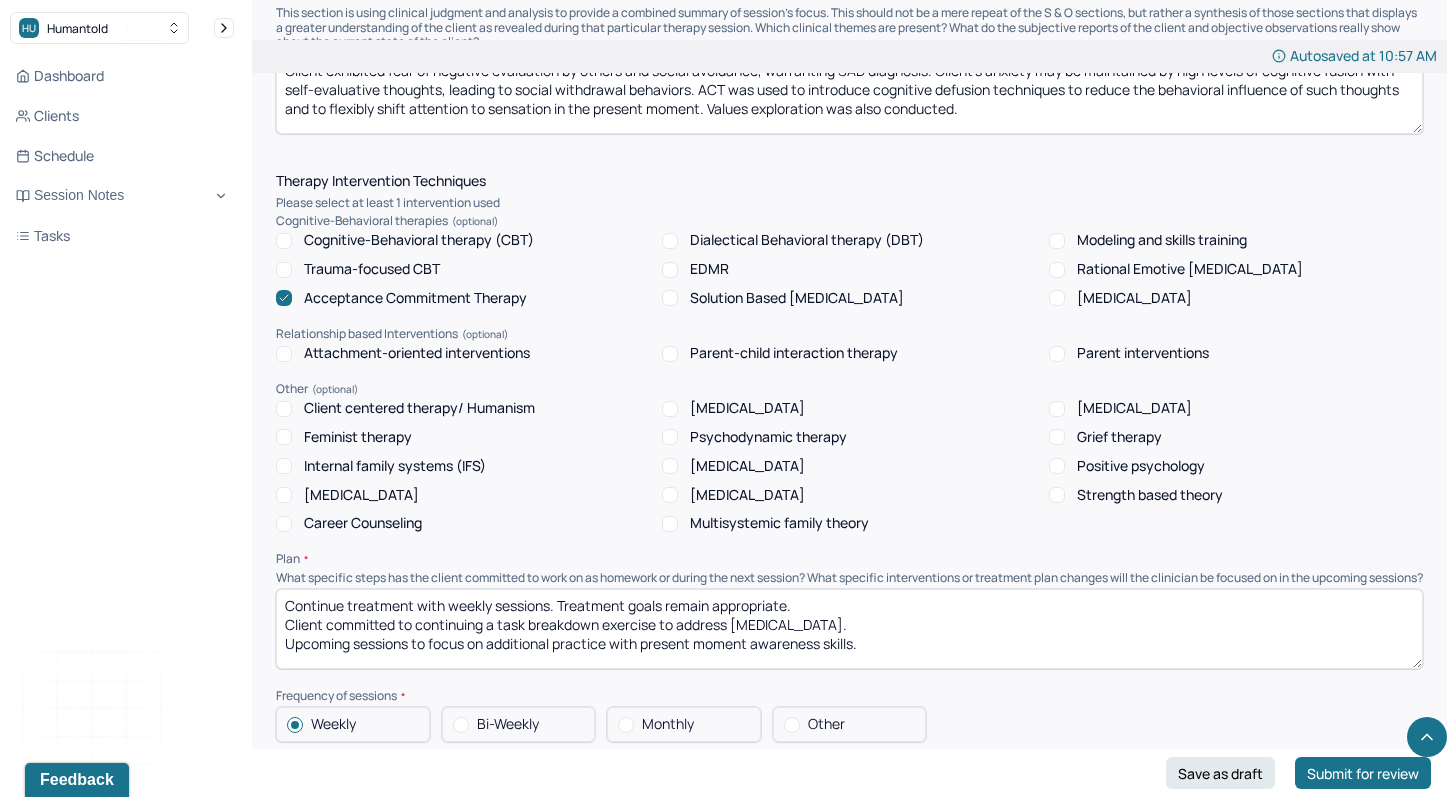 scroll, scrollTop: 1560, scrollLeft: 0, axis: vertical 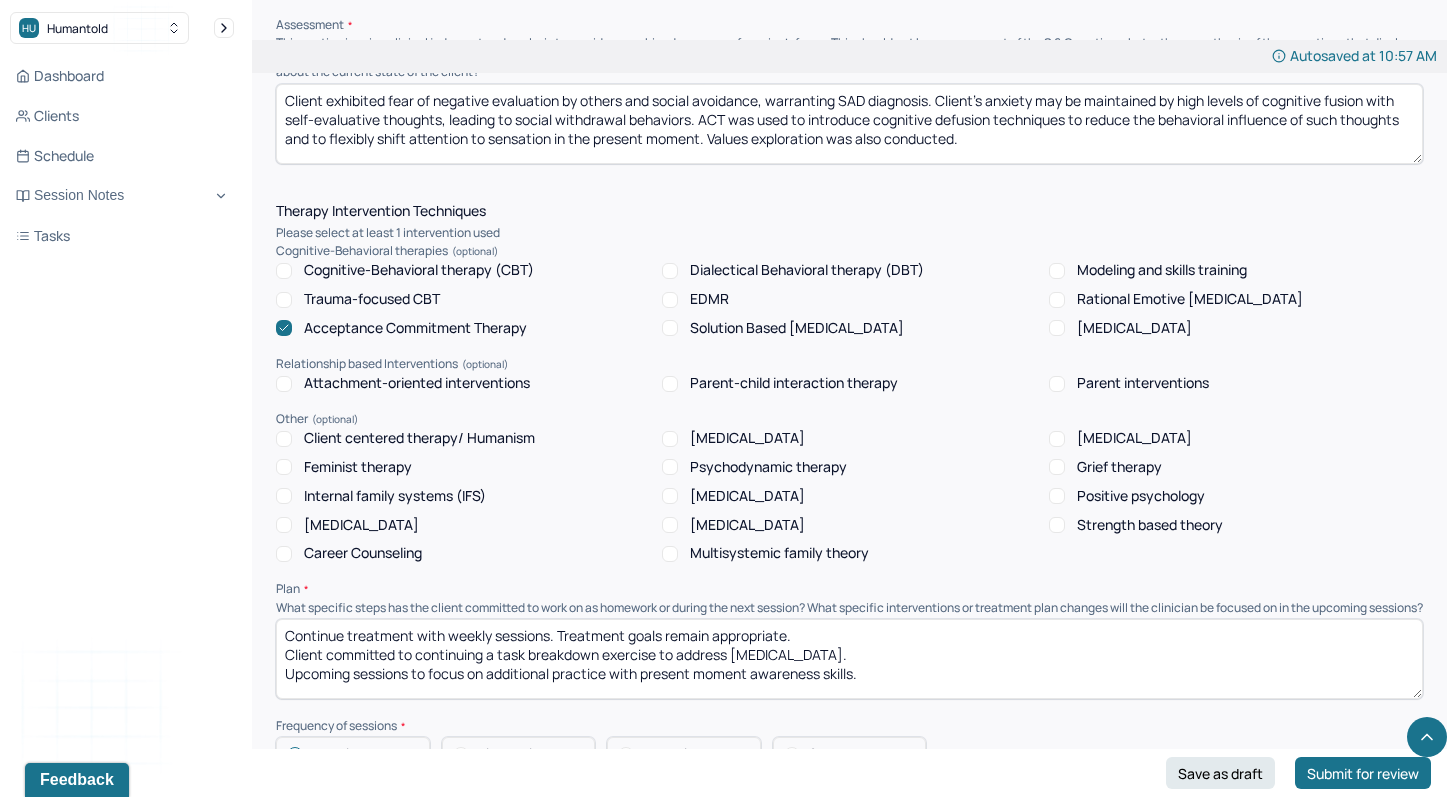 type on "Continue treatment with weekly sessions. Treatment goals remain appropriate.
Client committed to continuing a task breakdown exercise to address [MEDICAL_DATA].
Upcoming sessions to focus on additional practice with present moment awareness skills." 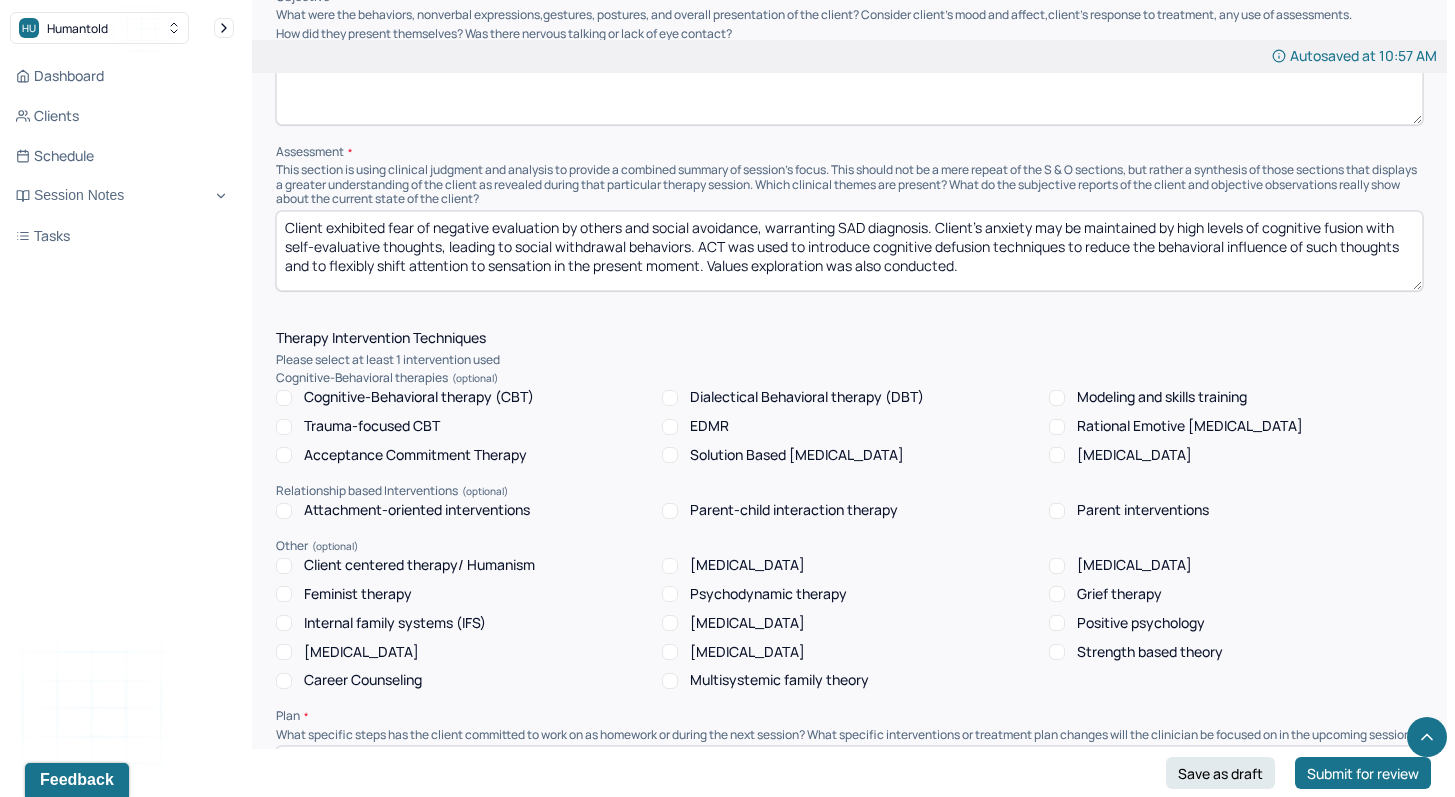 scroll, scrollTop: 1430, scrollLeft: 0, axis: vertical 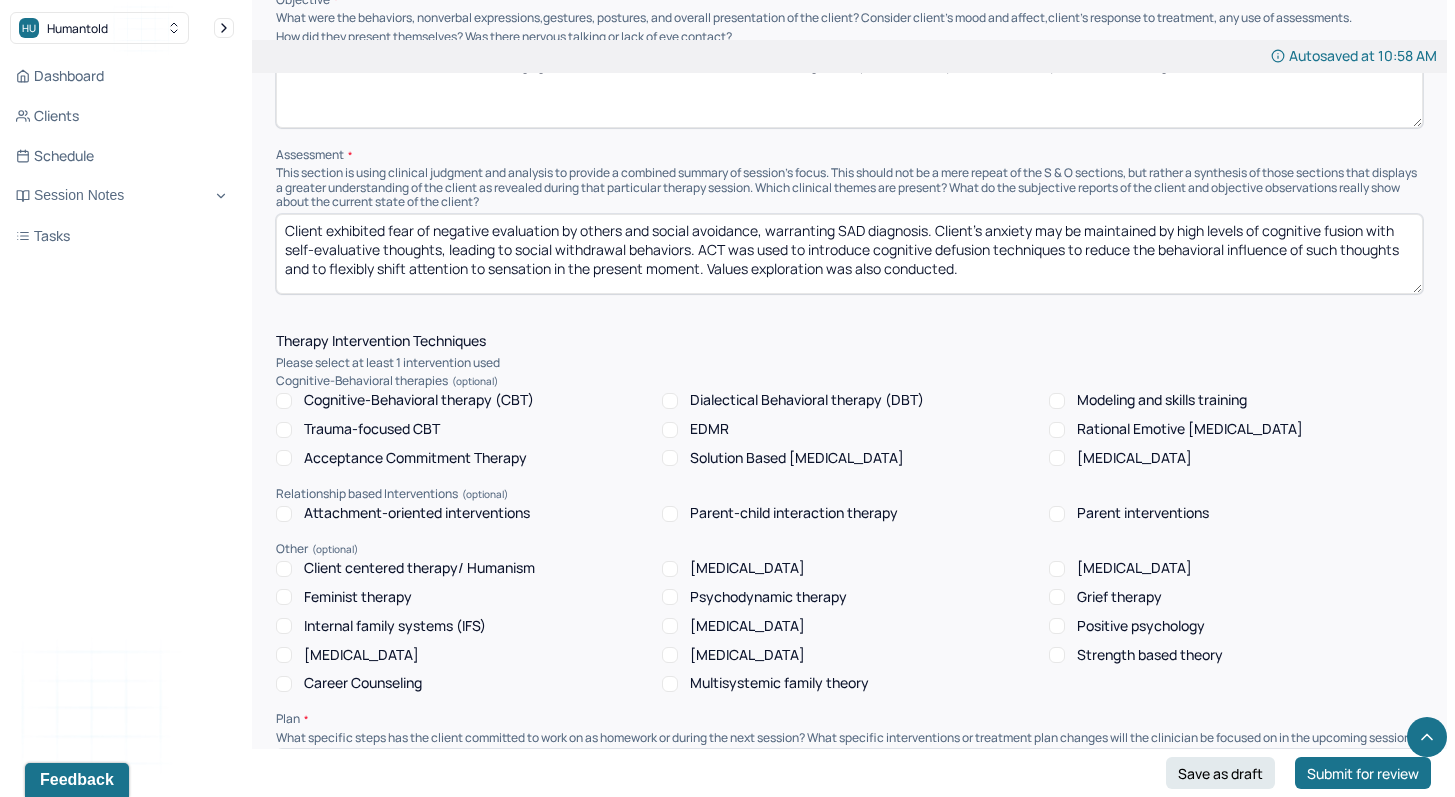 drag, startPoint x: 985, startPoint y: 252, endPoint x: 937, endPoint y: 213, distance: 61.846584 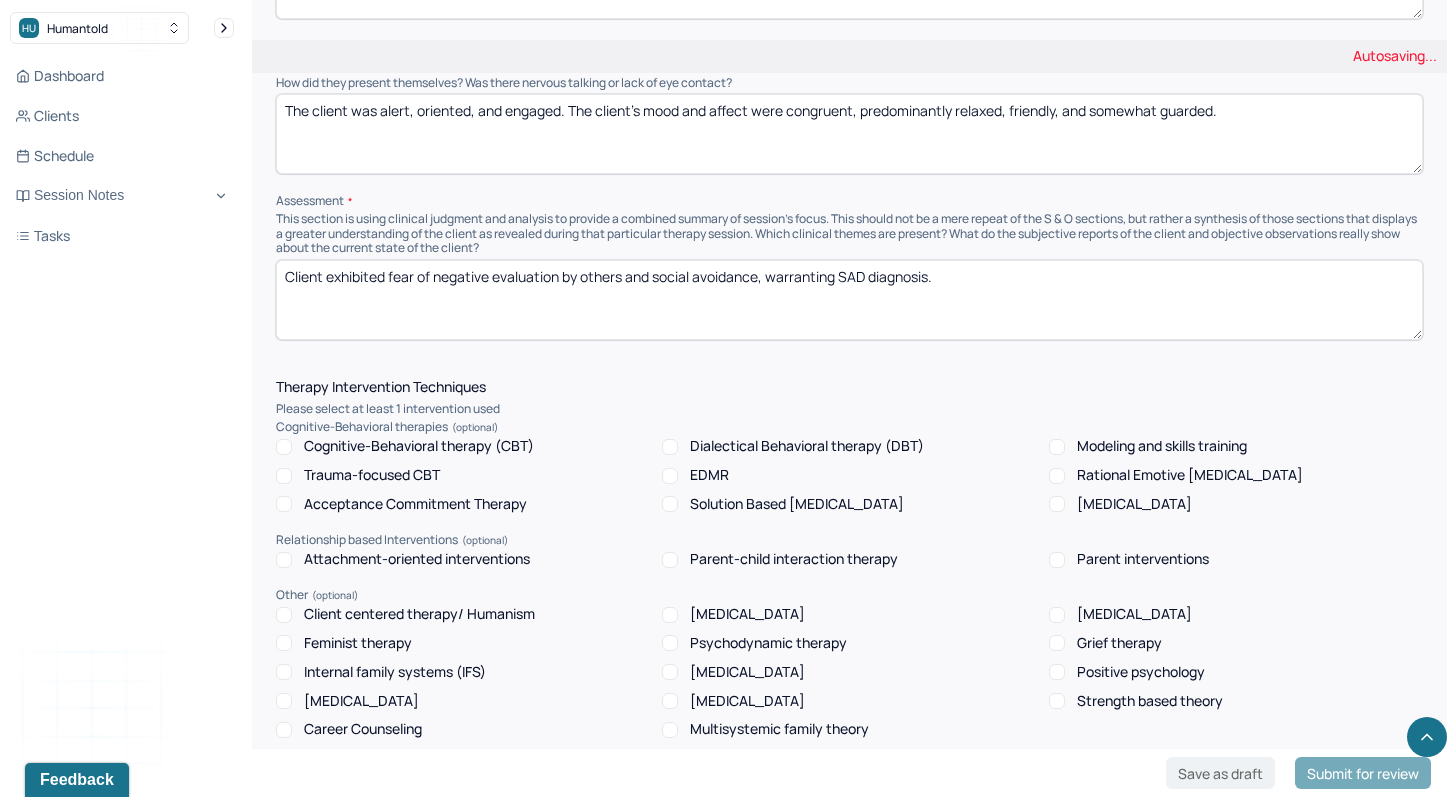 scroll, scrollTop: 1108, scrollLeft: 0, axis: vertical 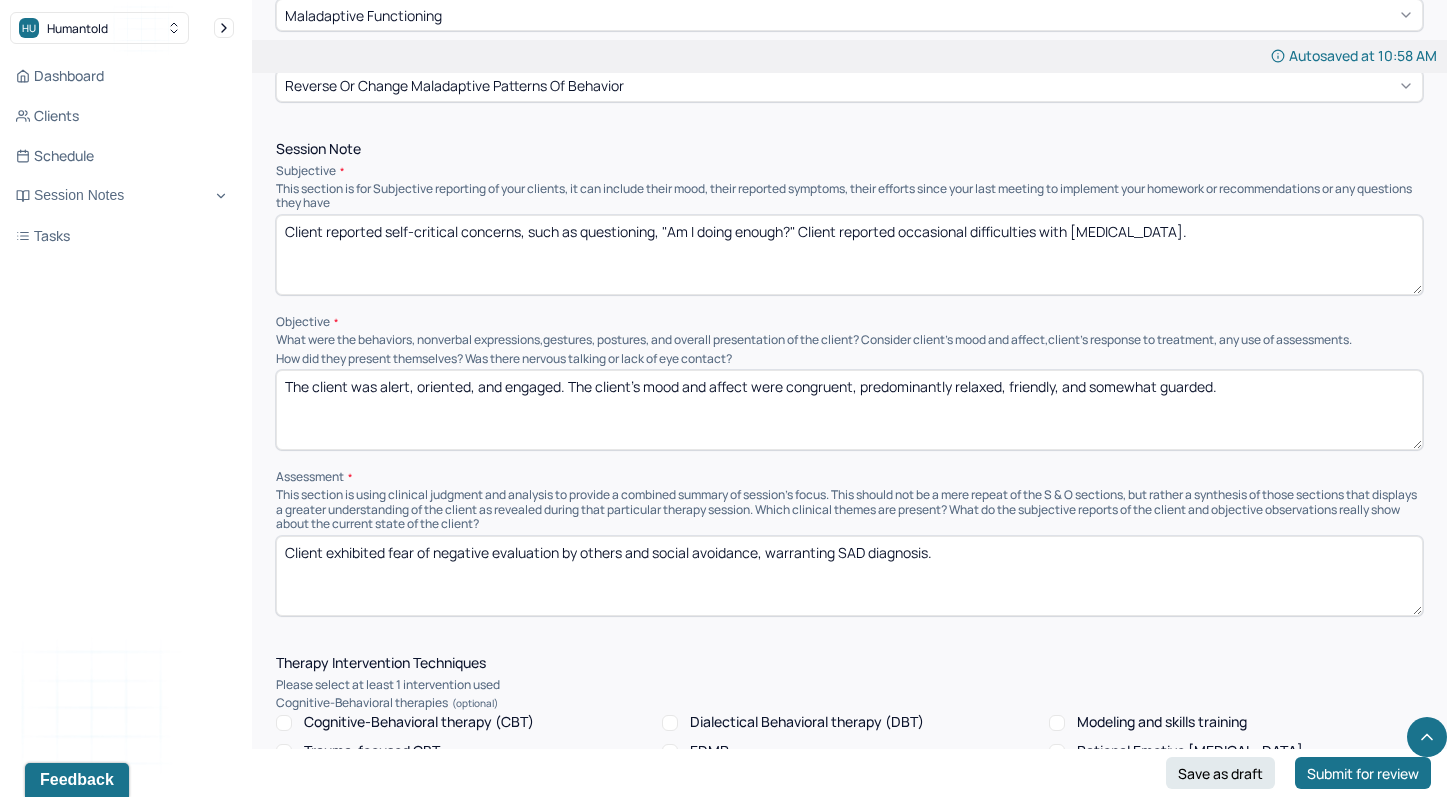 type on "Client exhibited fear of negative evaluation by others and social avoidance, warranting SAD diagnosis." 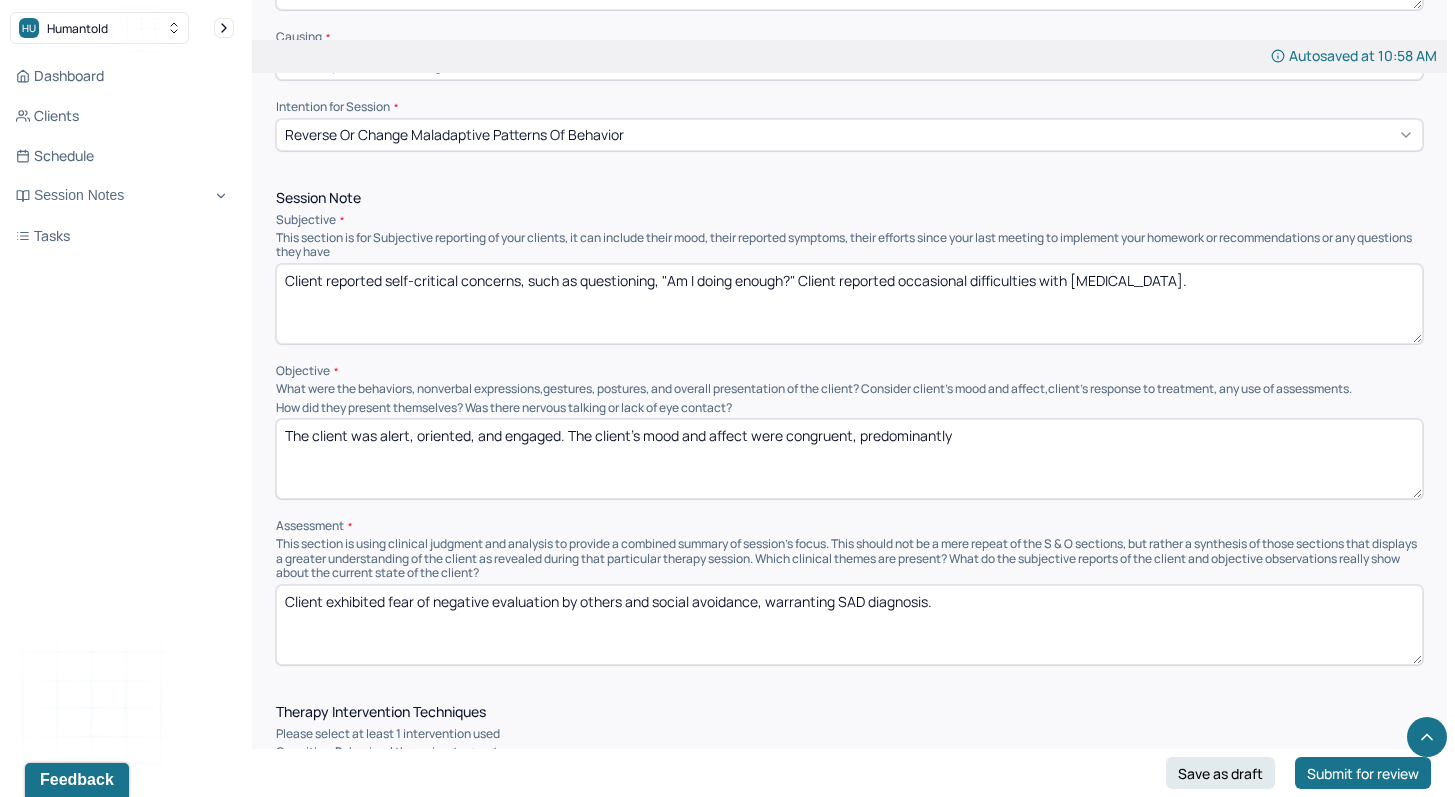 scroll, scrollTop: 1035, scrollLeft: 0, axis: vertical 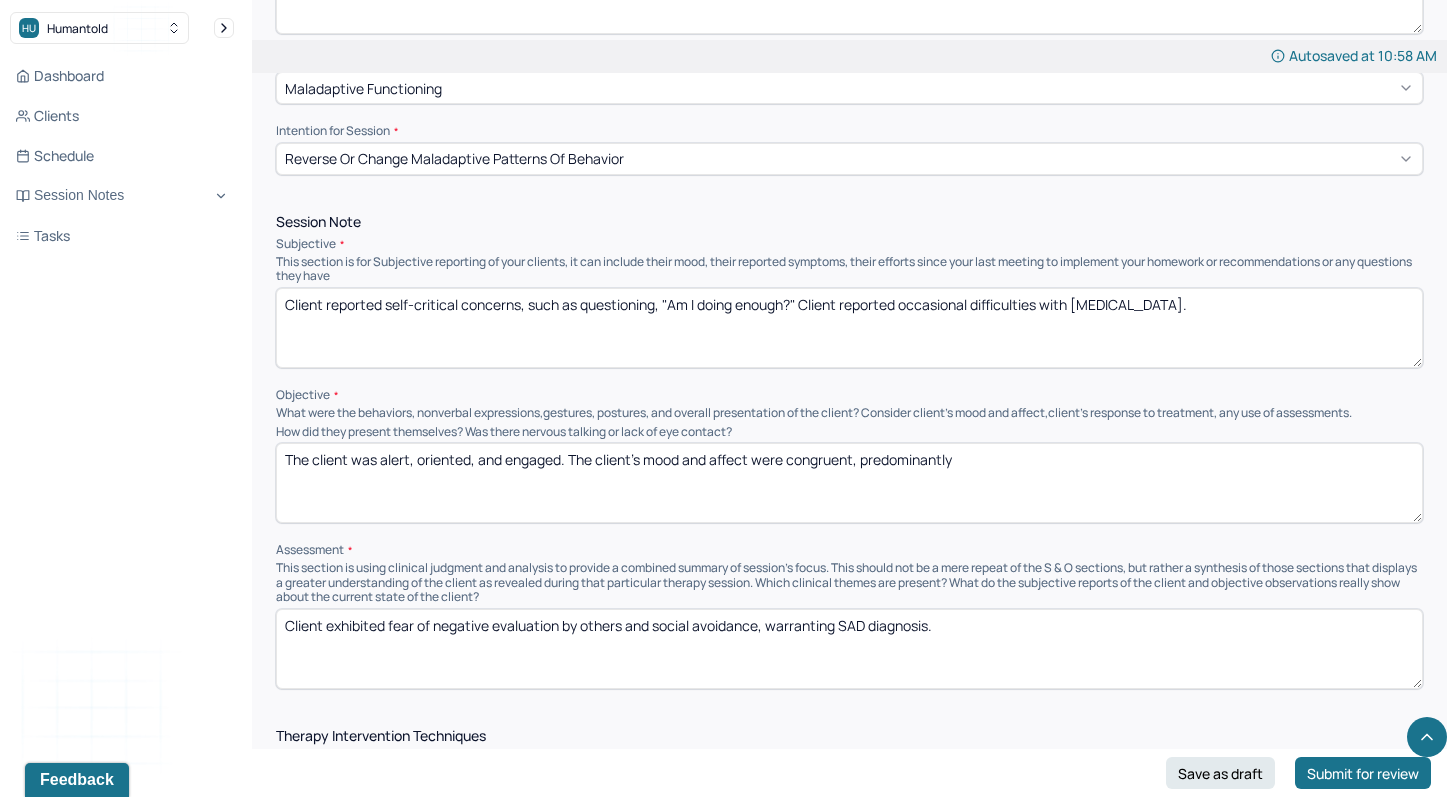 type on "The client was alert, oriented, and engaged. The client's mood and affect were congruent, predominantly" 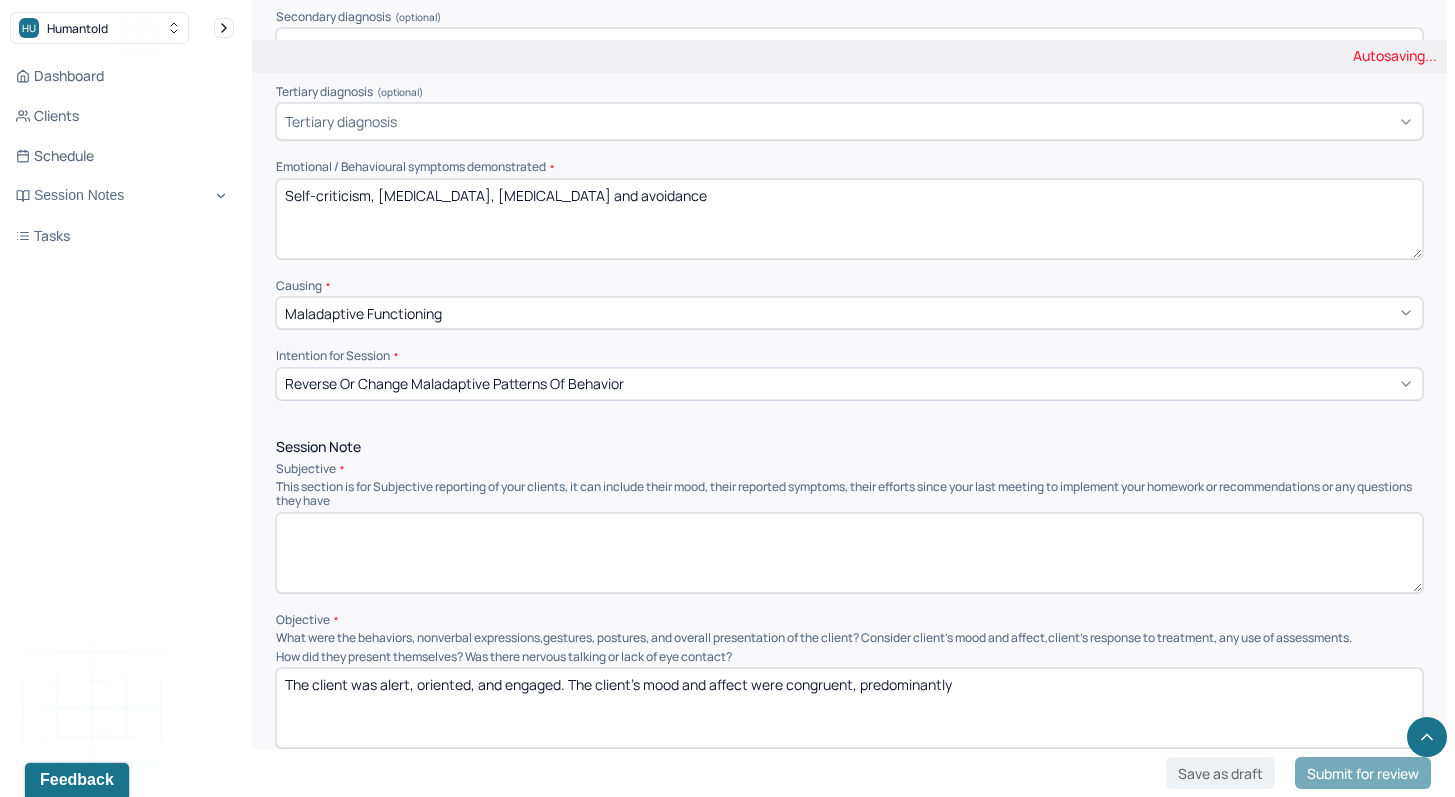 scroll, scrollTop: 730, scrollLeft: 0, axis: vertical 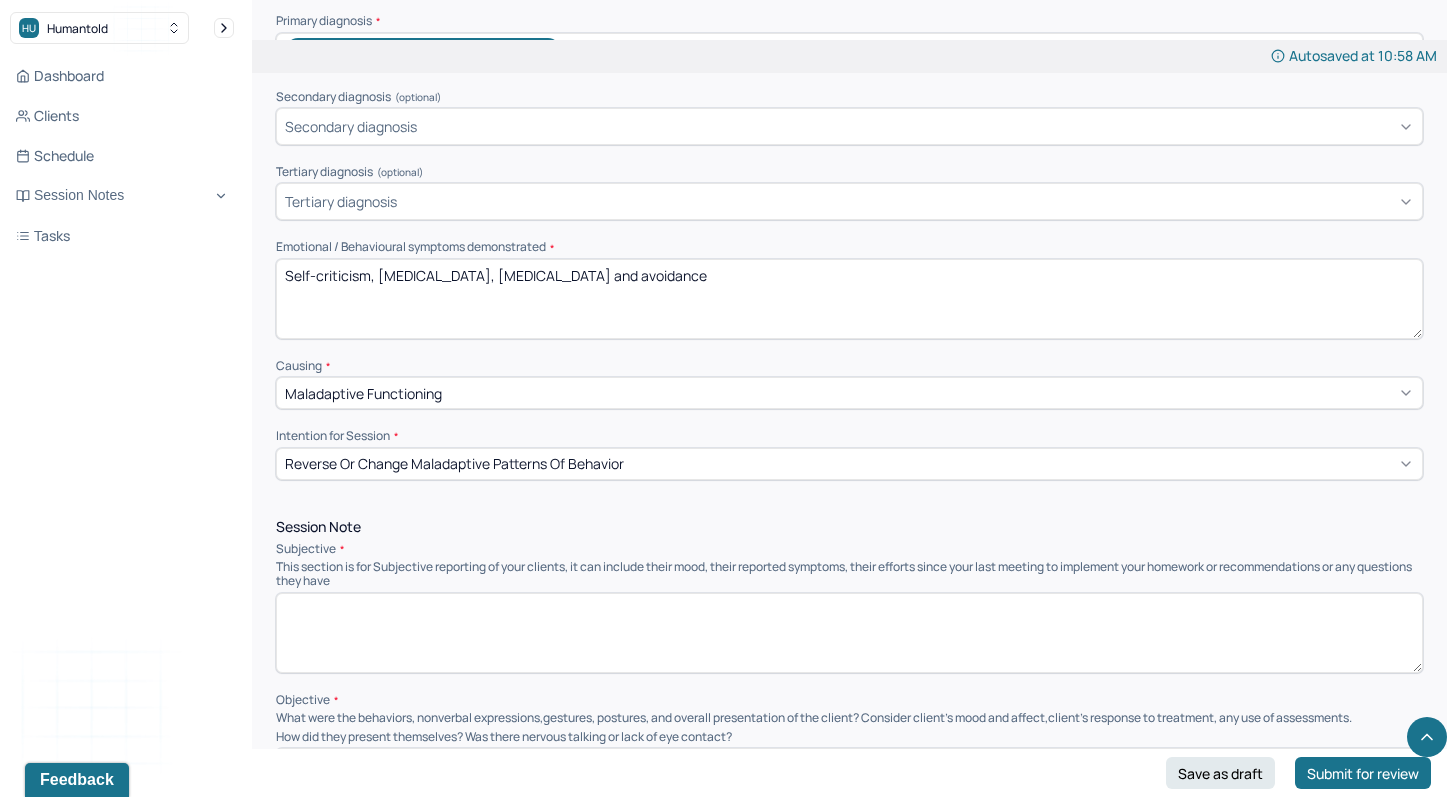 type 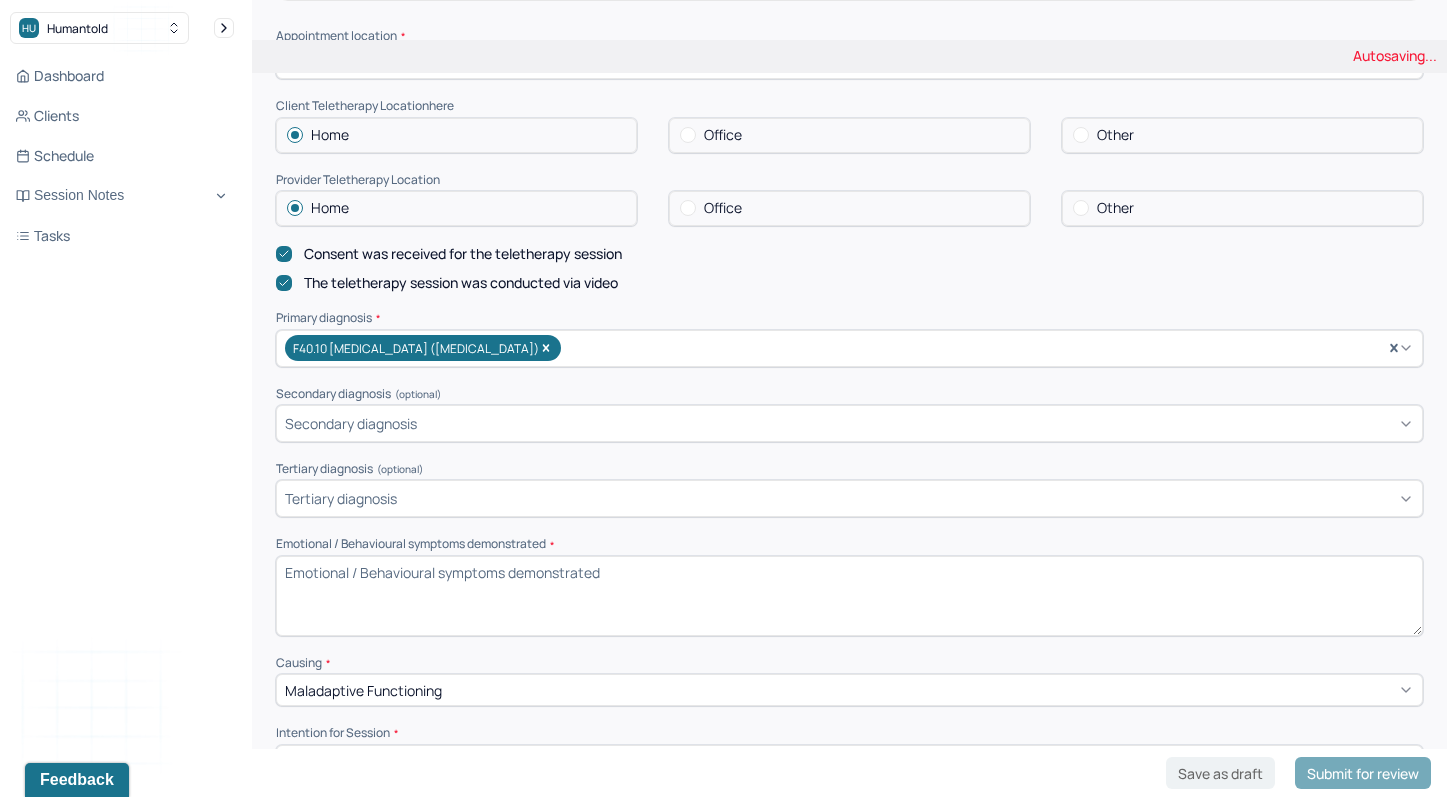 scroll, scrollTop: 295, scrollLeft: 0, axis: vertical 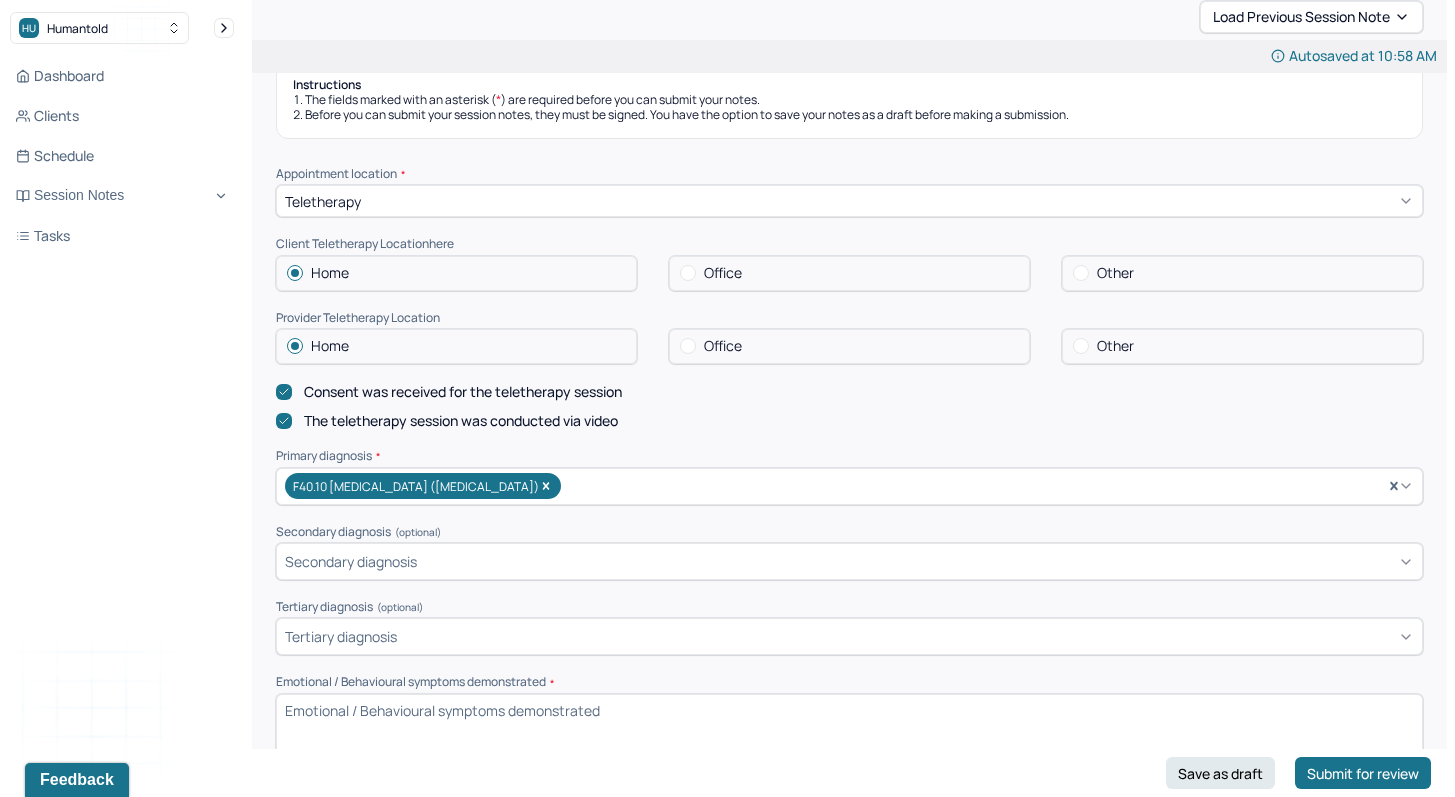 type 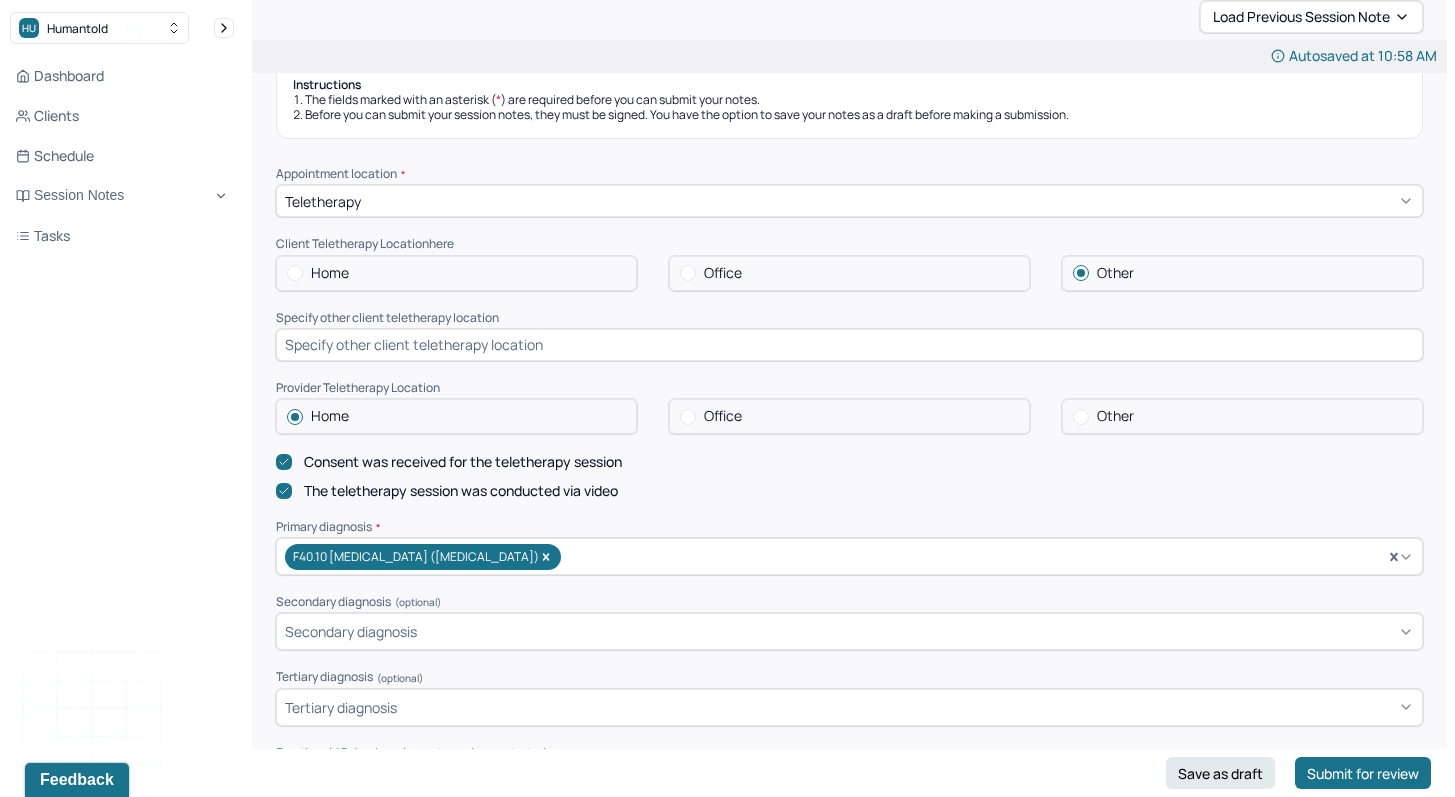 click at bounding box center (849, 345) 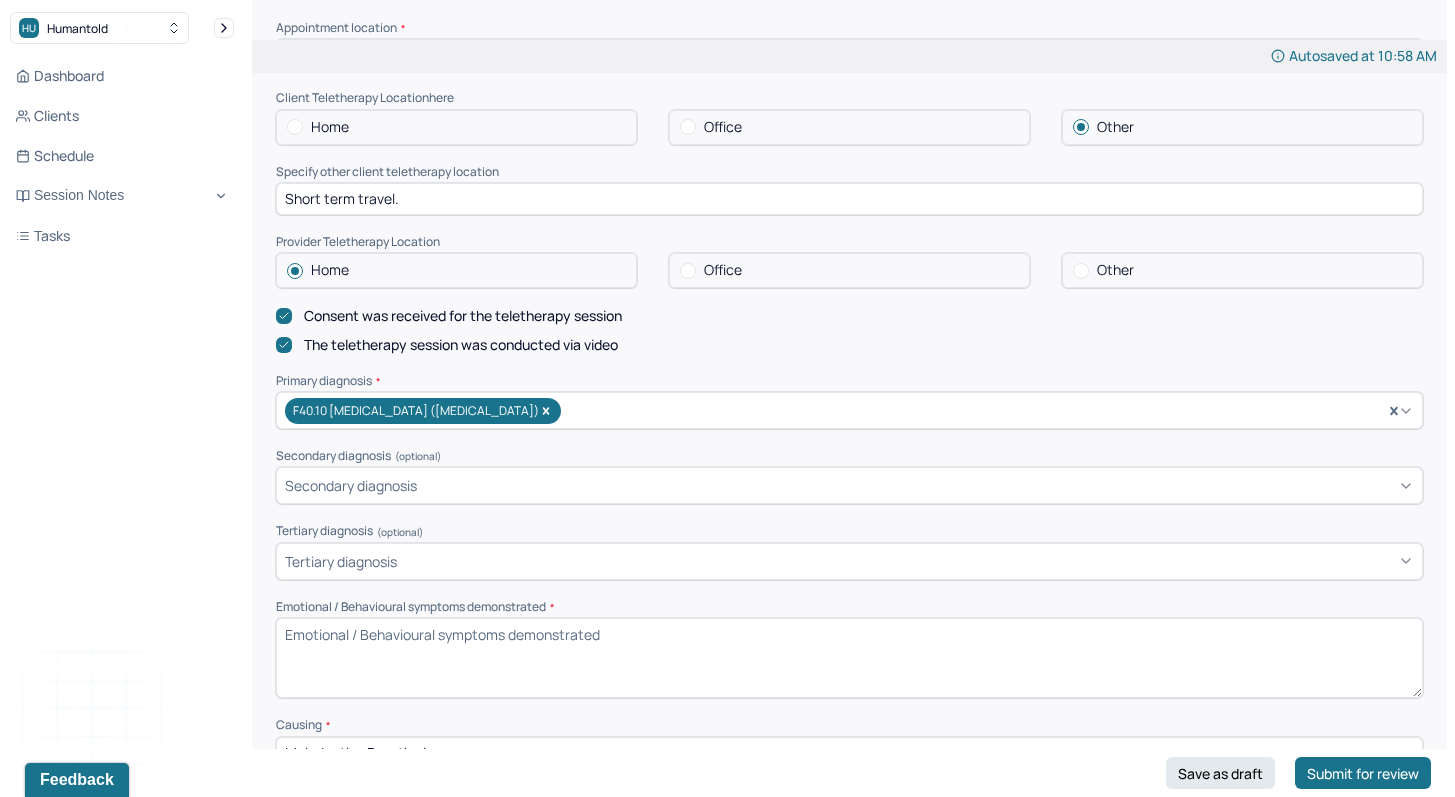 scroll, scrollTop: 442, scrollLeft: 0, axis: vertical 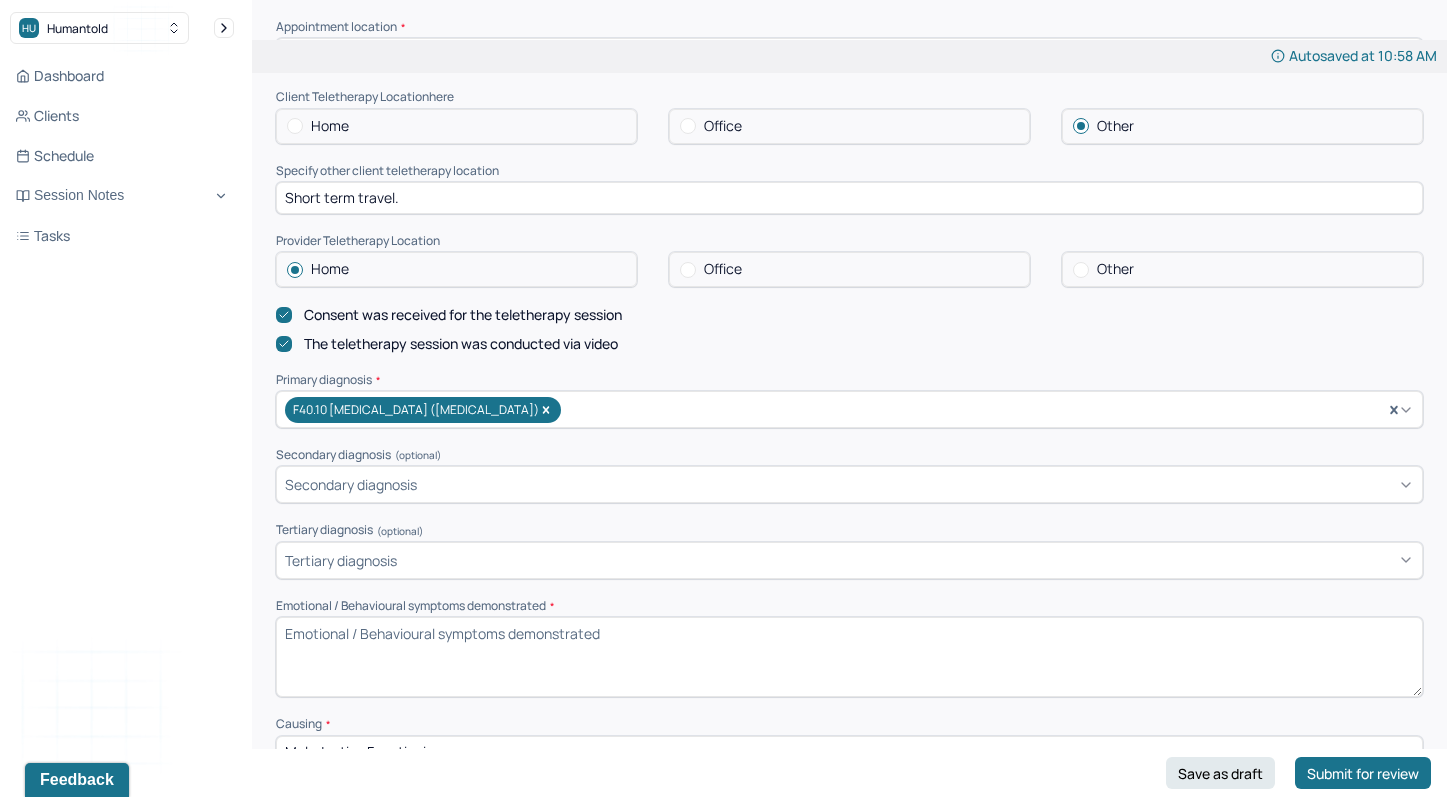 click 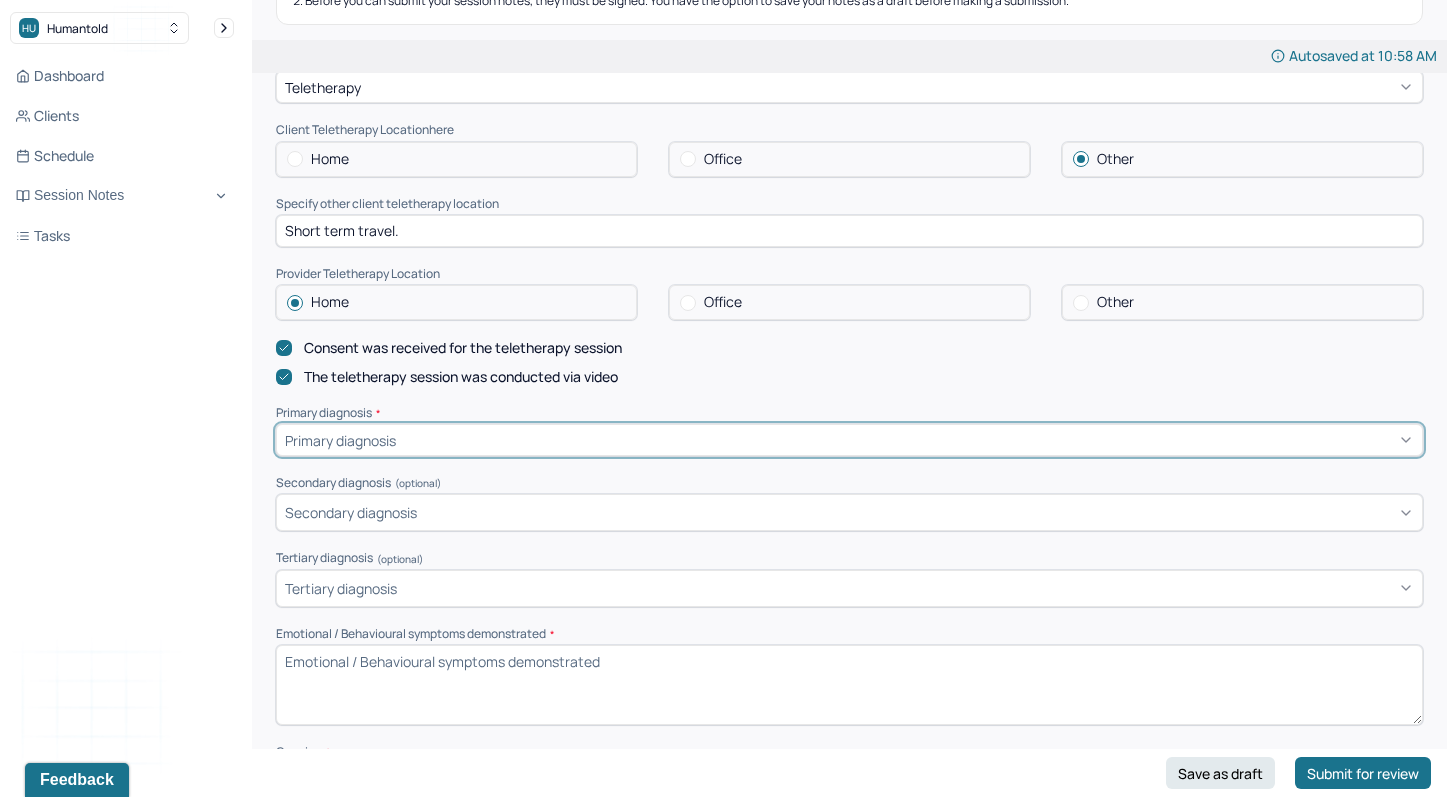 scroll, scrollTop: 395, scrollLeft: 0, axis: vertical 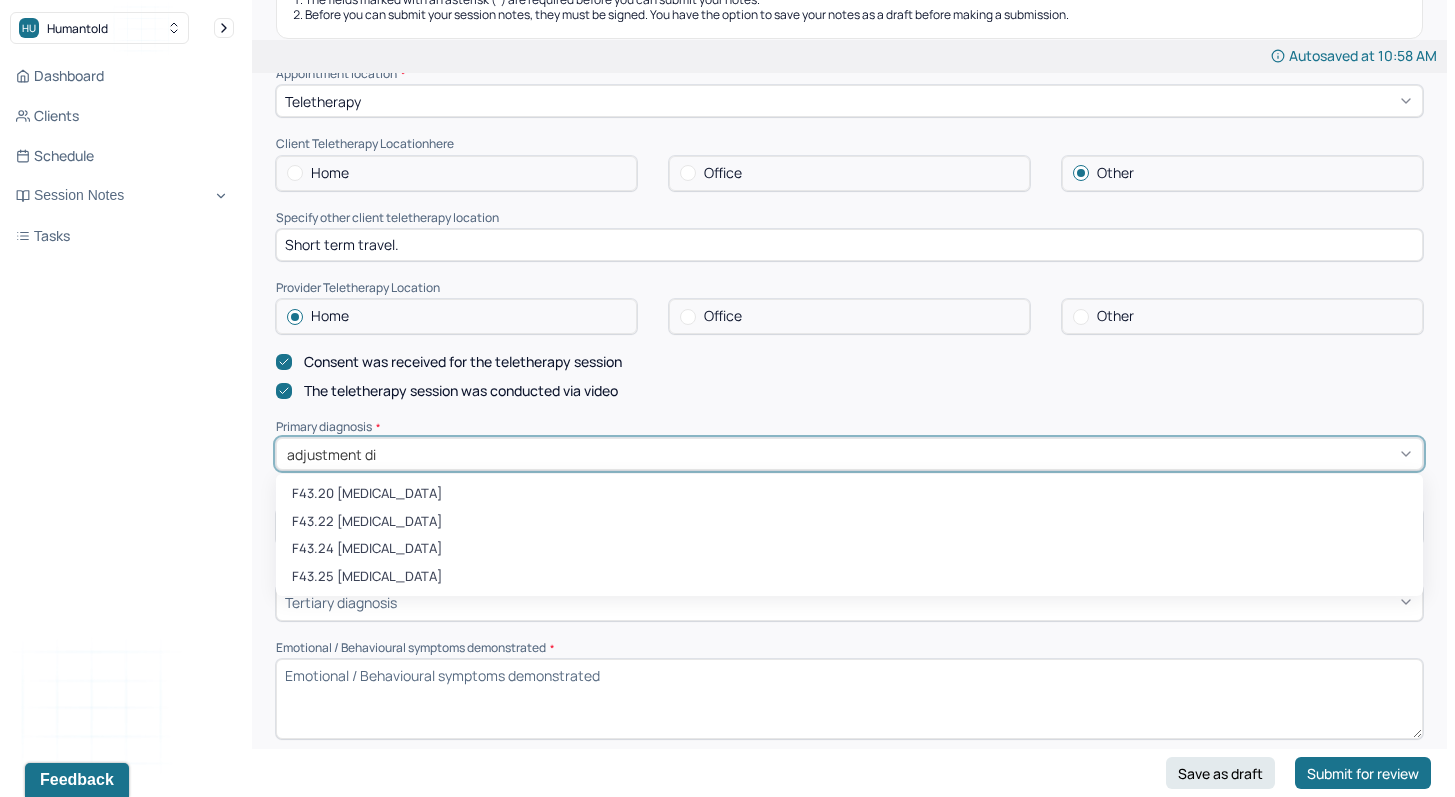 type on "adjustment dis" 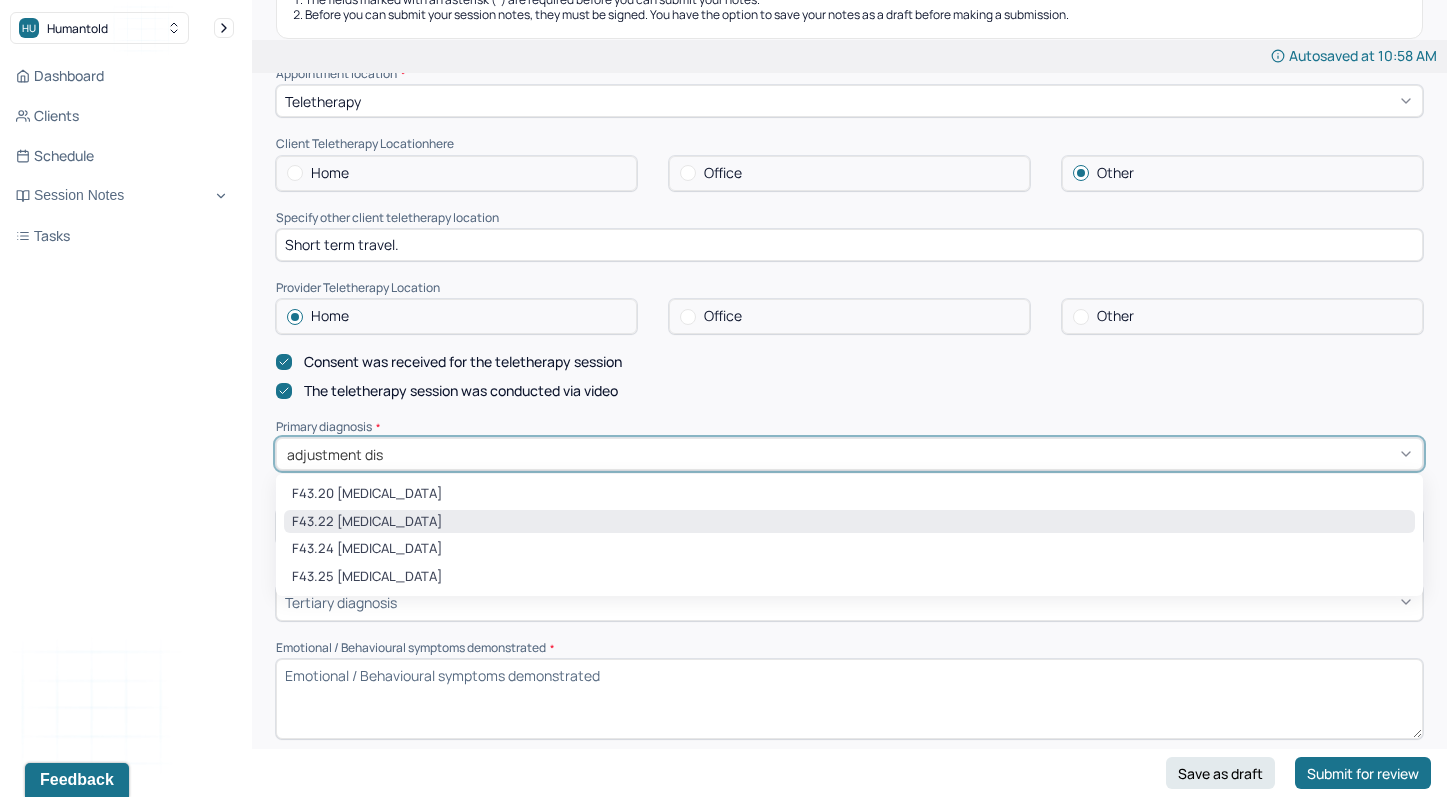 click on "F43.22 [MEDICAL_DATA]" at bounding box center (849, 522) 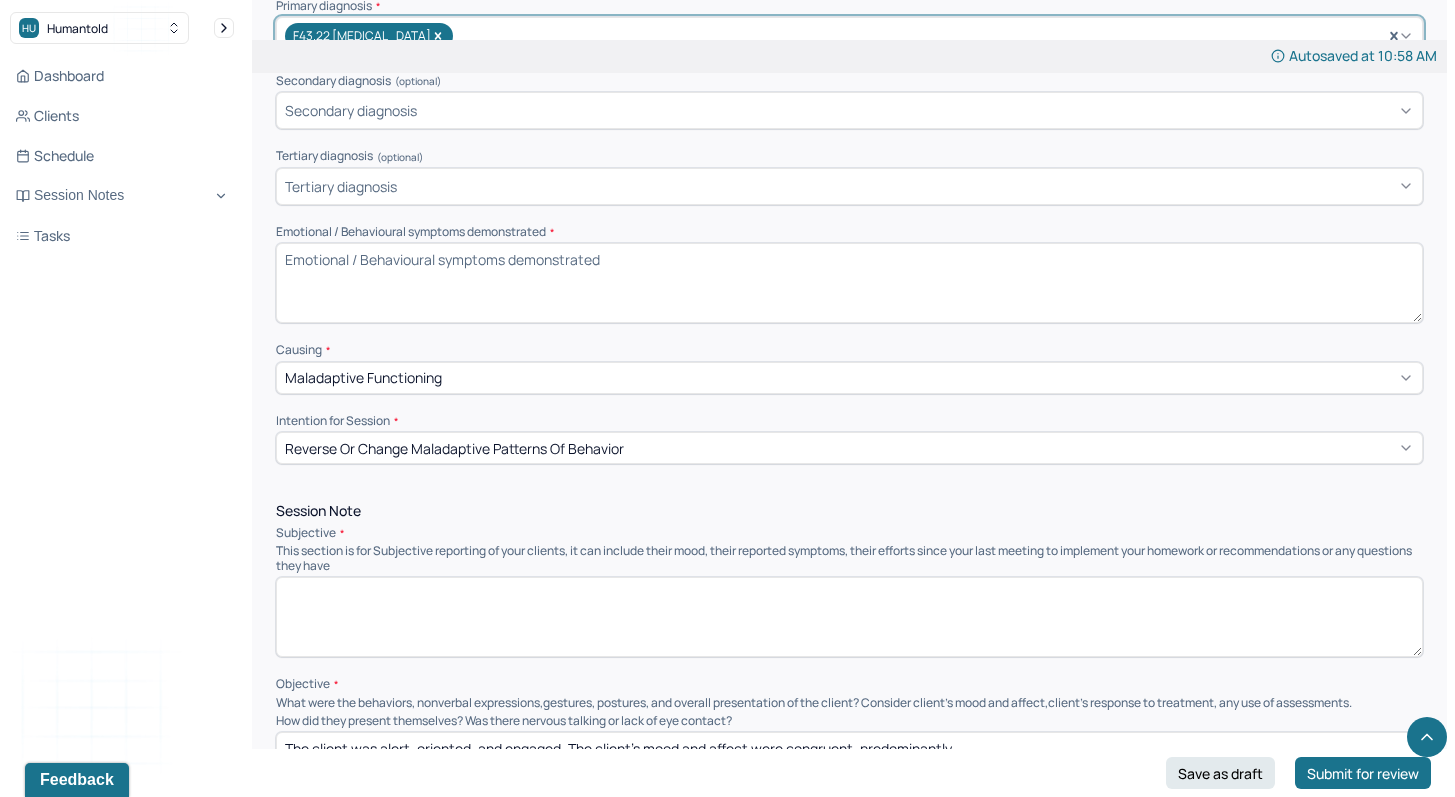 scroll, scrollTop: 928, scrollLeft: 0, axis: vertical 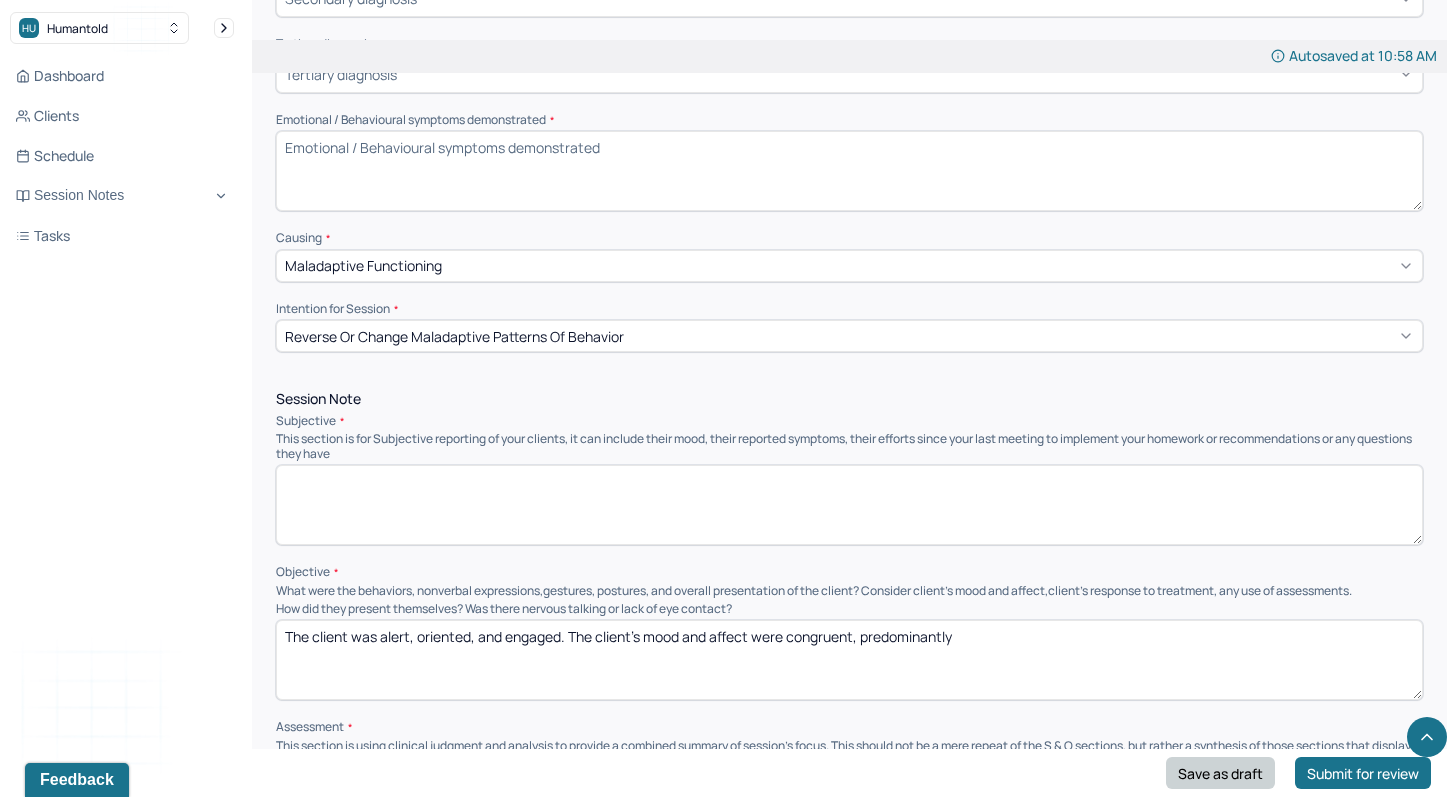 click on "Save as draft" at bounding box center [1220, 773] 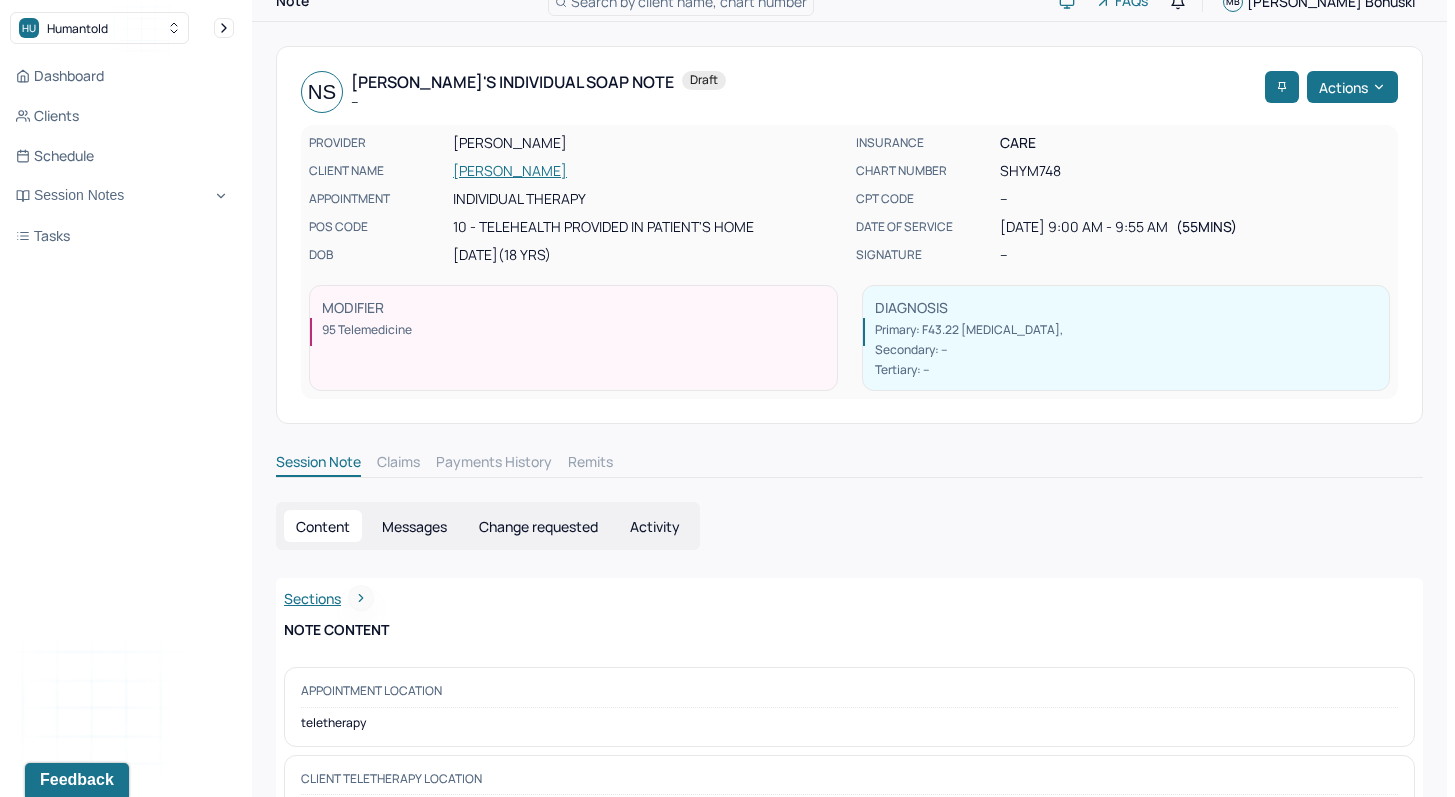 scroll, scrollTop: 0, scrollLeft: 0, axis: both 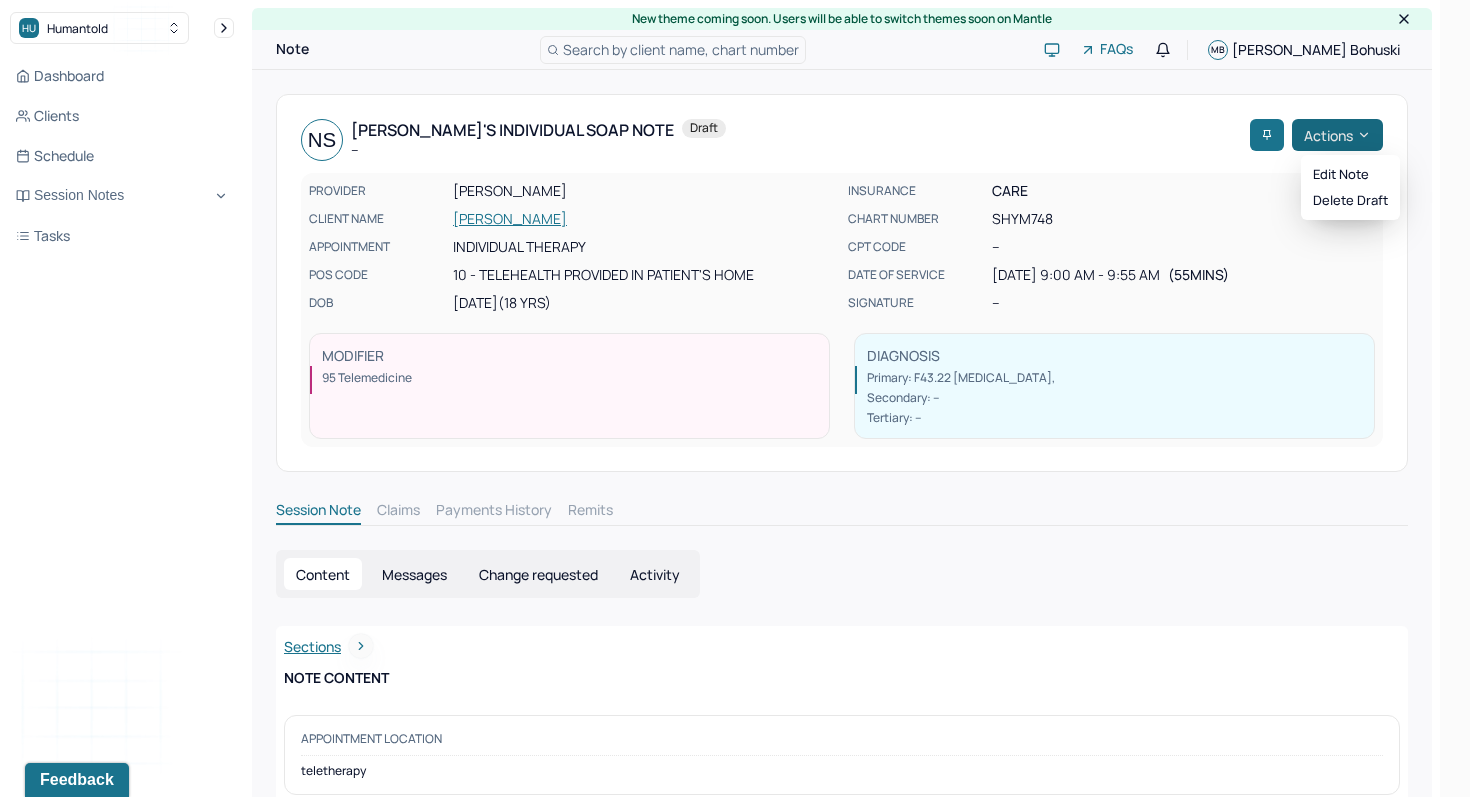 click on "Actions" at bounding box center (1337, 135) 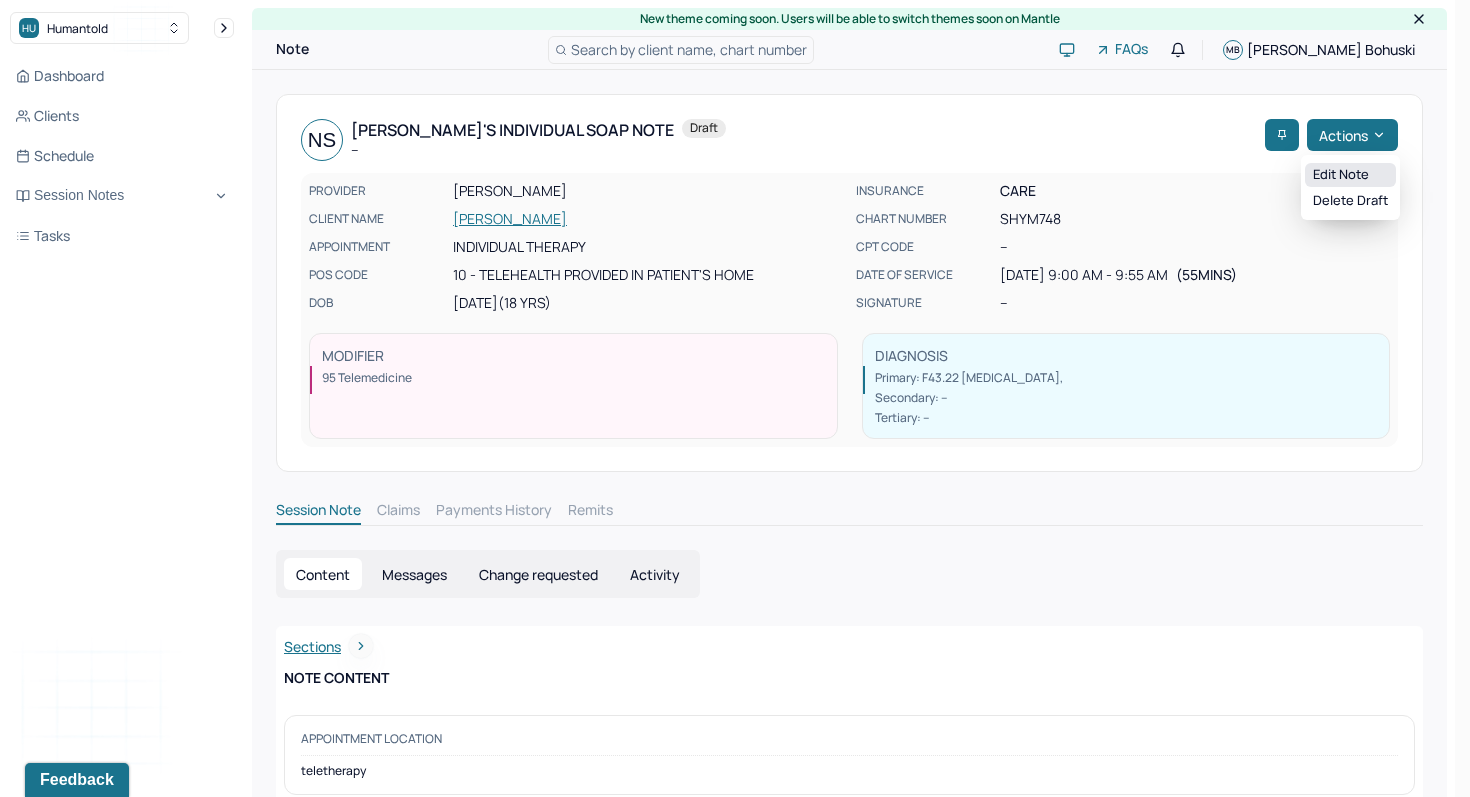 click on "Edit note" at bounding box center [1350, 175] 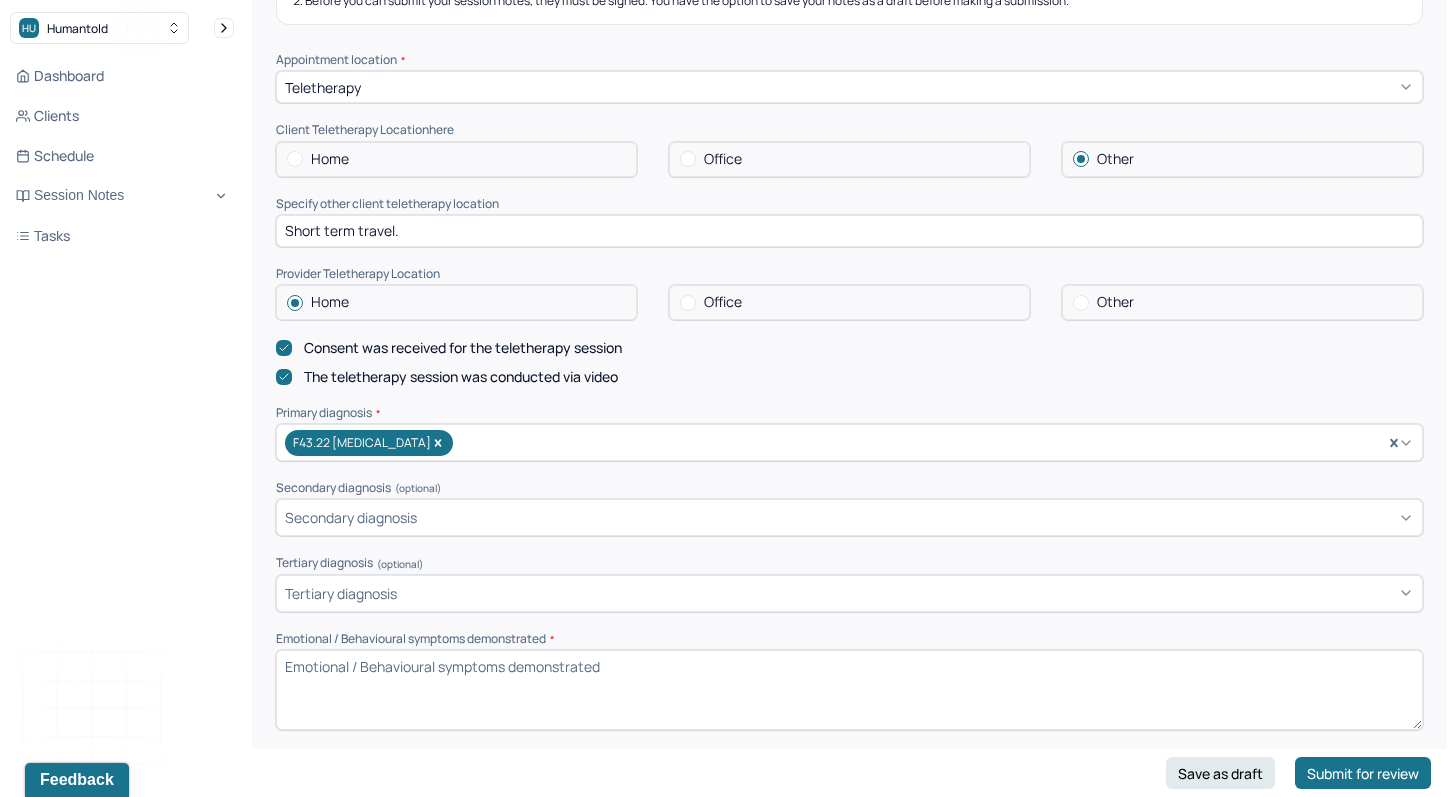 scroll, scrollTop: 750, scrollLeft: 0, axis: vertical 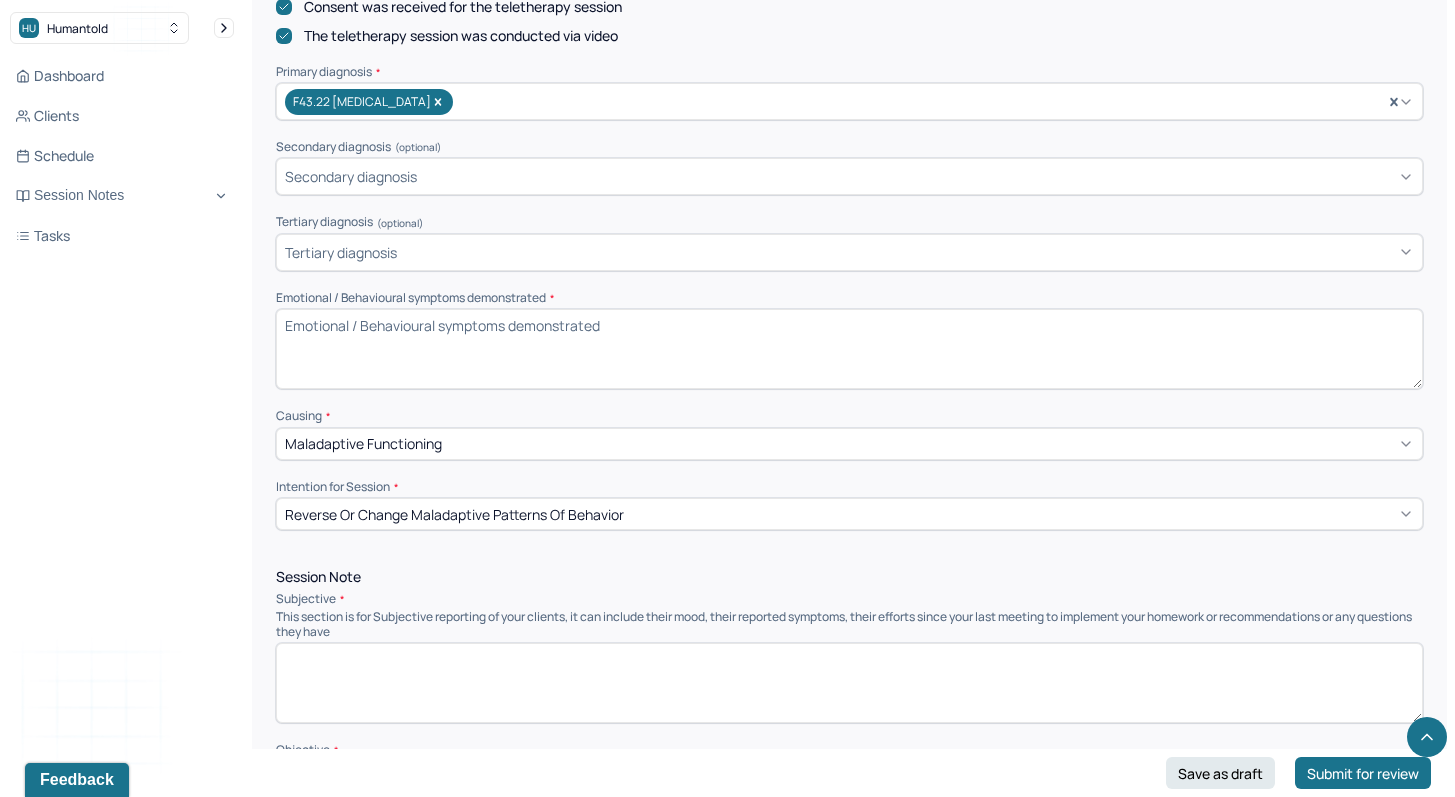 click at bounding box center (849, 683) 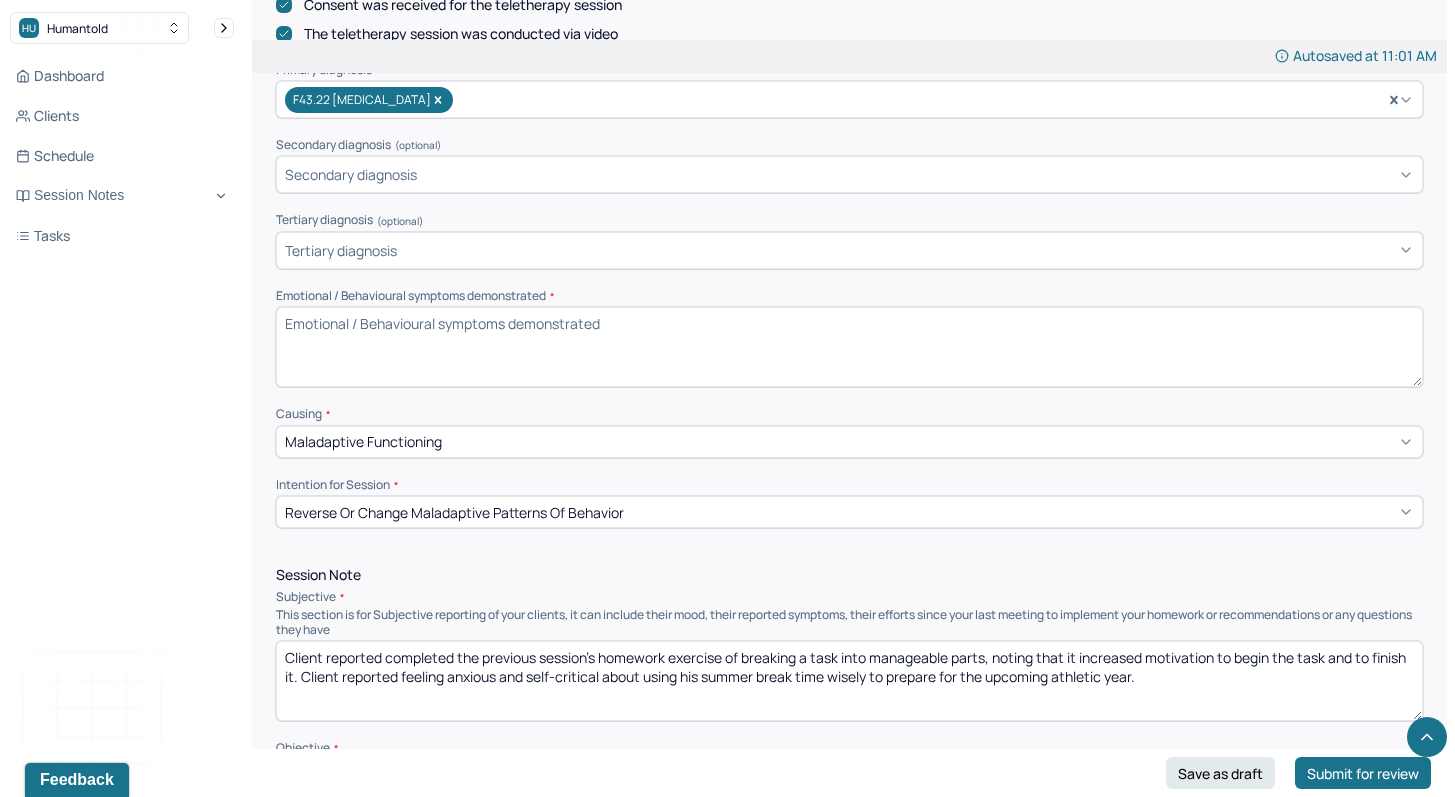 scroll, scrollTop: 754, scrollLeft: 0, axis: vertical 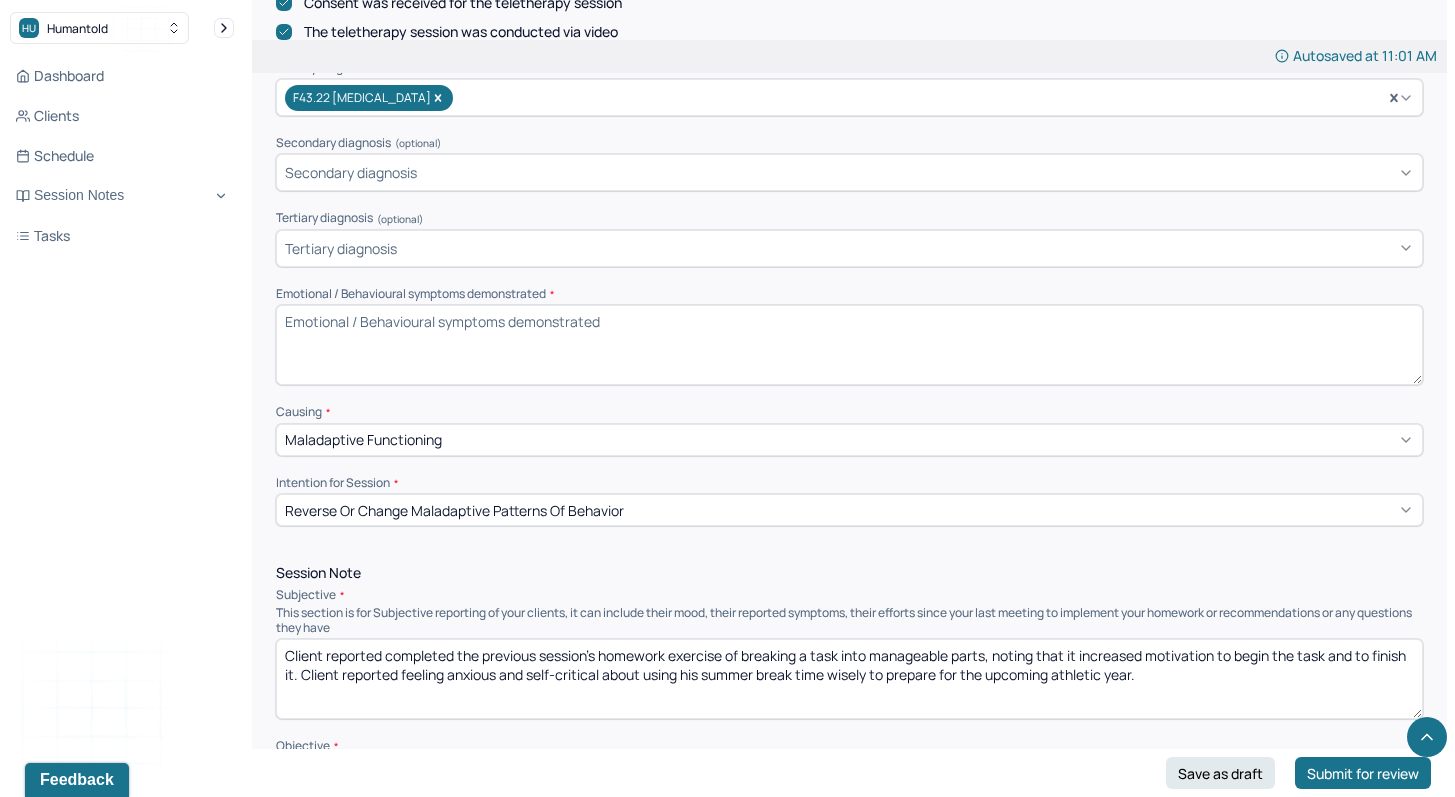 type on "Client reported completed the previous session's homework exercise of breaking a task into manageable parts, noting that it increased motivation to begin the task and to finish it. Client reported feeling anxious and self-critical about using his summer break time wisely to prepare for the upcoming athletic year." 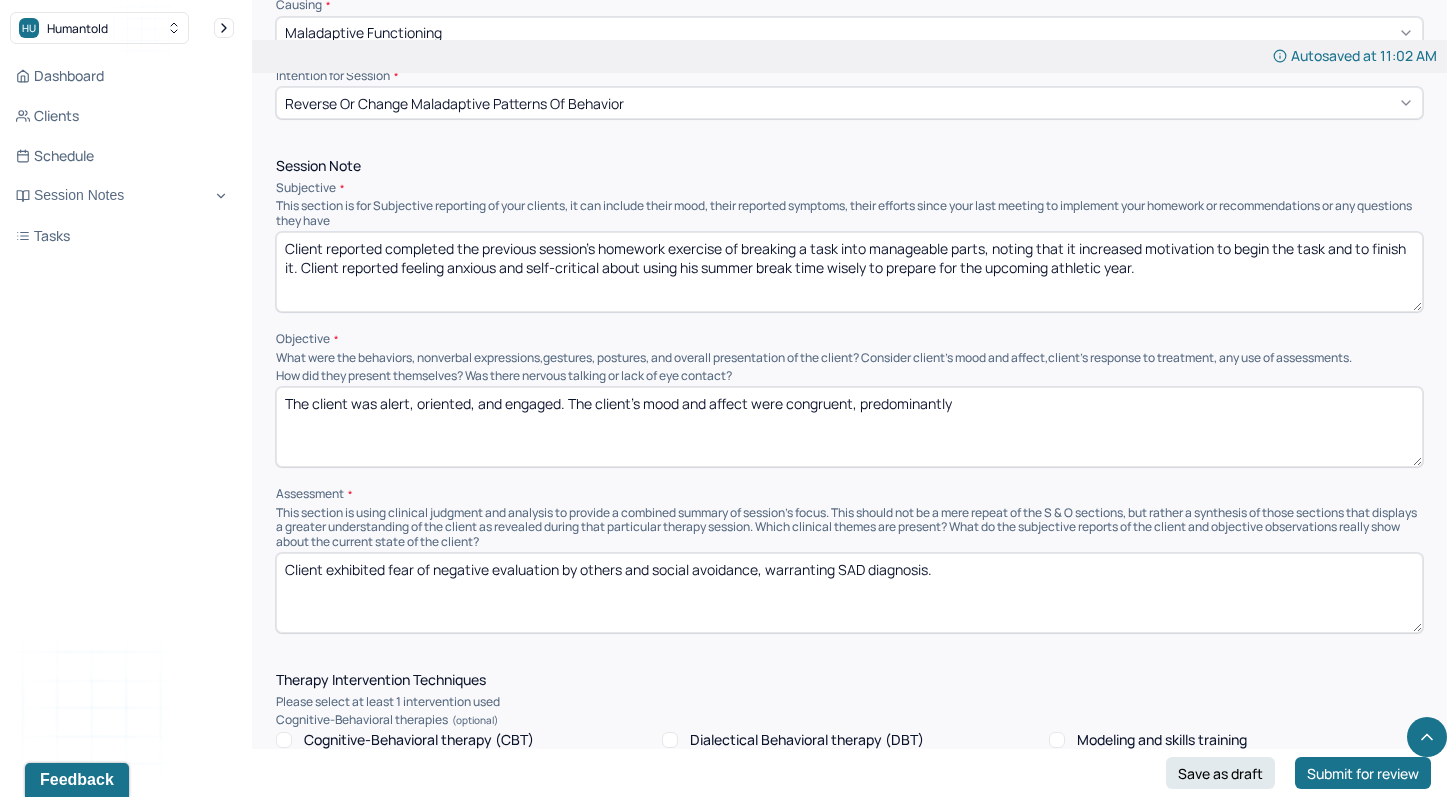 scroll, scrollTop: 1167, scrollLeft: 0, axis: vertical 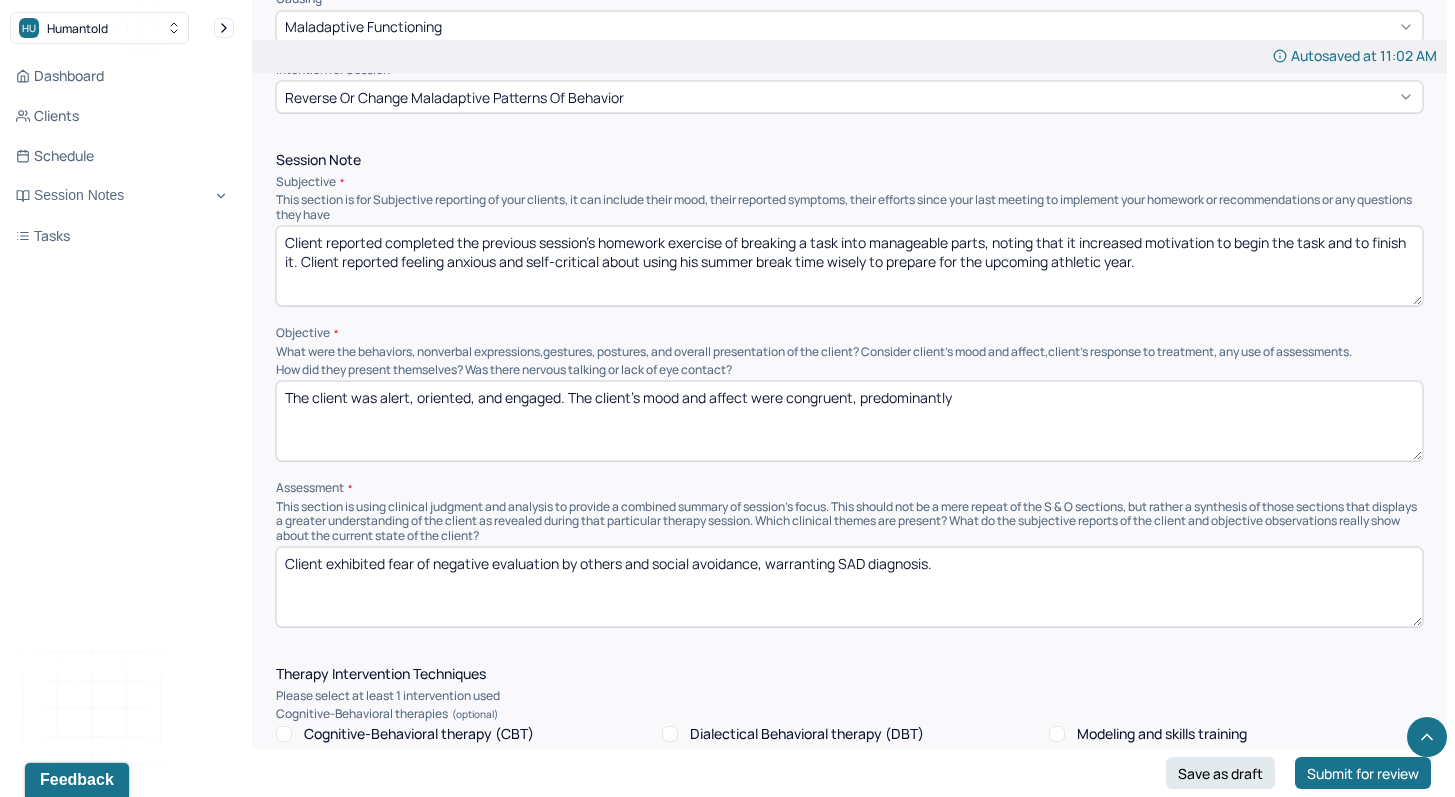 type on "[MEDICAL_DATA], worry, self-criticism" 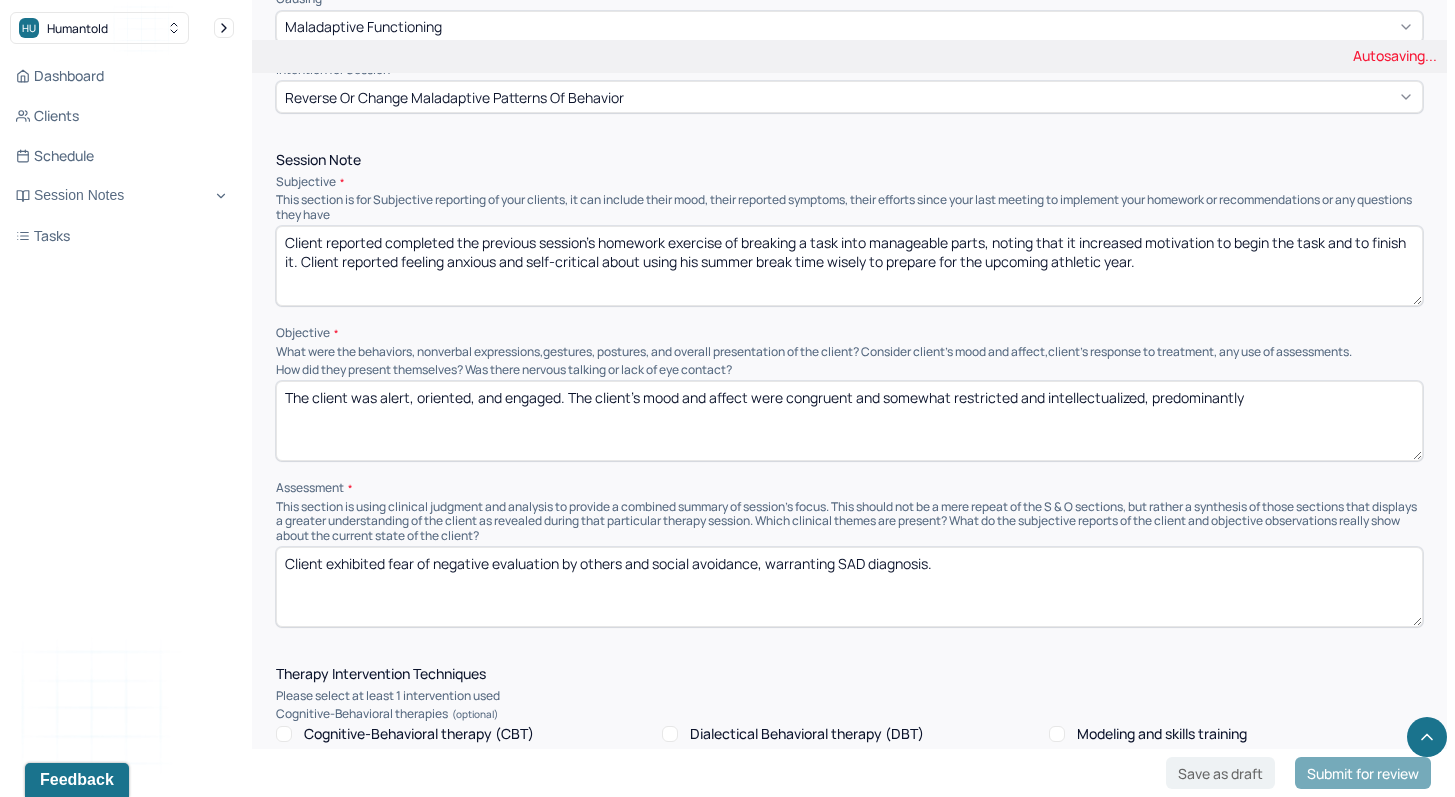 click on "The client was alert, oriented, and engaged. The client's mood and affect were congruent and , predominantly" at bounding box center [849, 421] 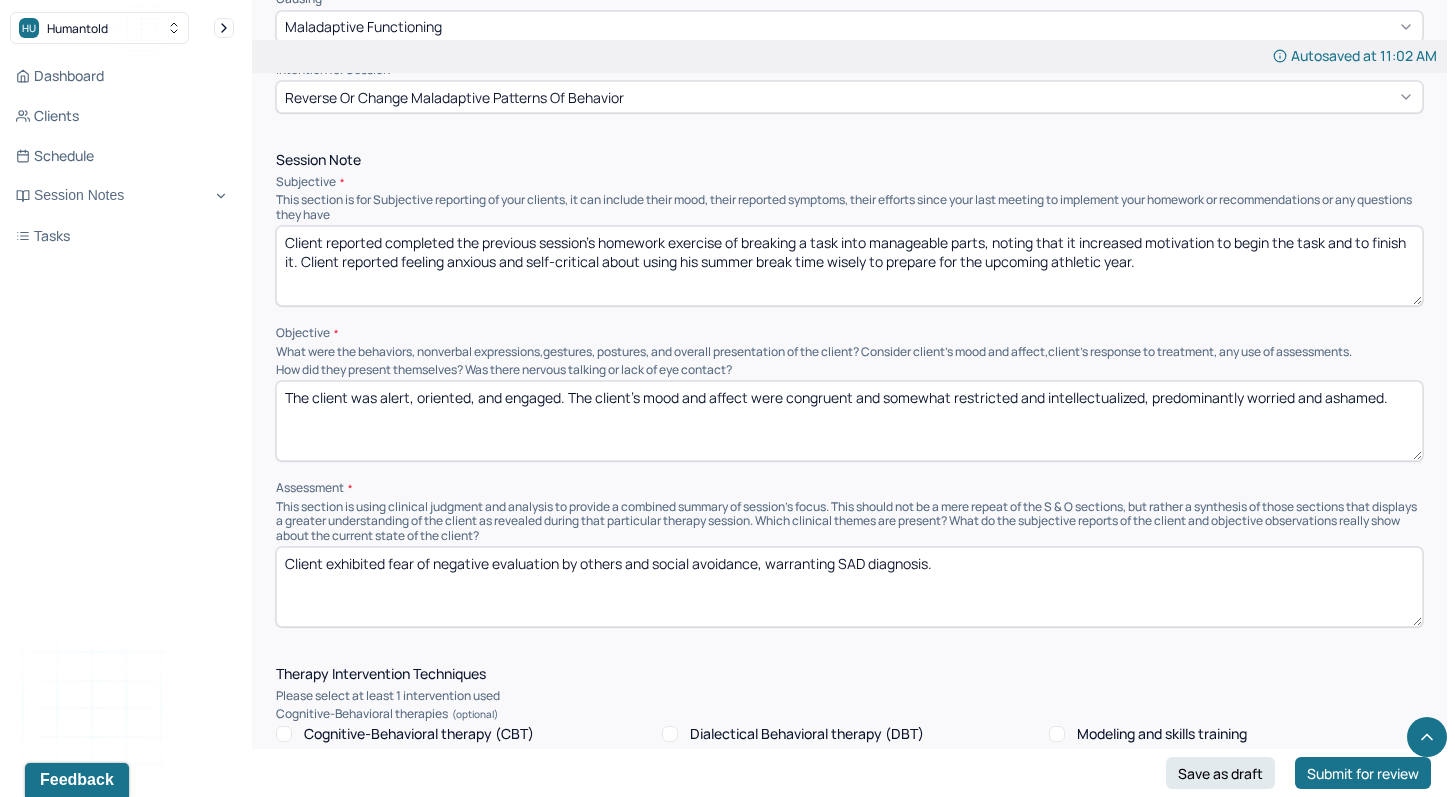 type on "The client was alert, oriented, and engaged. The client's mood and affect were congruent and somewhat restricted and intellectualized, predominantly worried and ashamed." 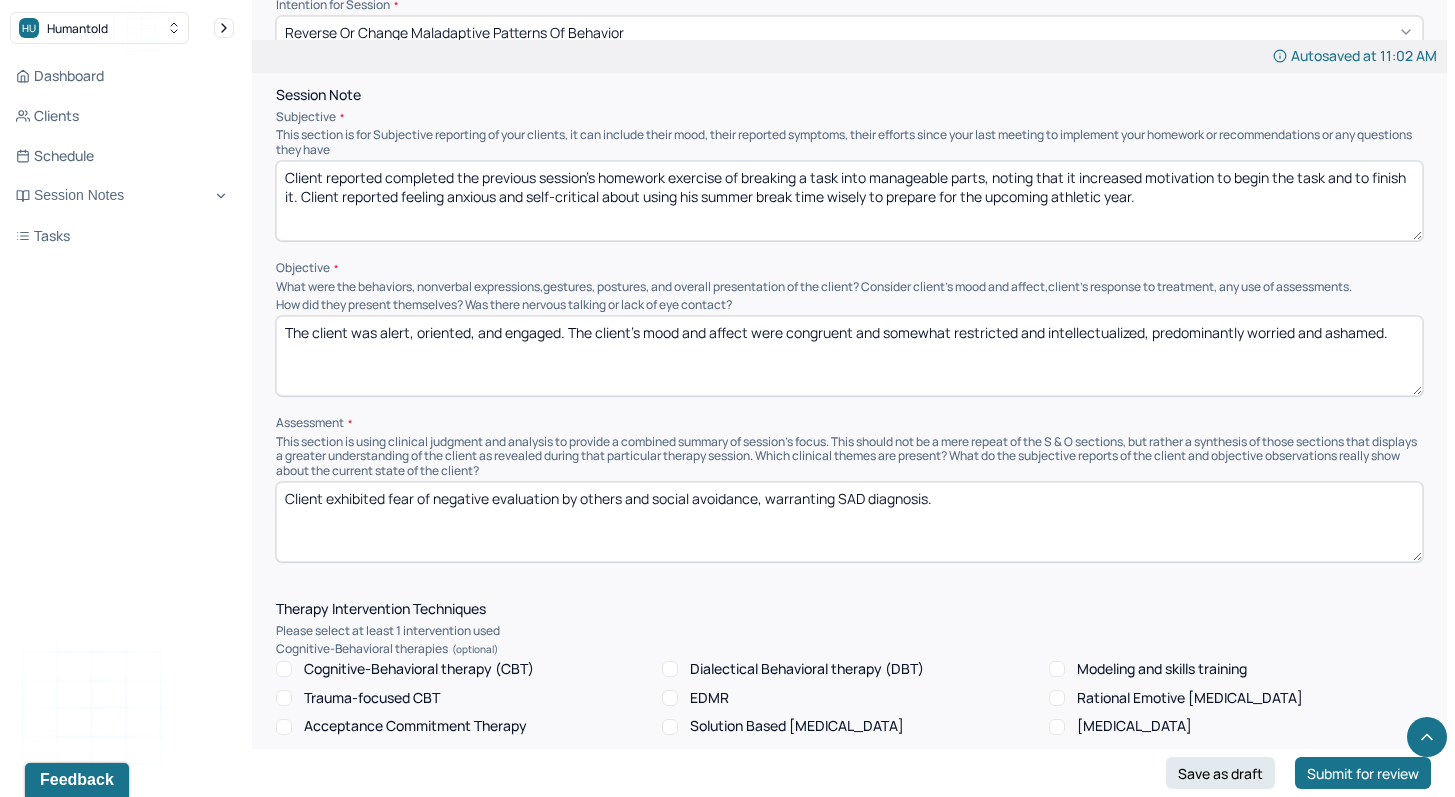 scroll, scrollTop: 1302, scrollLeft: 0, axis: vertical 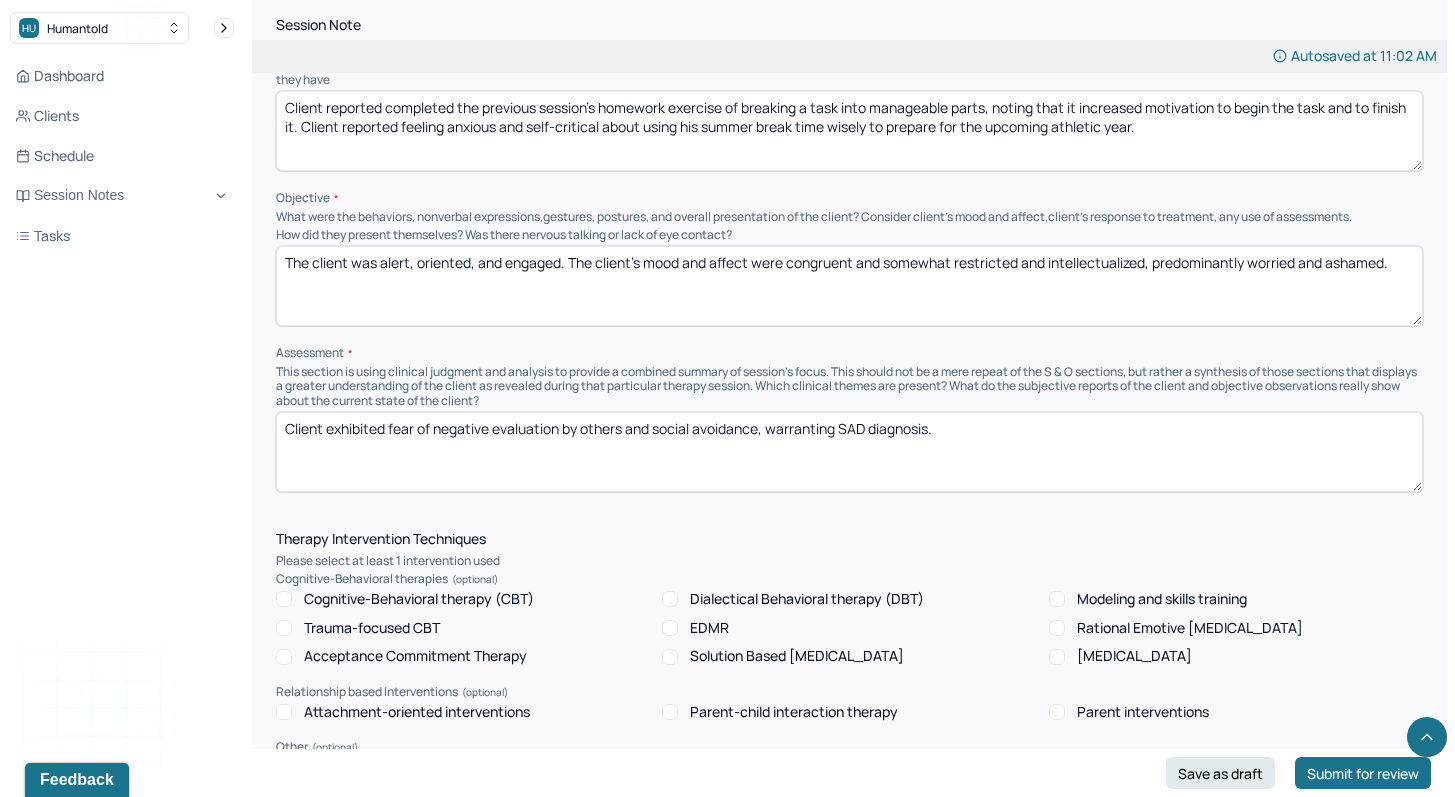 drag, startPoint x: 944, startPoint y: 435, endPoint x: 388, endPoint y: 423, distance: 556.12946 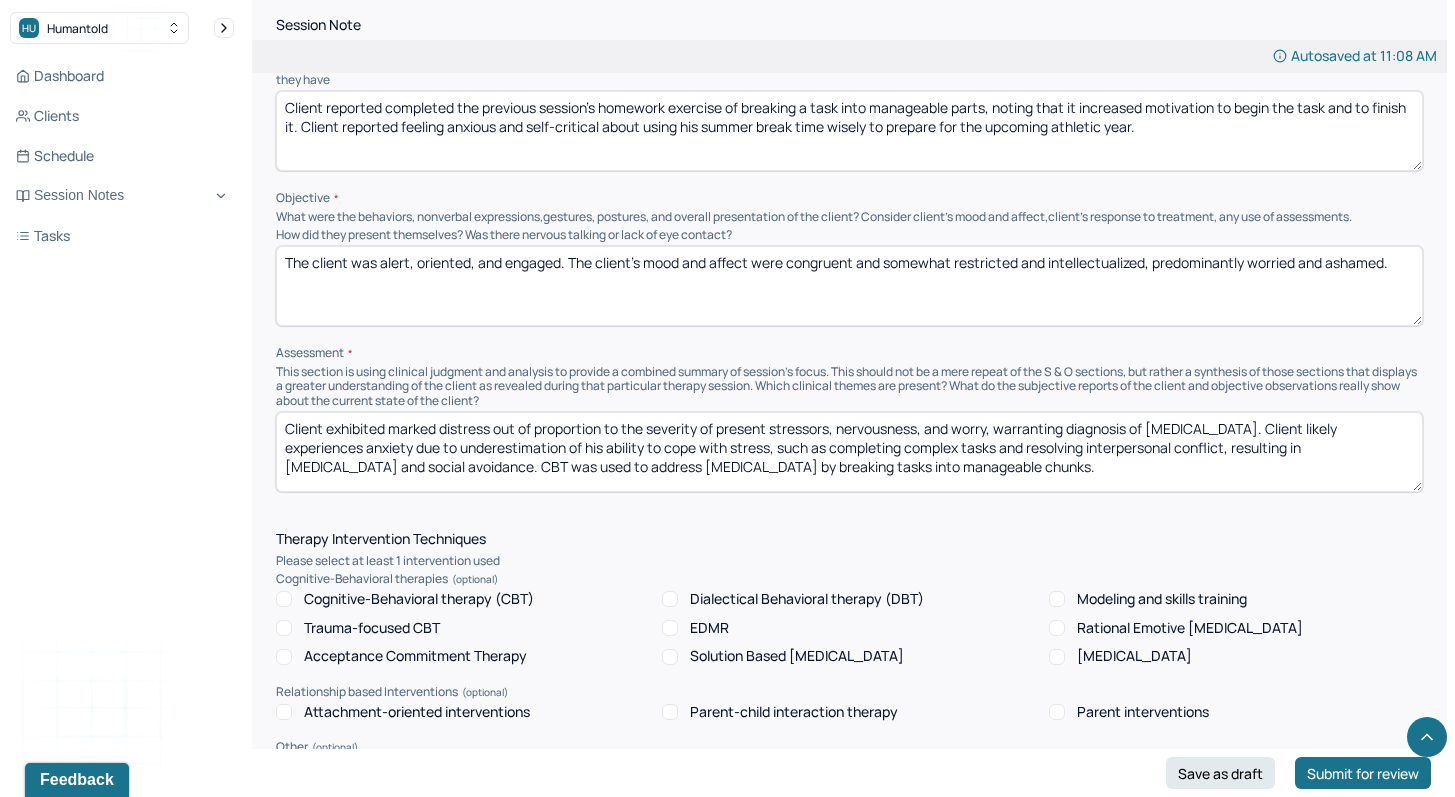type on "Client exhibited marked distress out of proportion to the severity of present stressors, nervousness, and worry, warranting diagnosis of [MEDICAL_DATA]. Client likely experiences anxiety due to underestimation of his ability to cope with stress, such as completing complex tasks and resolving interpersonal conflict, resulting in [MEDICAL_DATA] and social avoidance. CBT was used to address [MEDICAL_DATA] by breaking tasks into manageable chunks." 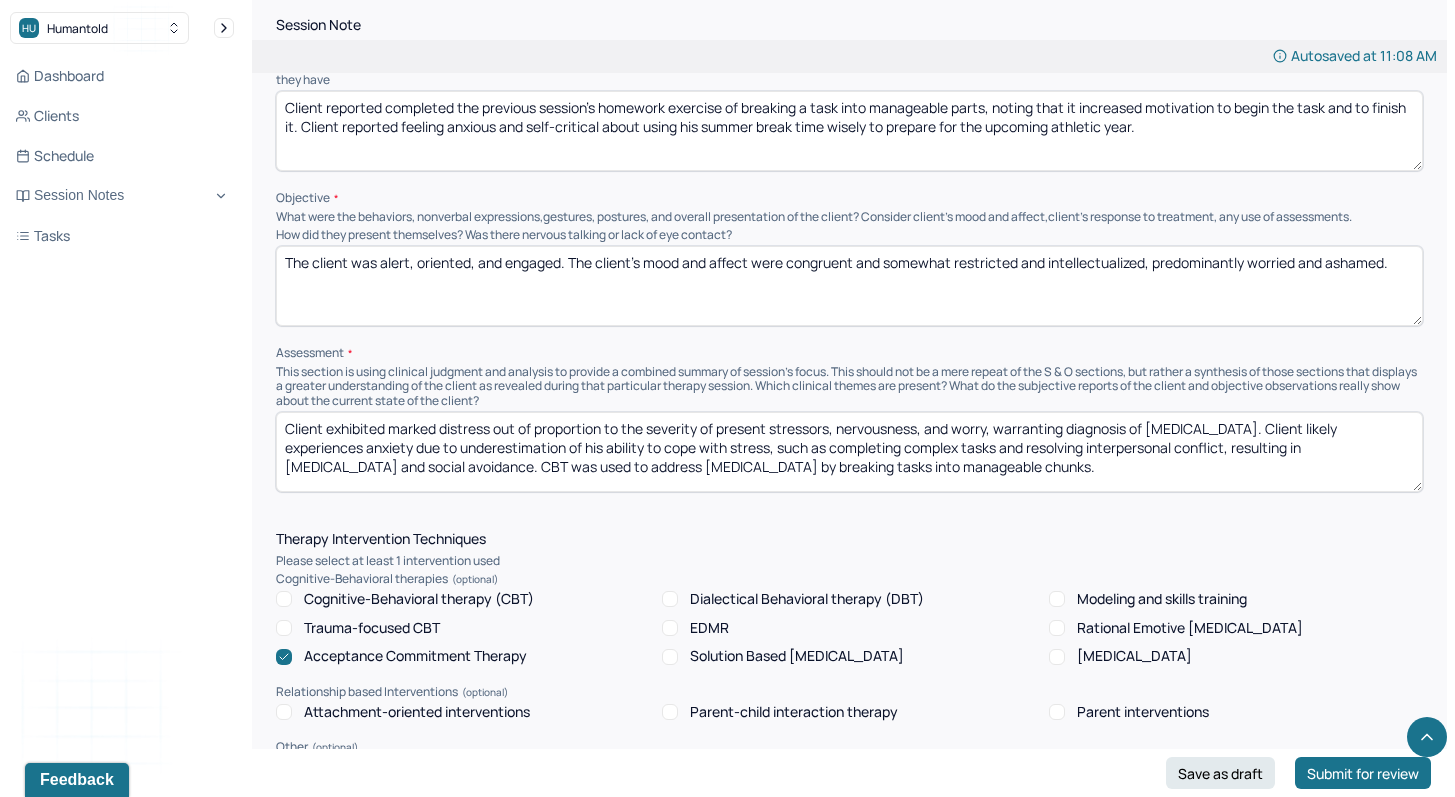 click on "Cognitive-Behavioral therapy (CBT)" at bounding box center [284, 599] 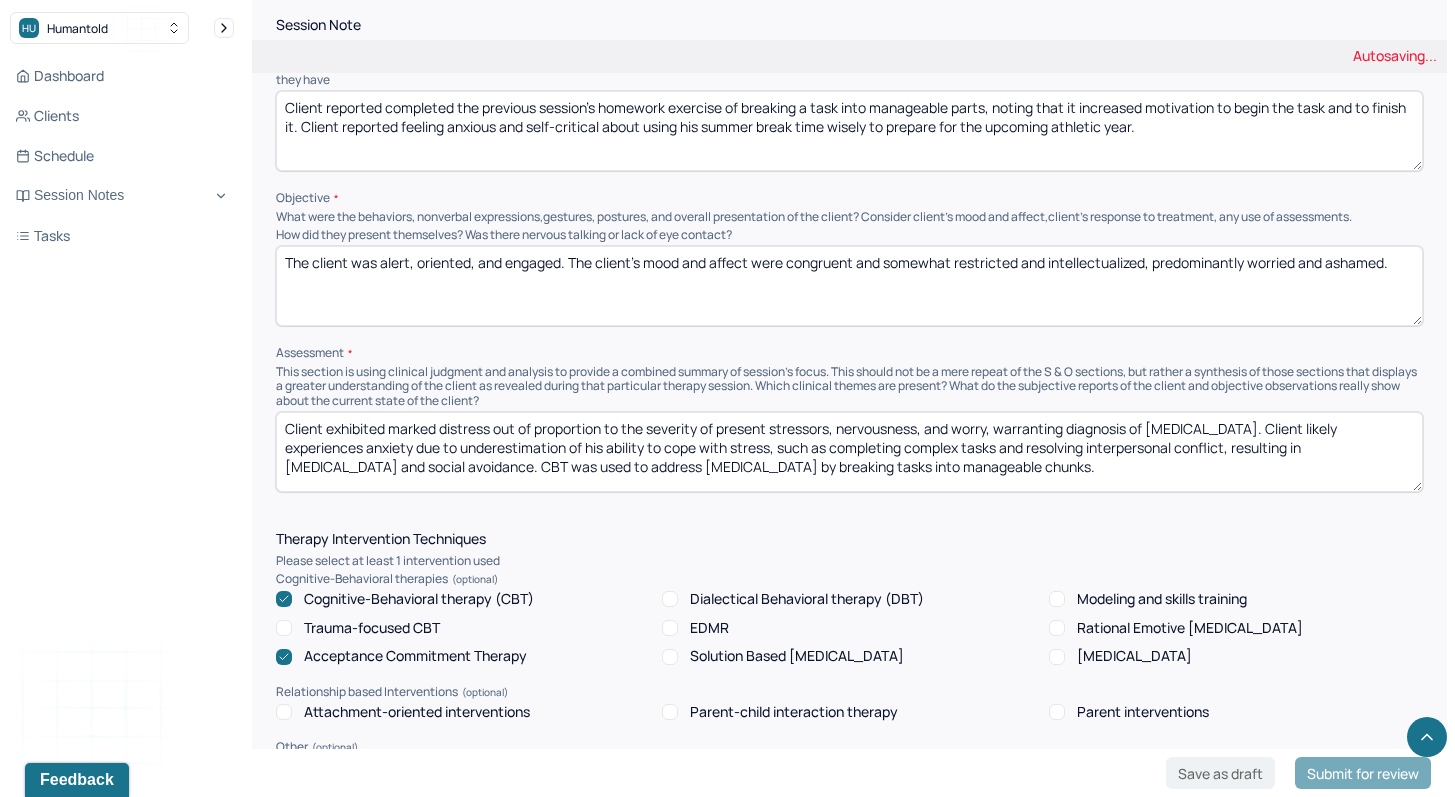drag, startPoint x: 1158, startPoint y: 463, endPoint x: 1171, endPoint y: 490, distance: 29.966648 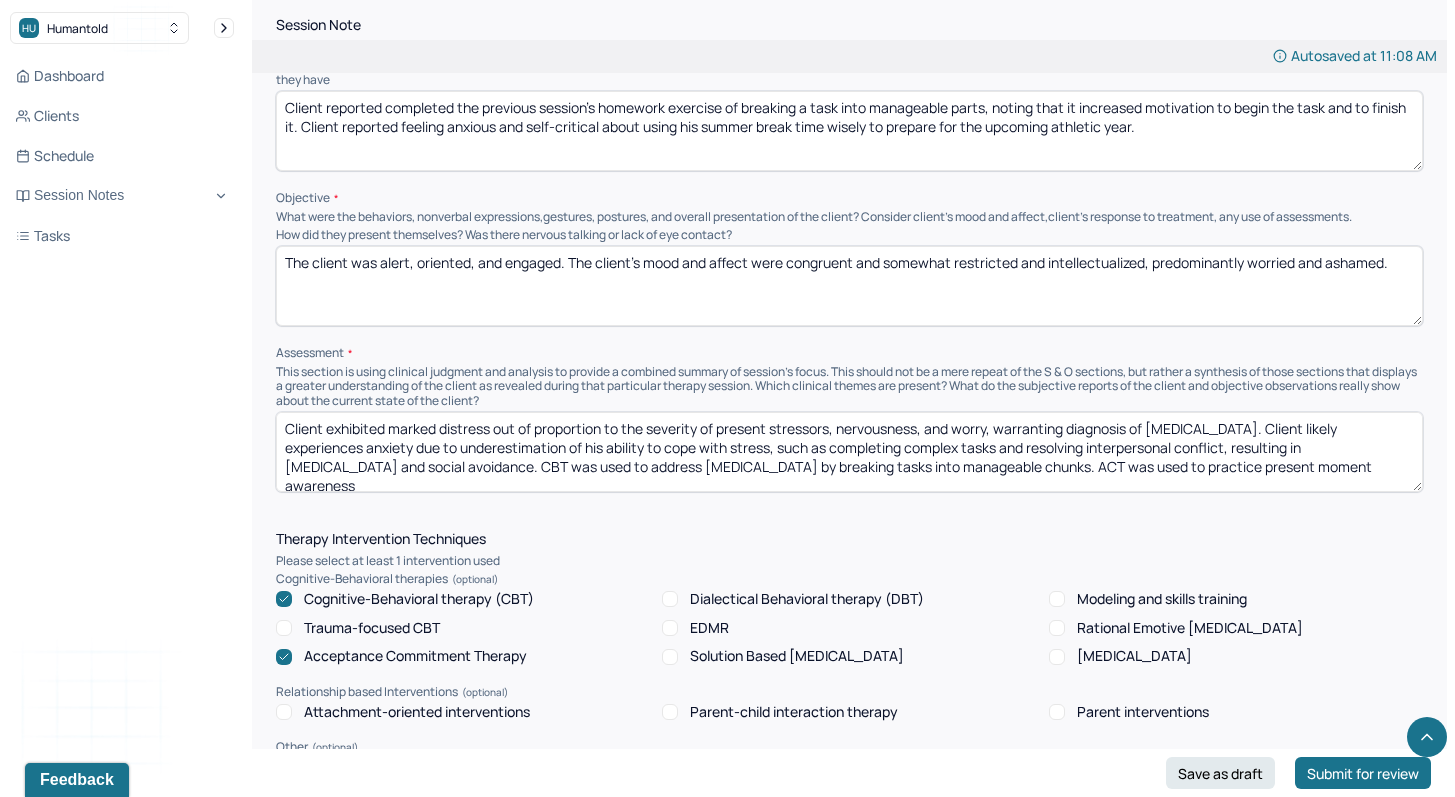 scroll, scrollTop: 3, scrollLeft: 0, axis: vertical 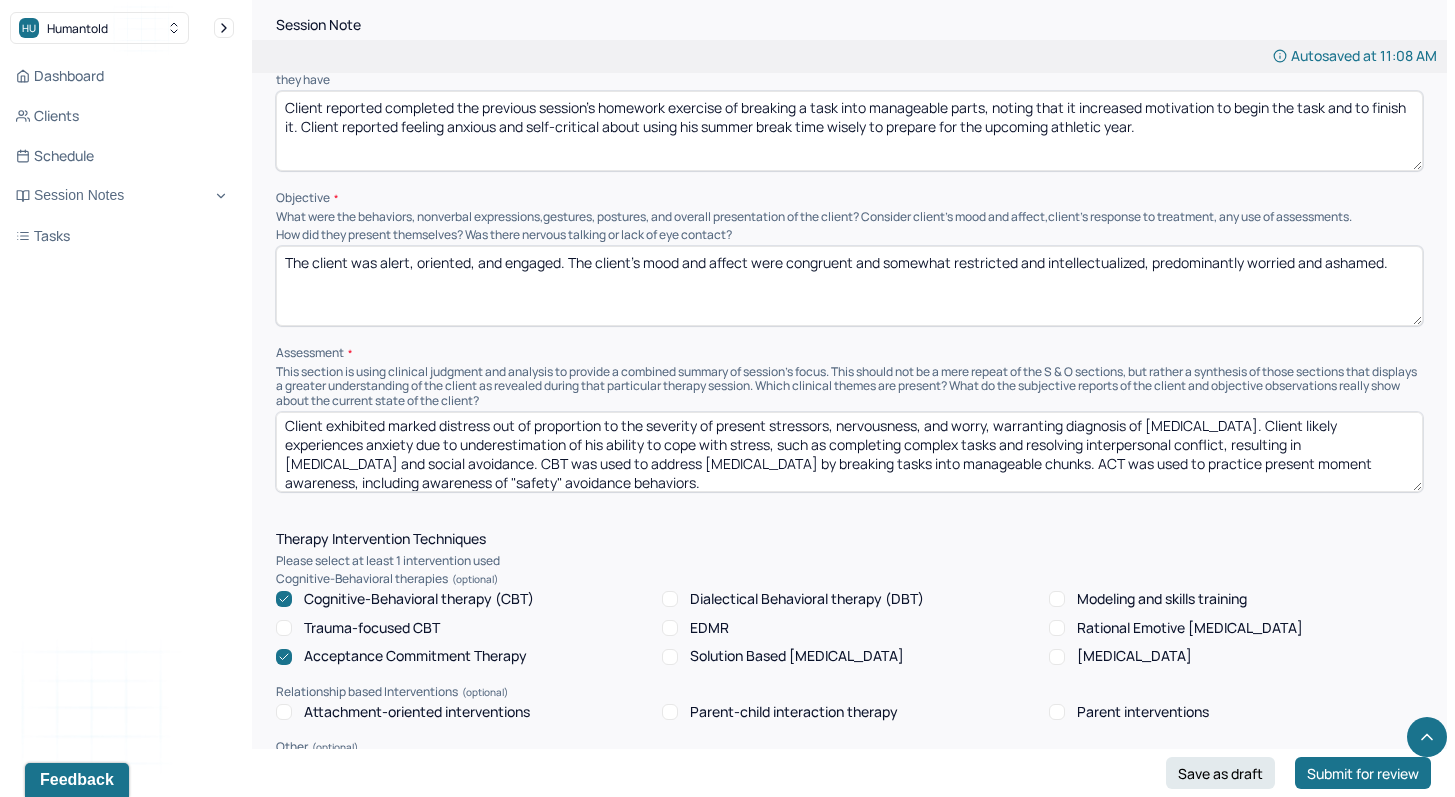 drag, startPoint x: 757, startPoint y: 475, endPoint x: 1072, endPoint y: 464, distance: 315.19202 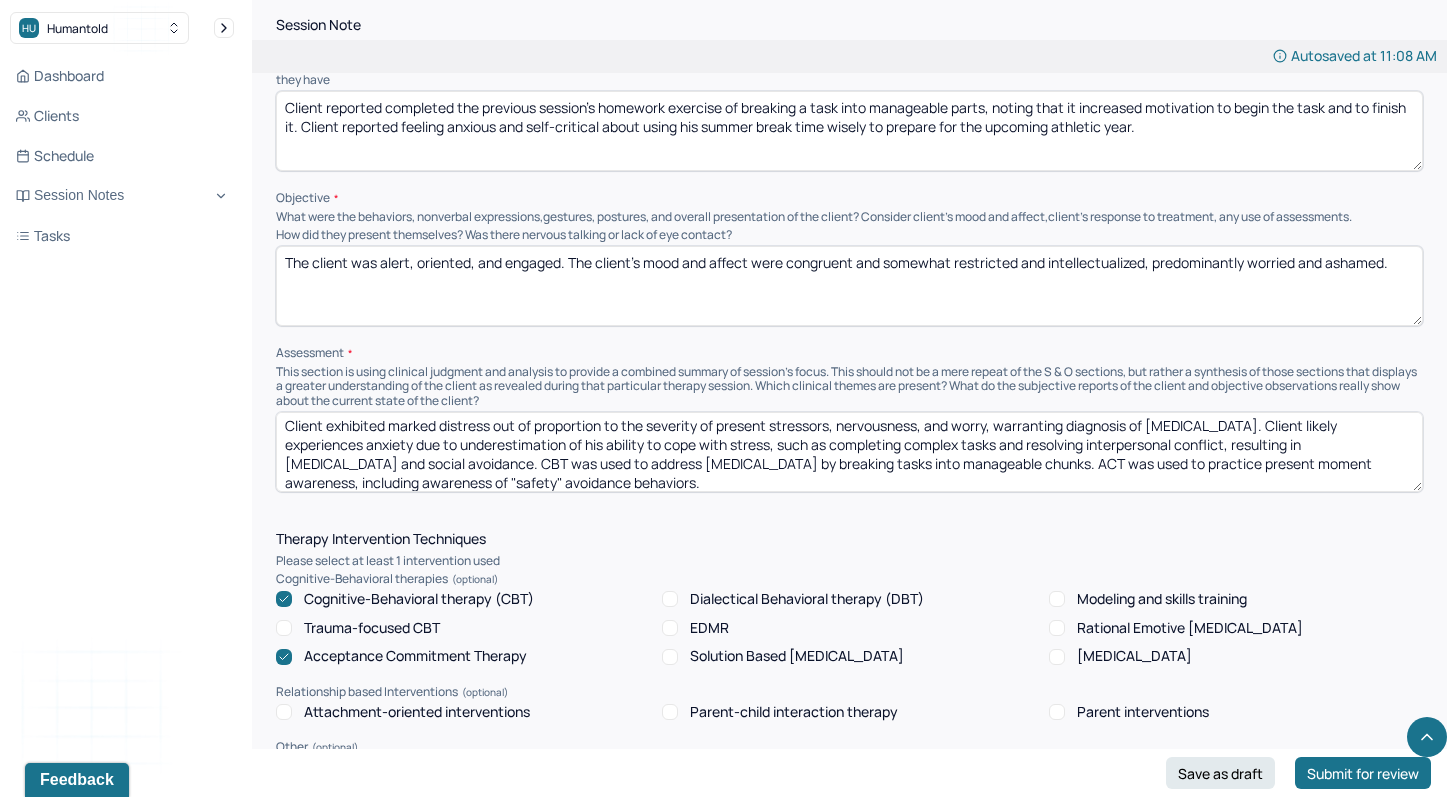 click on "Client exhibited marked distress out of proportion to the severity of present stressors, nervousness, and worry, warranting diagnosis of [MEDICAL_DATA]. Client likely experiences anxiety due to underestimation of his ability to cope with stress, such as completing complex tasks and resolving interpersonal conflict, resulting in [MEDICAL_DATA] and social avoidance. CBT was used to address [MEDICAL_DATA] by breaking tasks into manageable chunks. ACT was used to practice present moment awareness, including awareness of "safety" avoidance behaviors." at bounding box center [849, 452] 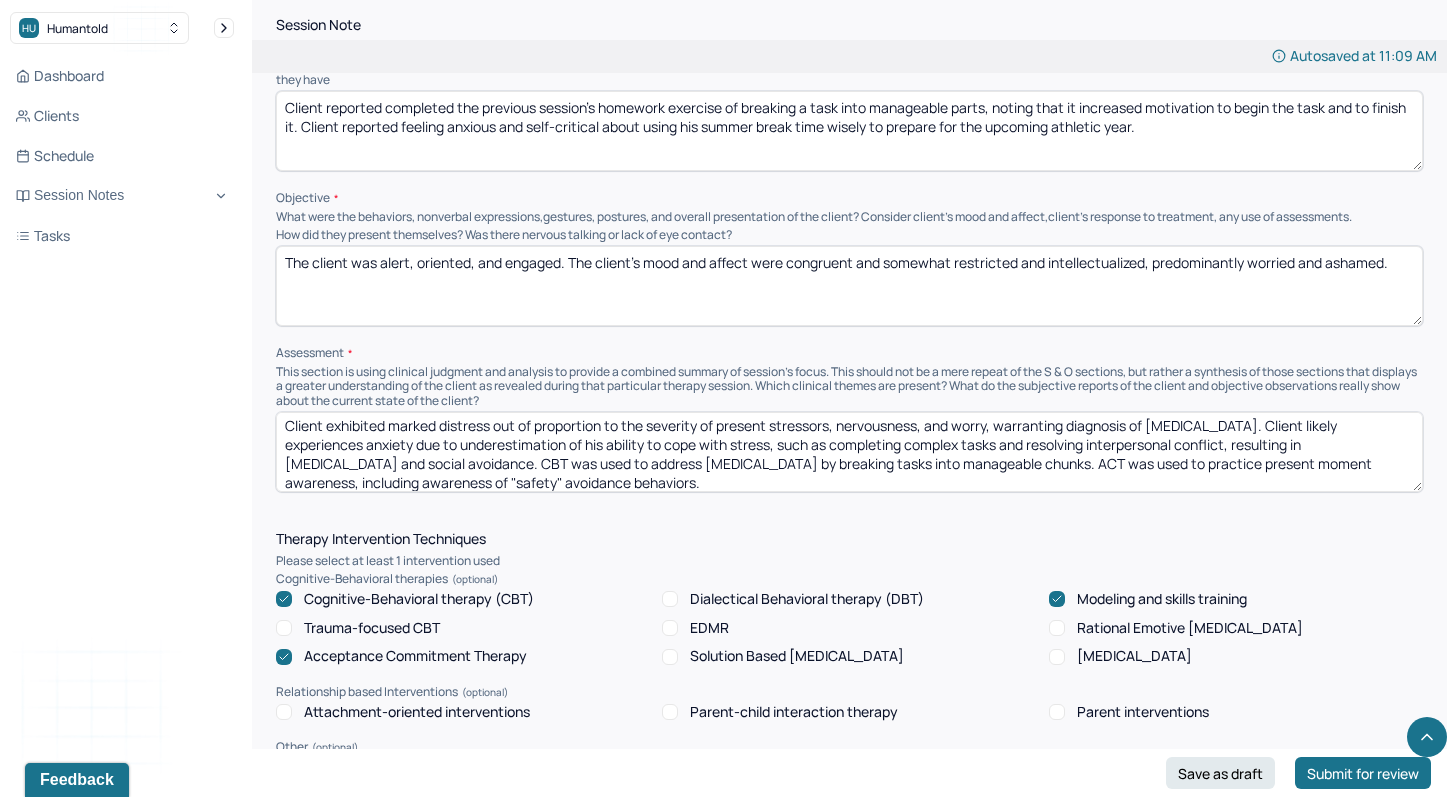 drag, startPoint x: 1095, startPoint y: 476, endPoint x: 1073, endPoint y: 460, distance: 27.202942 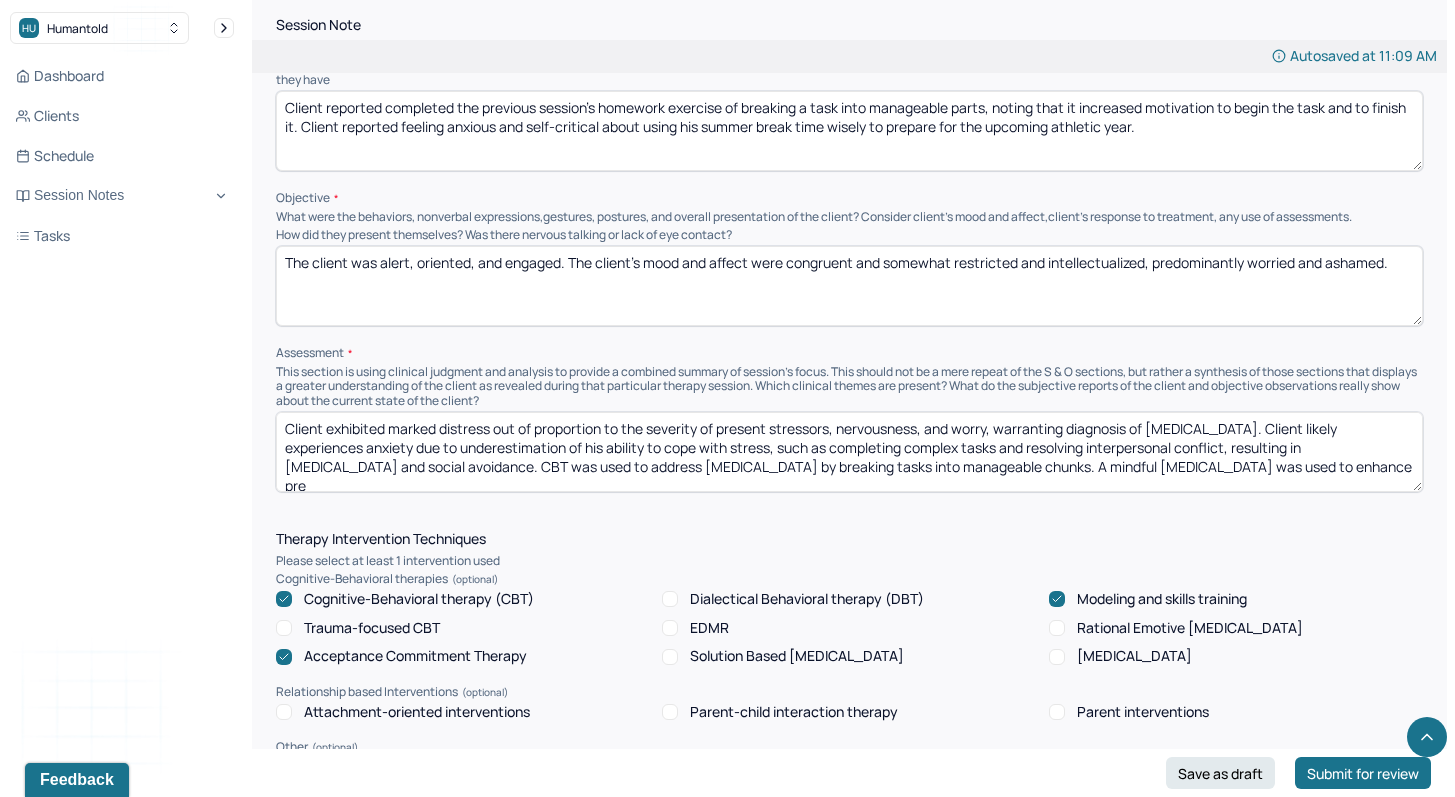 scroll, scrollTop: 3, scrollLeft: 0, axis: vertical 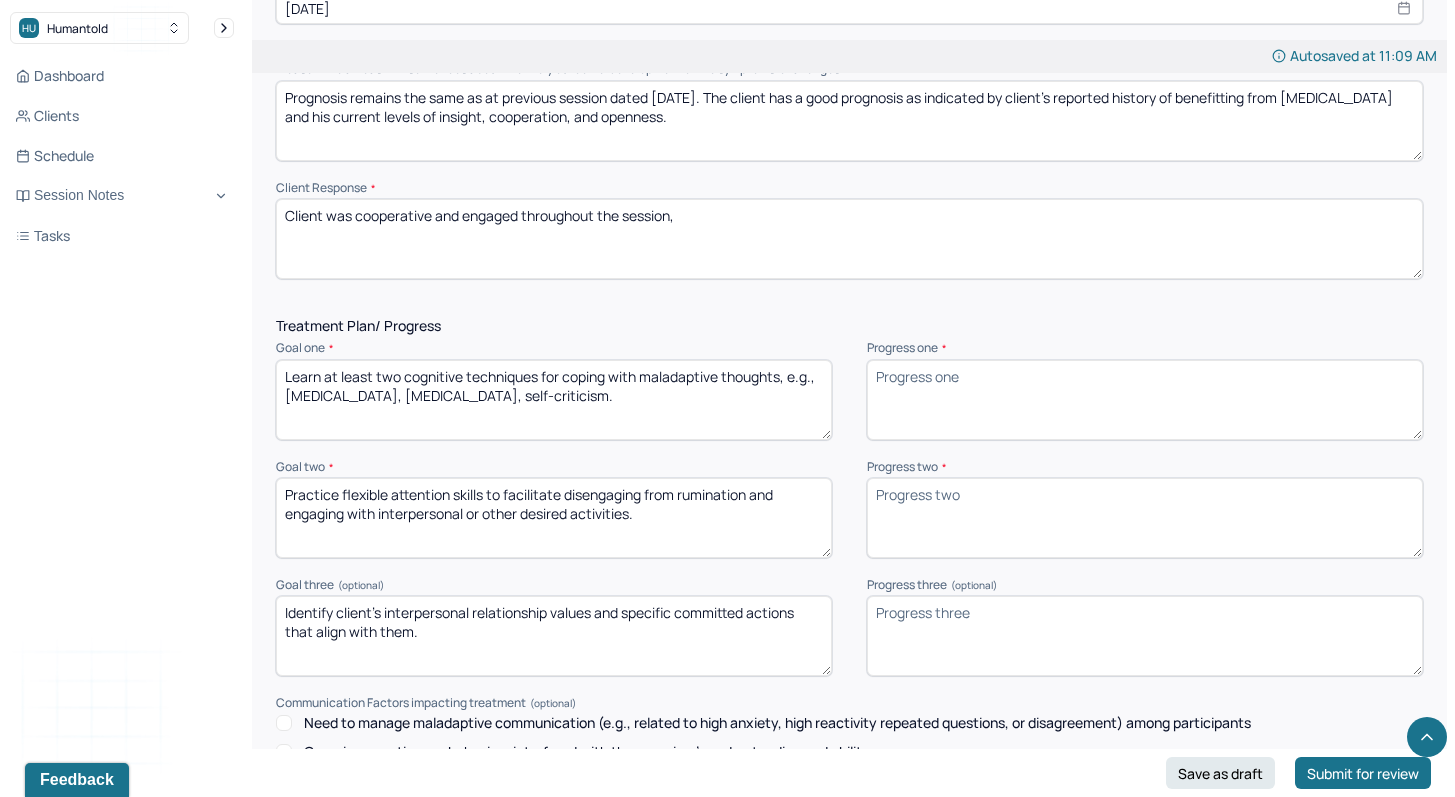 type on "Client exhibited marked distress out of proportion to the severity of present stressors, nervousness, and worry, warranting diagnosis of [MEDICAL_DATA]. Client likely experiences anxiety due to underestimation of his ability to cope with stress, such as completing complex tasks and resolving interpersonal conflict, resulting in [MEDICAL_DATA] and social avoidance. CBT was used to address [MEDICAL_DATA] by breaking tasks into manageable chunks. A mindful [MEDICAL_DATA] was used to enhance present moment awareness." 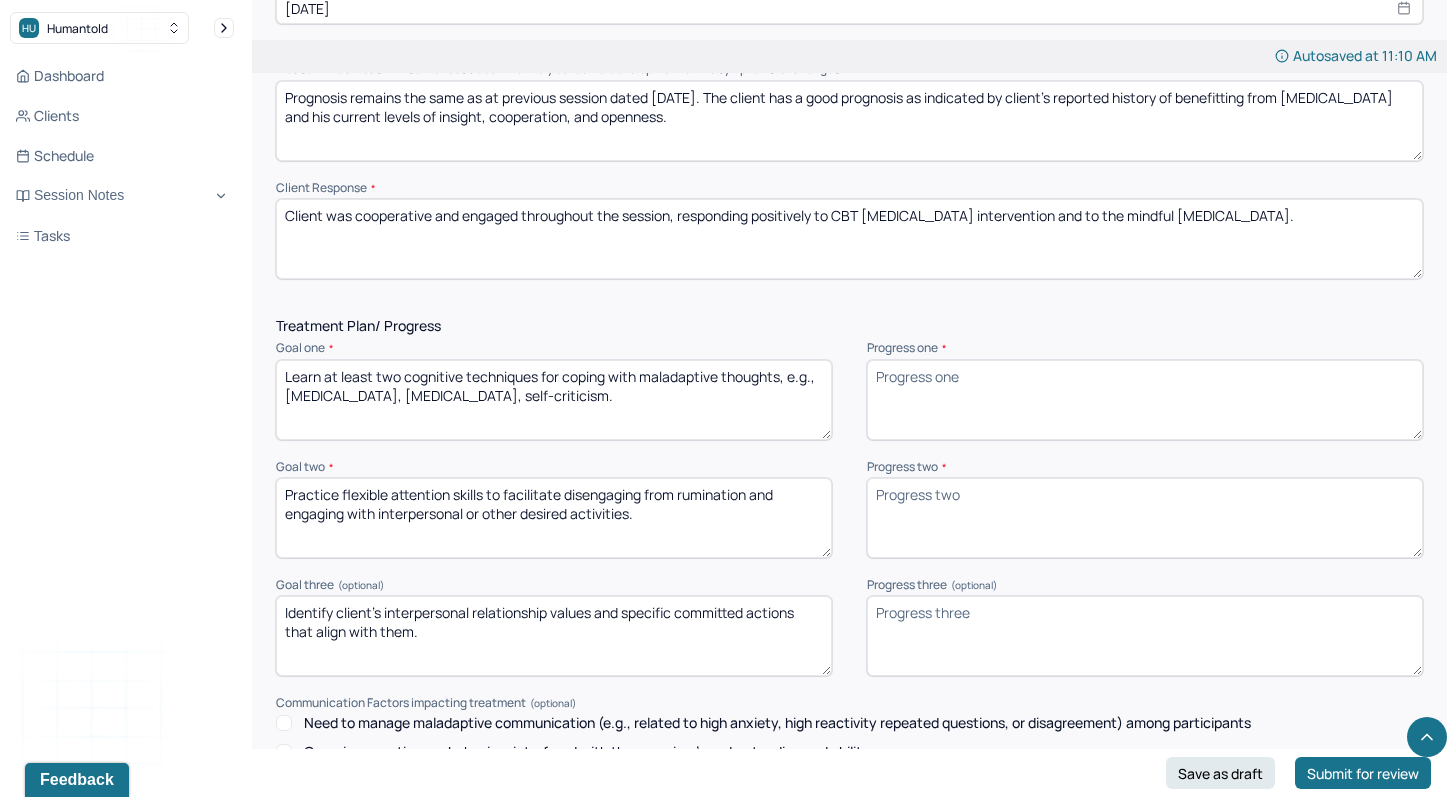 click on "Client was cooperative and engaged throughout the session, responding positively to CBT [MEDICAL_DATA] intervention and to the mindful [MEDICAL_DATA]." at bounding box center (849, 239) 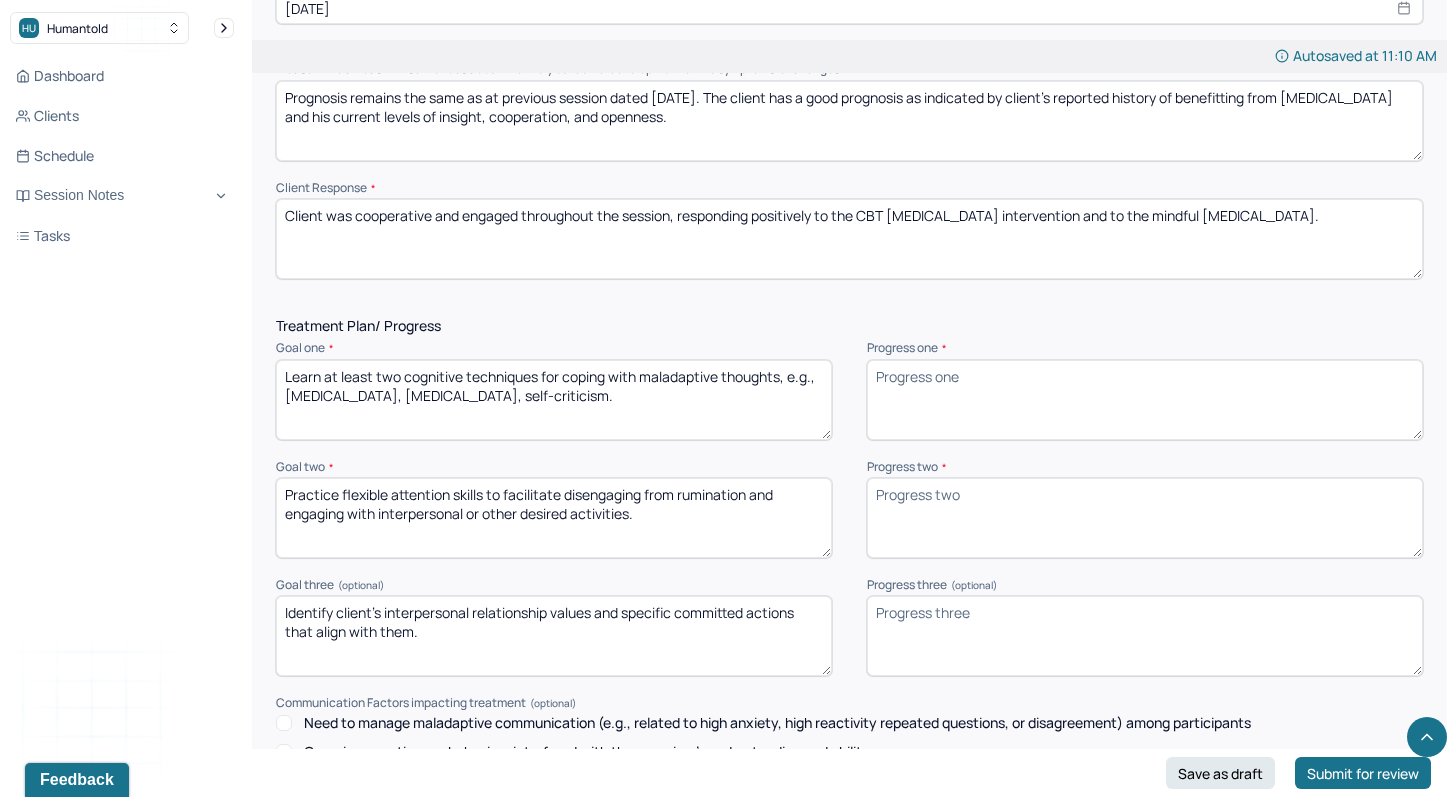 type on "Client was cooperative and engaged throughout the session, responding positively to the CBT [MEDICAL_DATA] intervention and to the mindful [MEDICAL_DATA]." 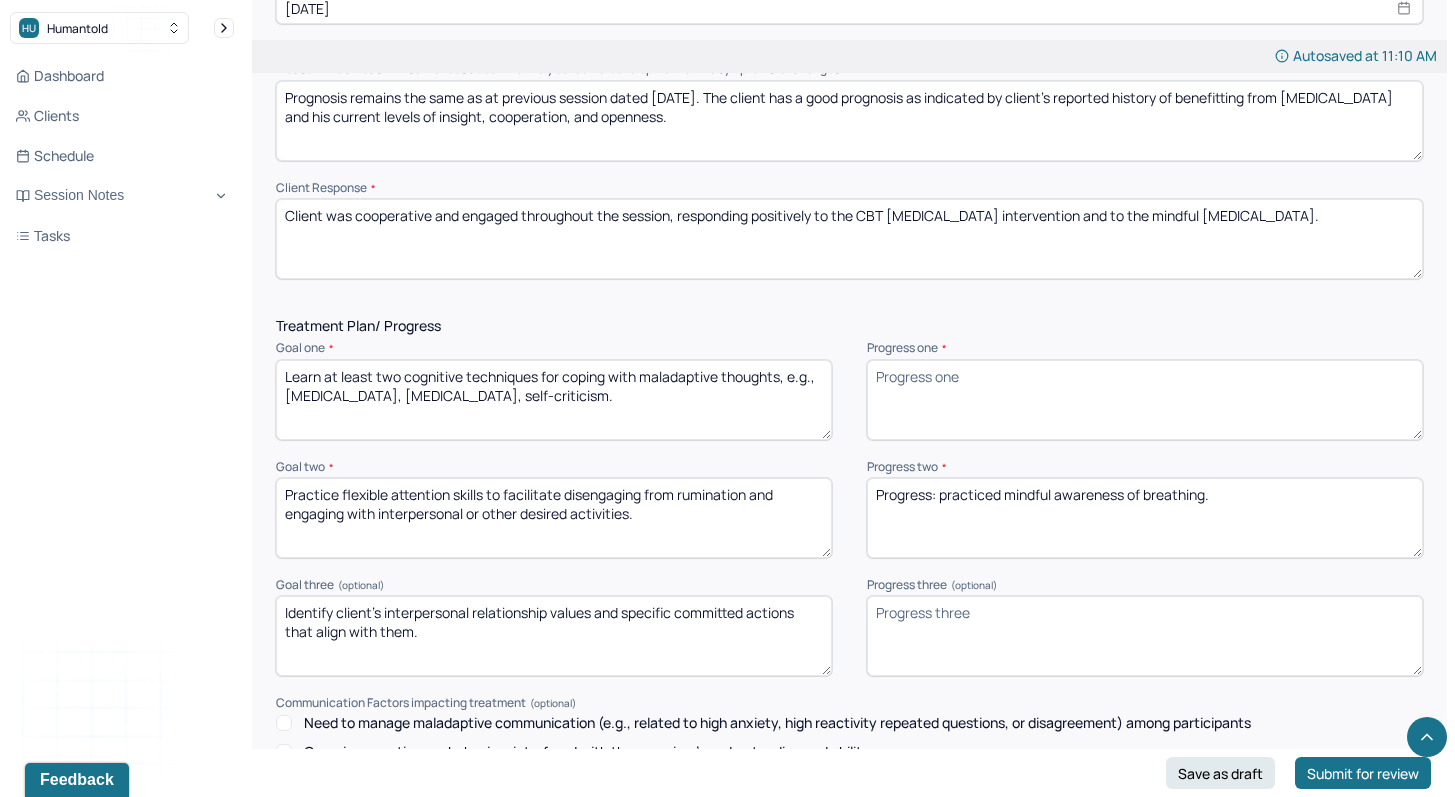 type on "Progress: practiced mindful awareness of breathing." 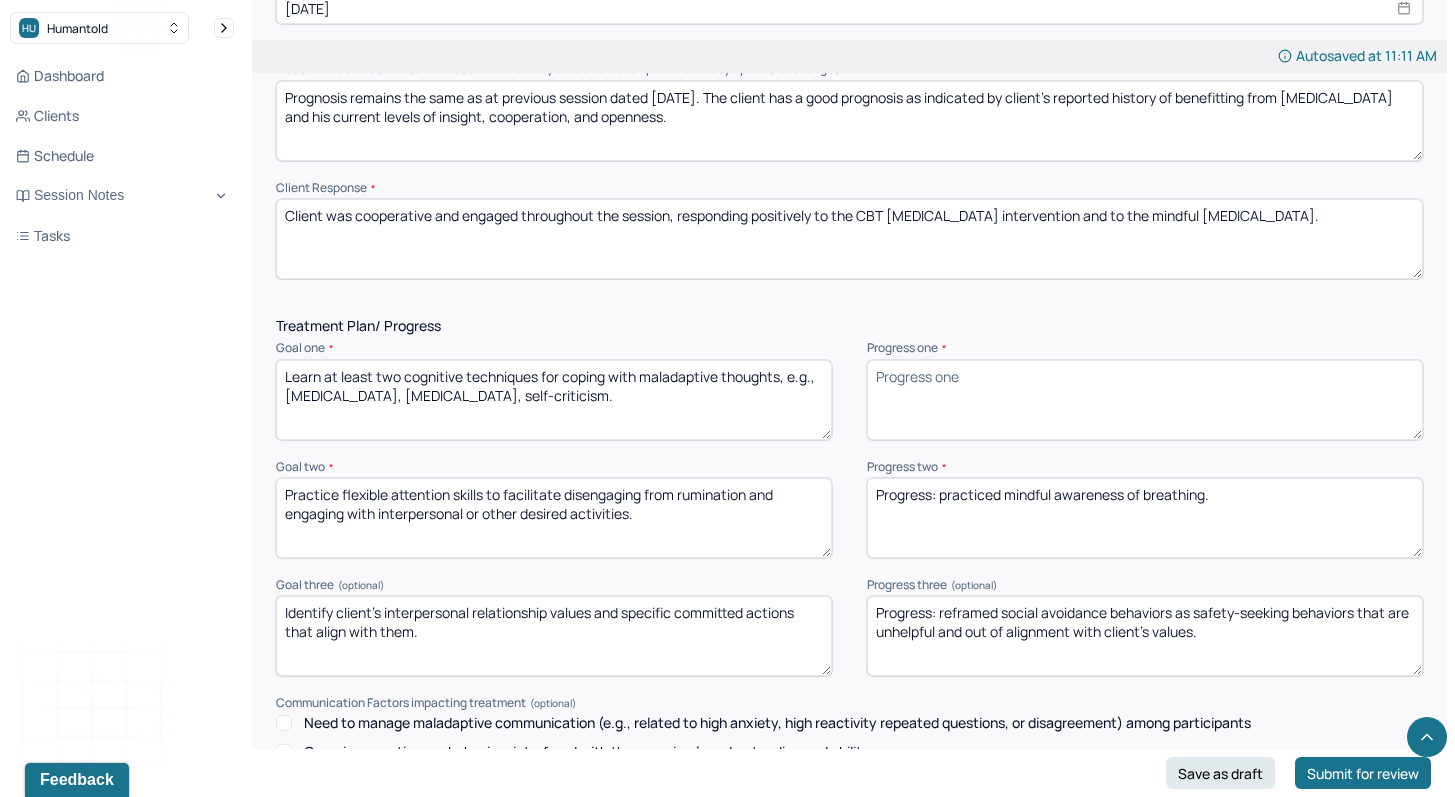 type on "Progress: reframed social avoidance behaviors as safety-seeking behaviors that are unhelpful and out of alignment with client's values." 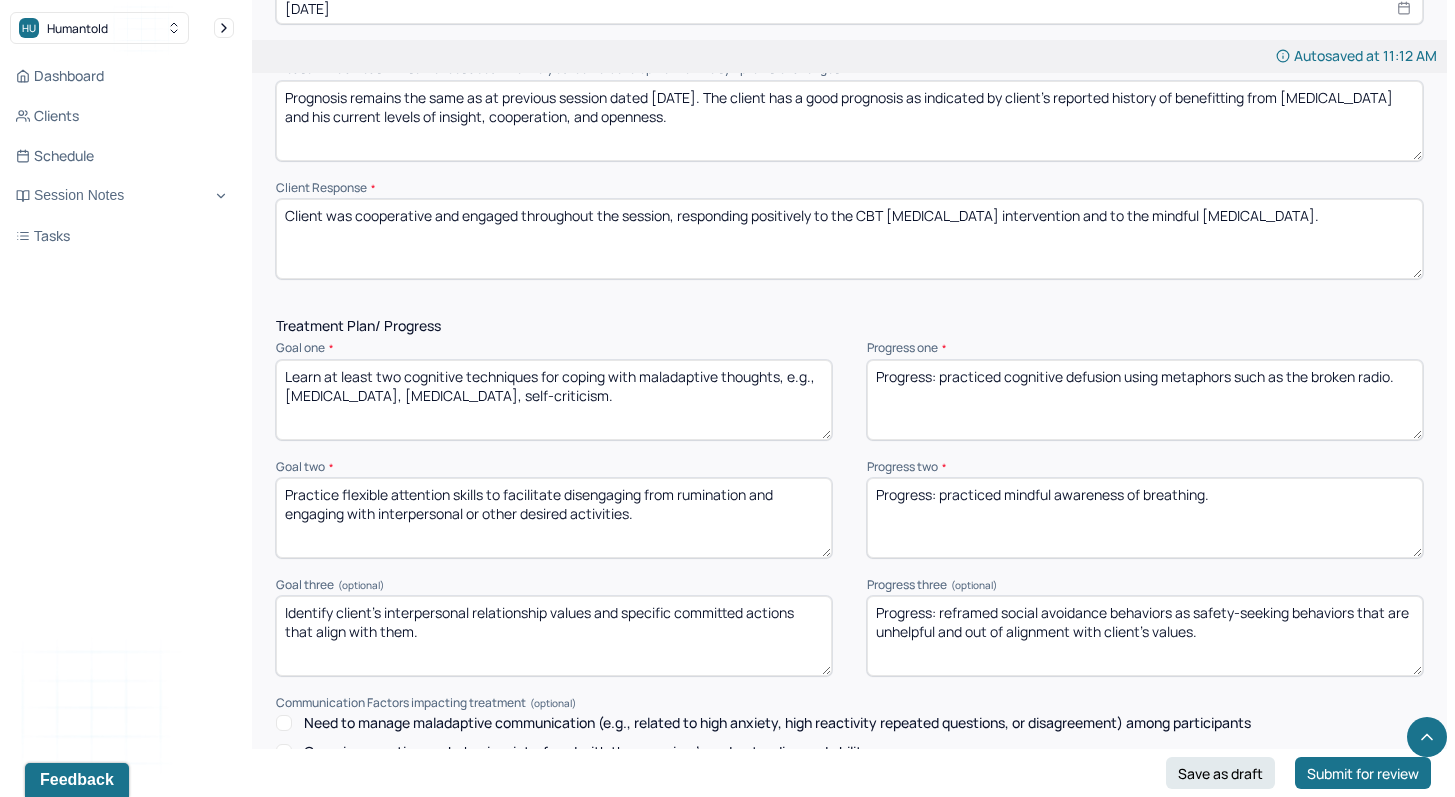 click on "Progress: practiced cognitive defusion using metaphors such as the broken radio." at bounding box center (1145, 400) 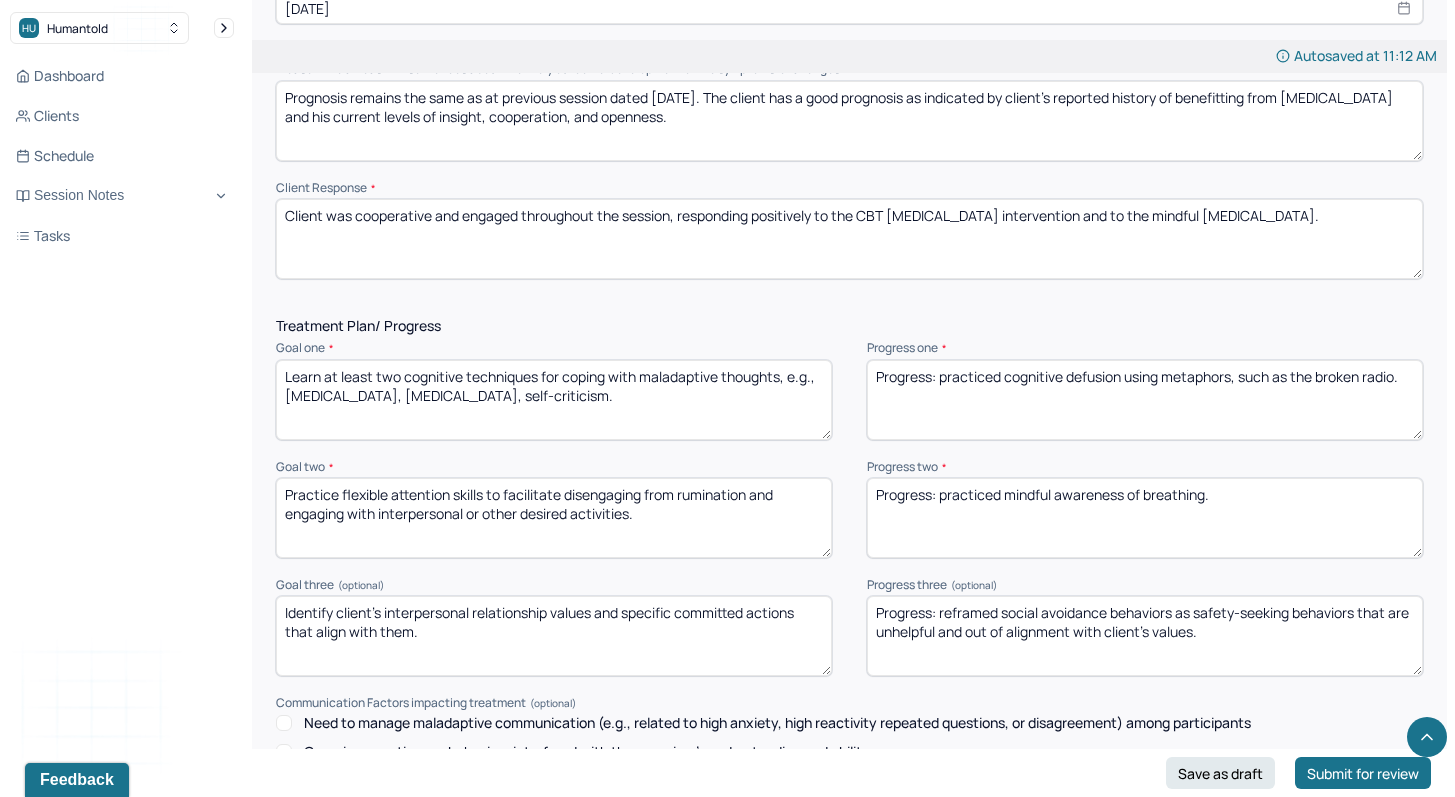 click on "Progress two *" at bounding box center (1145, 467) 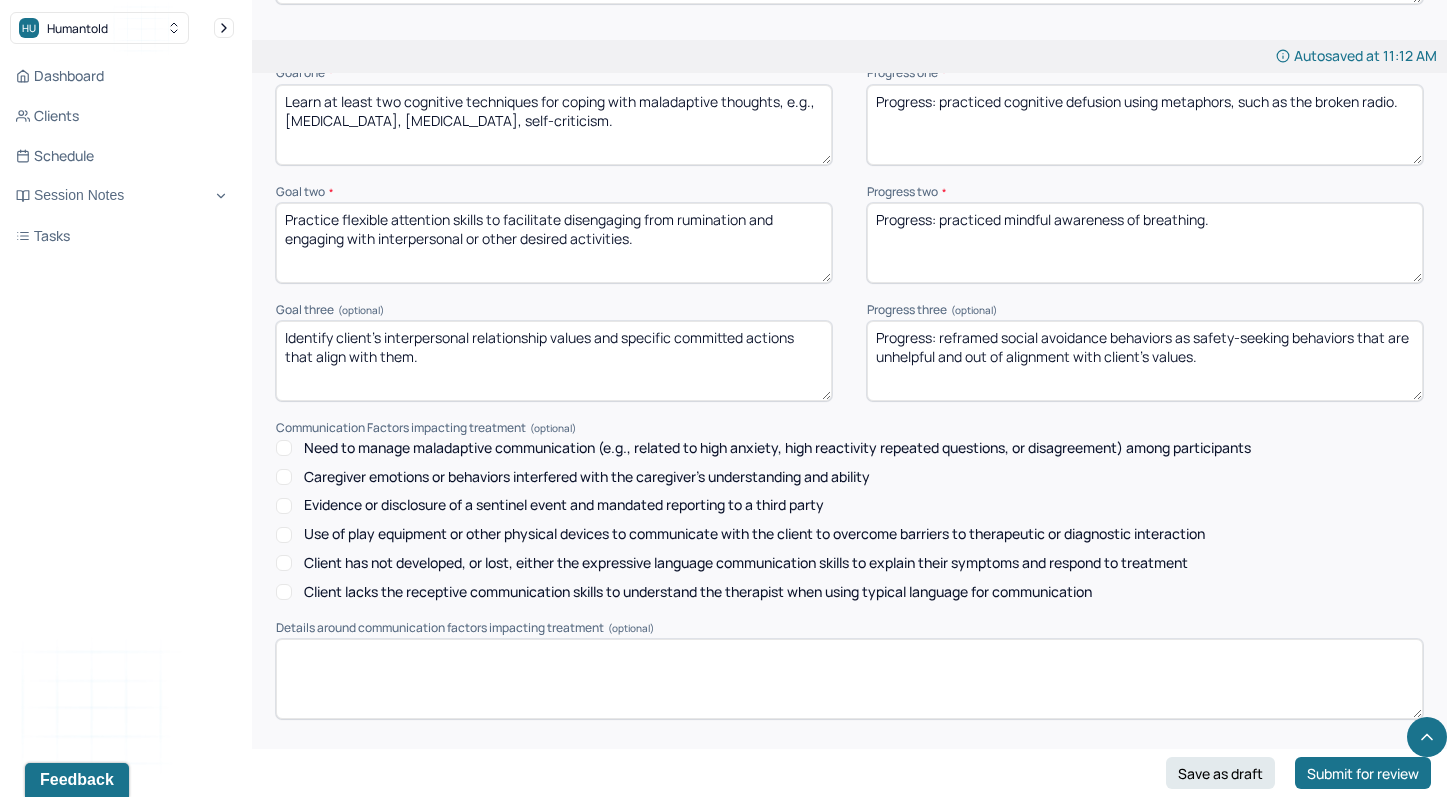 scroll, scrollTop: 2721, scrollLeft: 0, axis: vertical 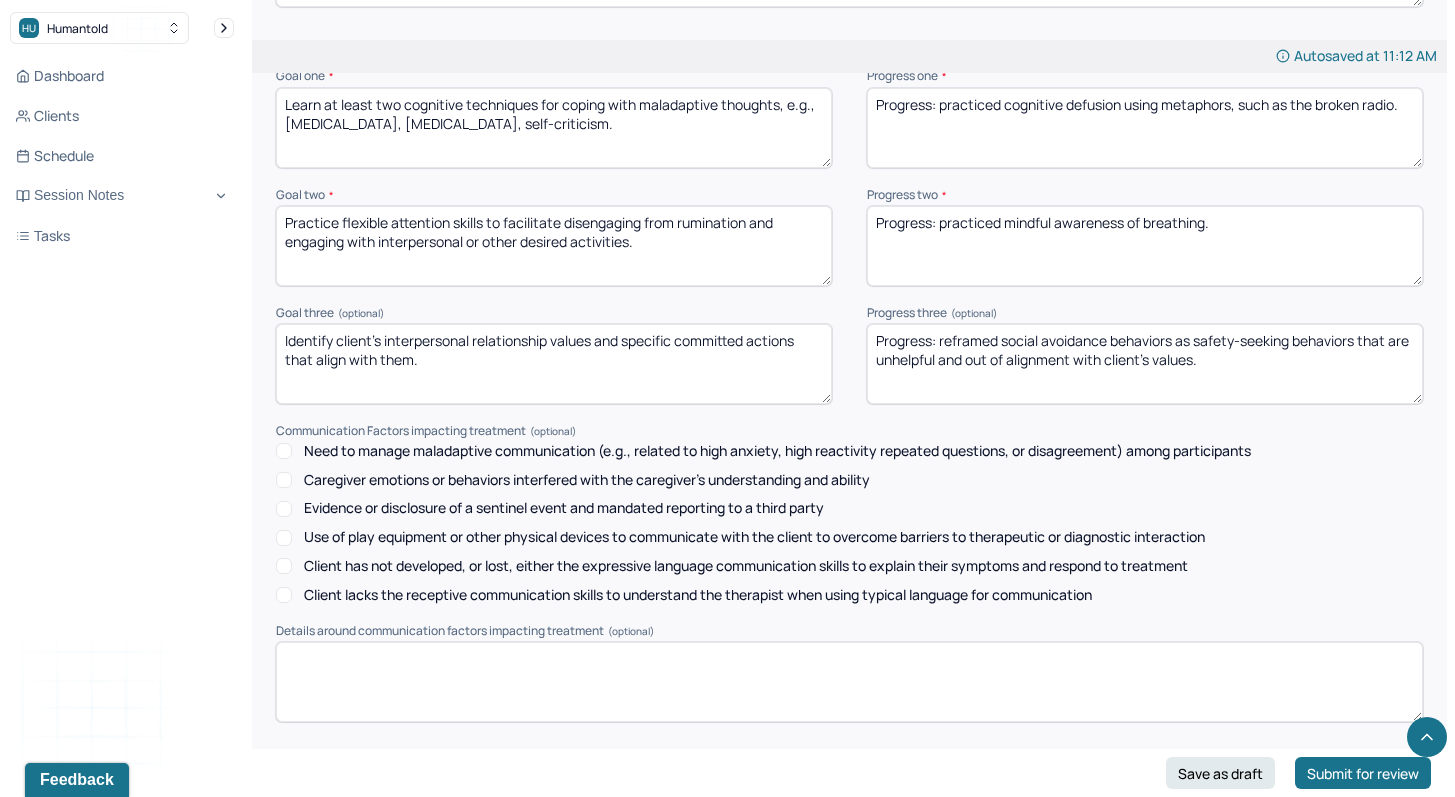 click on "Progress: practiced cognitive defusion using metaphors, such as the broken radio." at bounding box center (1145, 128) 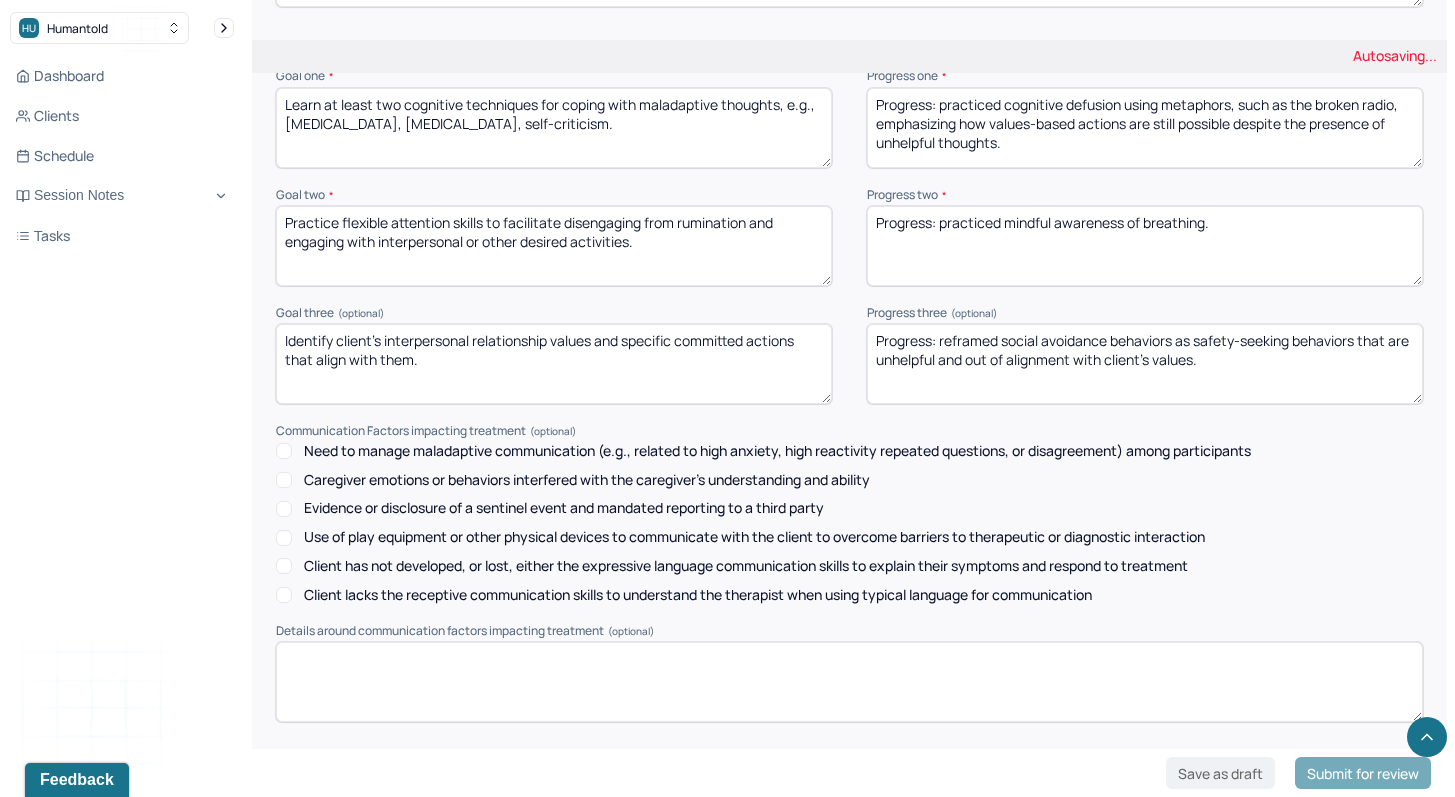 type on "Progress: practiced cognitive defusion using metaphors, such as the broken radio, emphasizing how values-based actions are still possible despite the presence of unhelpful thoughts." 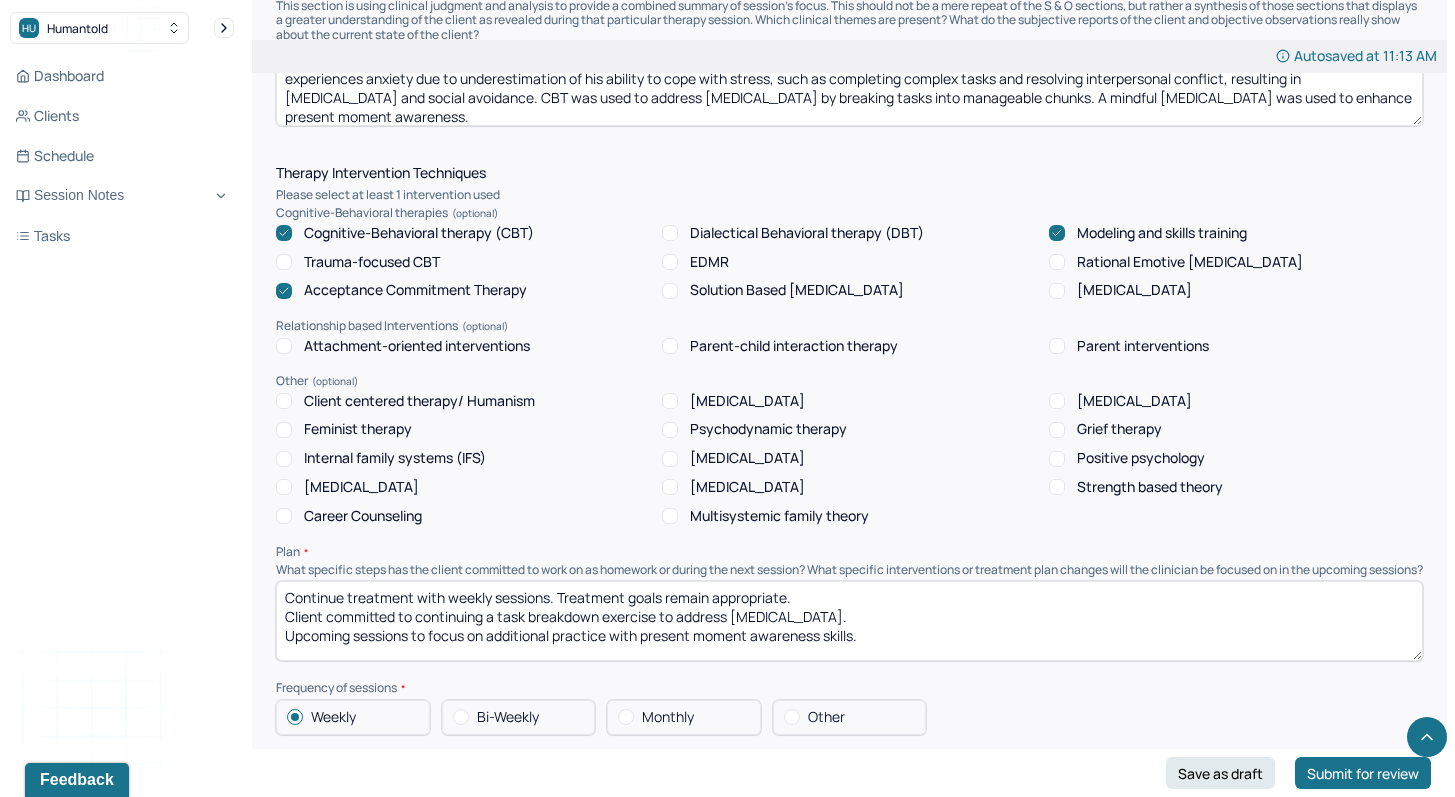 scroll, scrollTop: 1531, scrollLeft: 0, axis: vertical 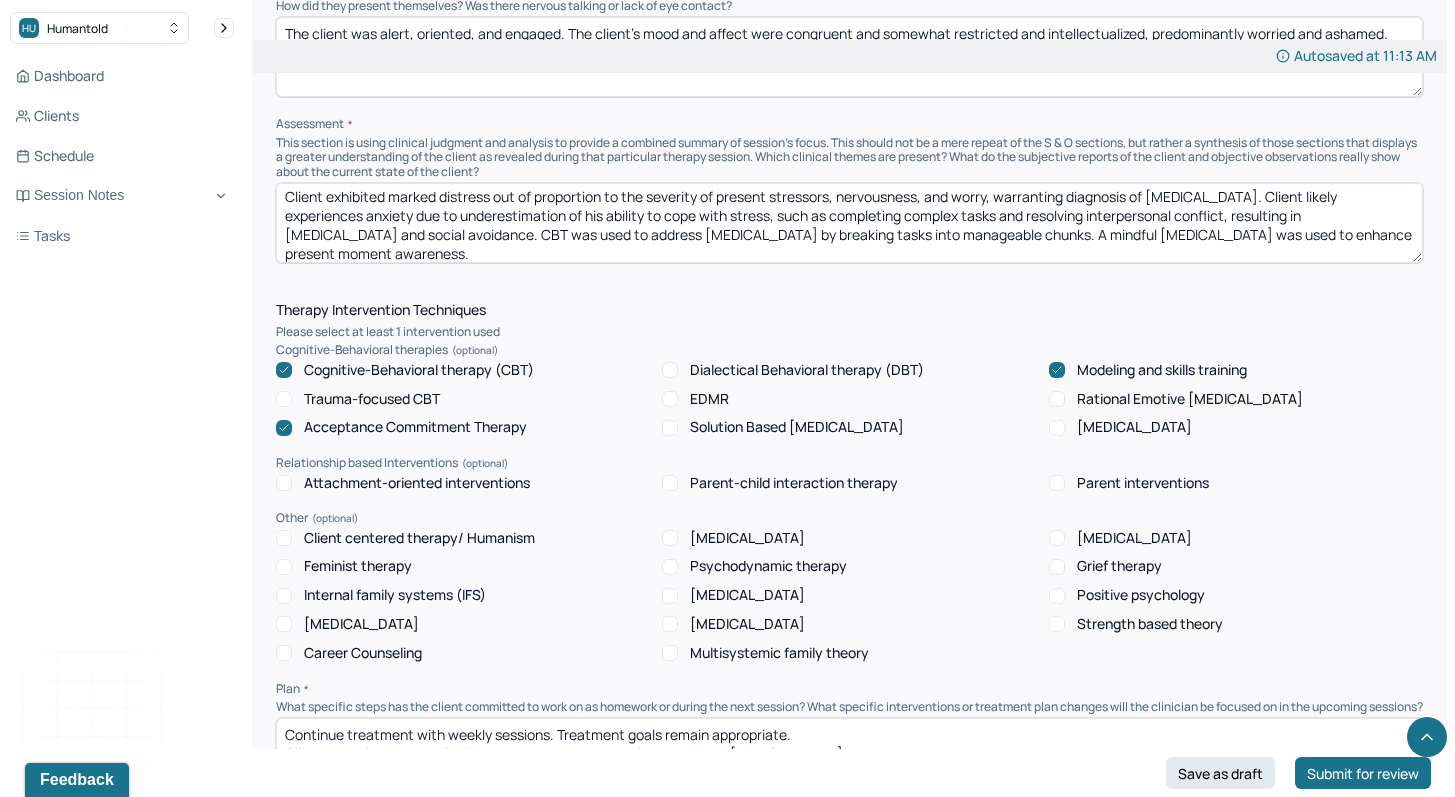 click on "Client exhibited marked distress out of proportion to the severity of present stressors, nervousness, and worry, warranting diagnosis of [MEDICAL_DATA]. Client likely experiences anxiety due to underestimation of his ability to cope with stress, such as completing complex tasks and resolving interpersonal conflict, resulting in [MEDICAL_DATA] and social avoidance. CBT was used to address [MEDICAL_DATA] by breaking tasks into manageable chunks. A mindful [MEDICAL_DATA] was used to enhance present moment awareness." at bounding box center [849, 223] 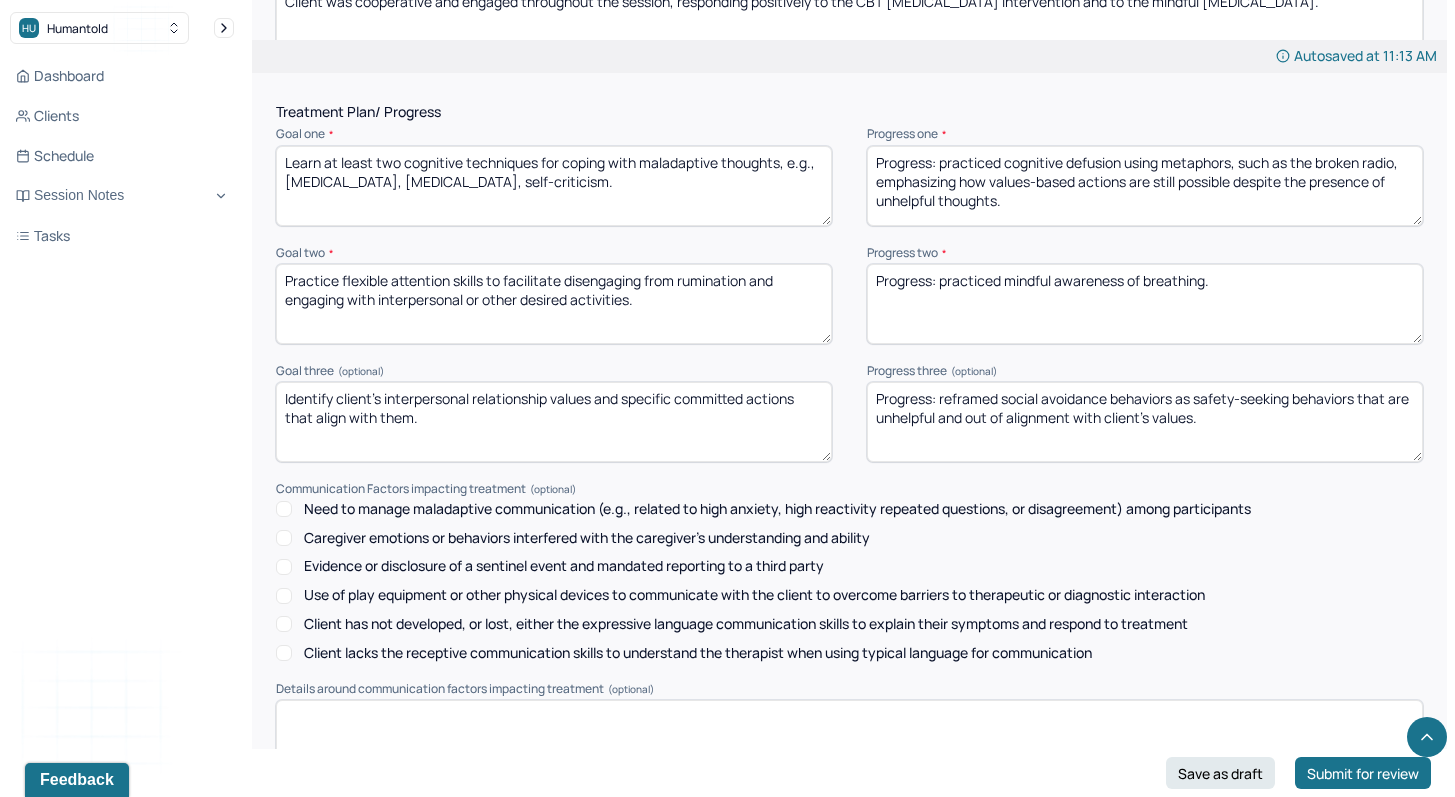 scroll, scrollTop: 2591, scrollLeft: 0, axis: vertical 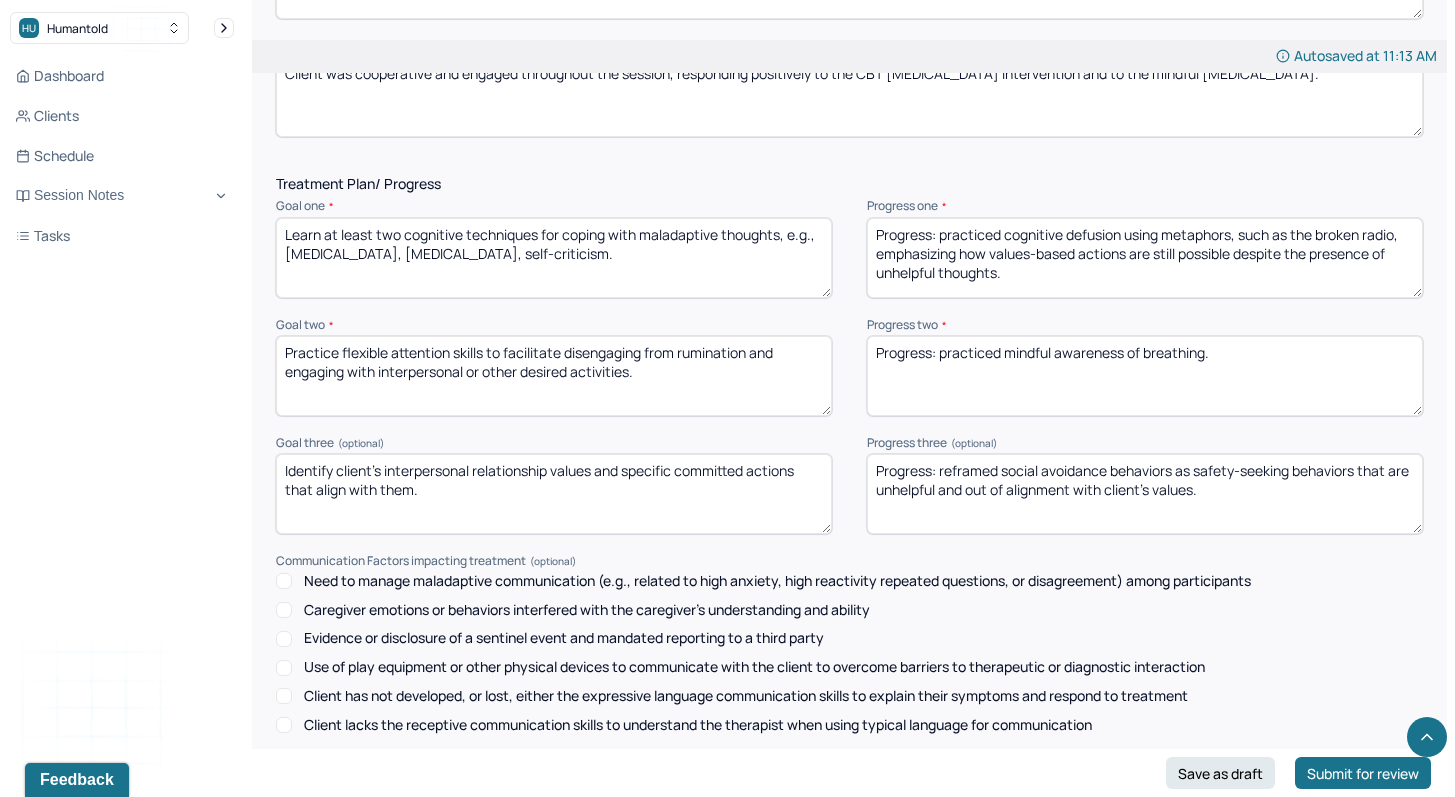 type on "Client exhibited marked distress out of proportion to the severity of present stressors, nervousness, and worry, warranting diagnosis of [MEDICAL_DATA]. Client likely experiences anxiety due to underestimation of his ability to cope with stress, such as completing complex tasks and resolving interpersonal conflict, resulting in [MEDICAL_DATA] and social avoidance. CBT was used to address [MEDICAL_DATA] by breaking tasks into manageable chunks. ACT was used to practice cognitive defusion from unhelpful automatic thoughts. A mindful [MEDICAL_DATA] was used to enhance present moment awareness." 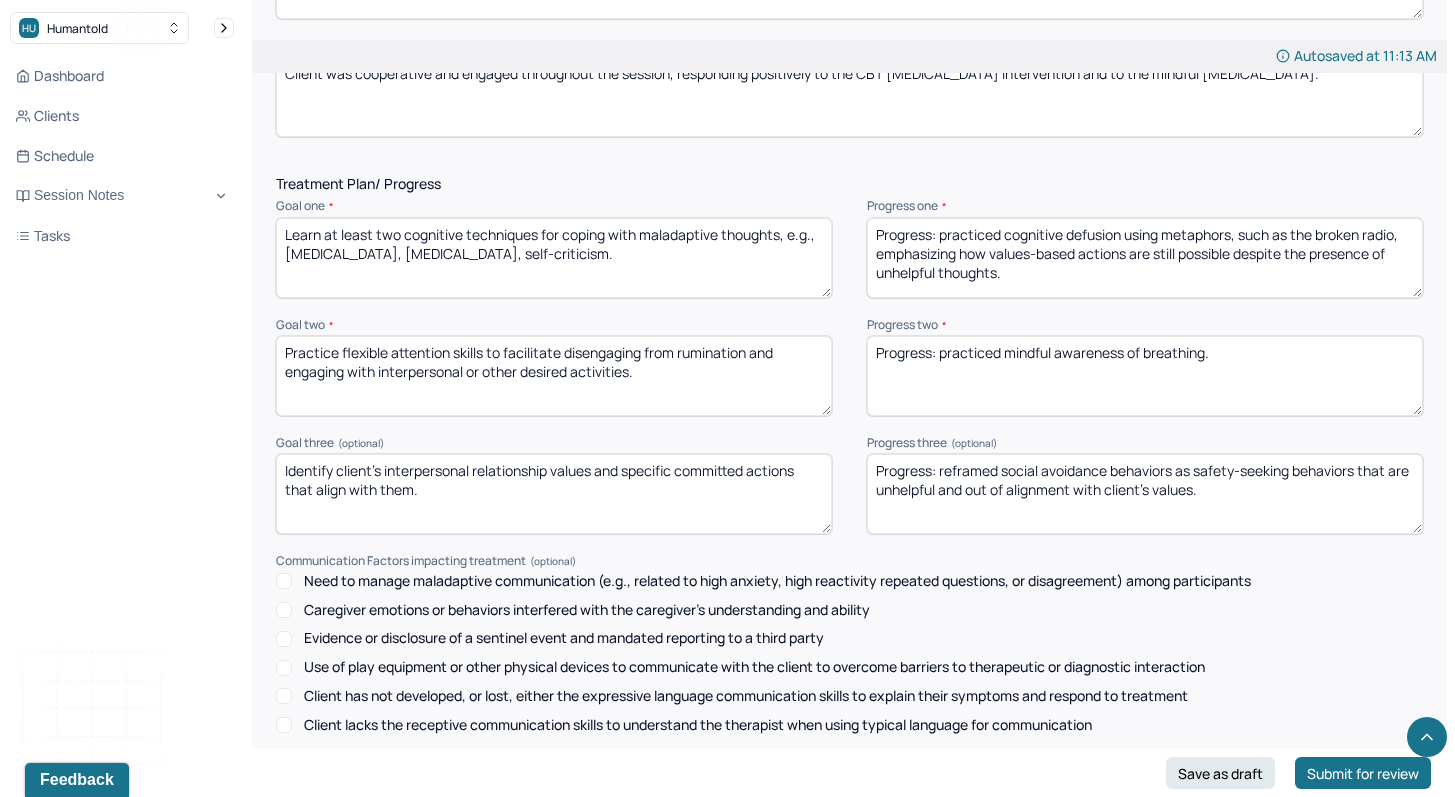 drag, startPoint x: 878, startPoint y: 280, endPoint x: 935, endPoint y: 297, distance: 59.48109 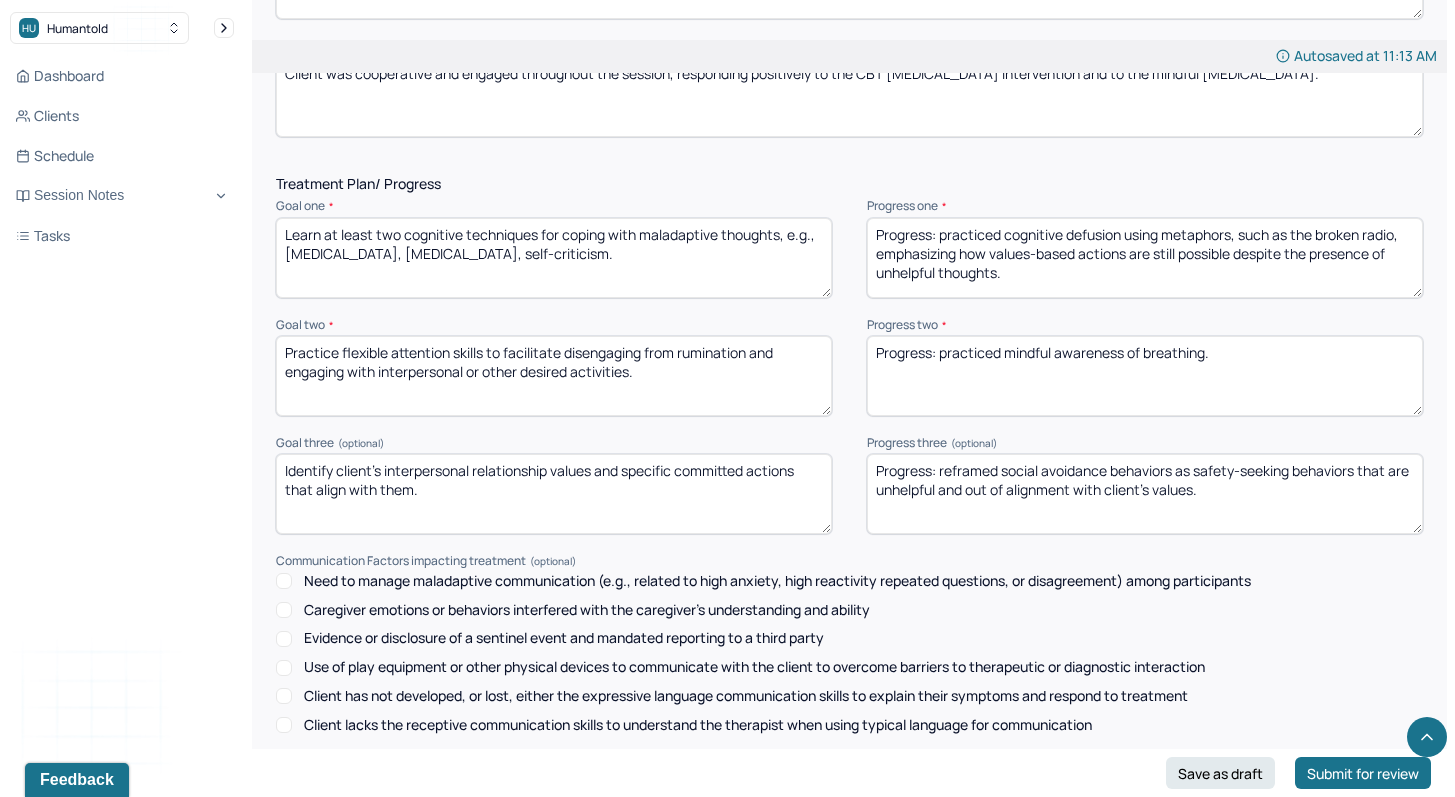 click on "Progress: practiced cognitive defusion using metaphors, such as the broken radio, emphasizing how values-based actions are still possible despite the presence of unhelpful thoughts." at bounding box center (1145, 258) 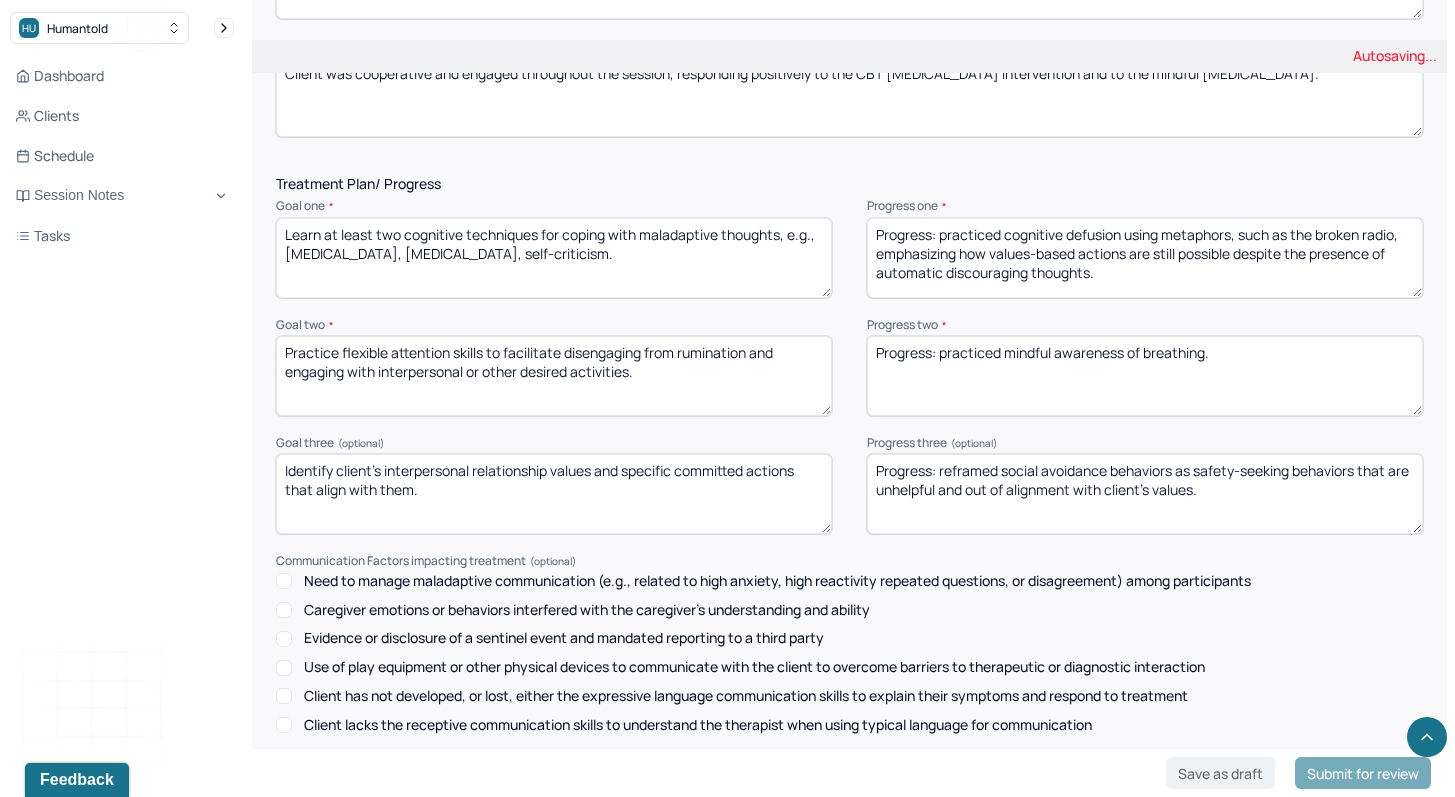 click on "Instructions The fields marked with an asterisk ( * ) are required before you can submit your notes. Before you can submit your session notes, they must be signed. You have the option to save your notes as a draft before making a submission. Appointment location * Teletherapy Client Teletherapy Location here Home Office Other Specify other client teletherapy location Short term travel. Provider Teletherapy Location Home Office Other Consent was received for the teletherapy session The teletherapy session was conducted via video Primary diagnosis * F43.22 [MEDICAL_DATA] Secondary diagnosis (optional) Secondary diagnosis Tertiary diagnosis (optional) Tertiary diagnosis Emotional / Behavioural symptoms demonstrated * [MEDICAL_DATA], worry, self-criticism Causing * Maladaptive Functioning Intention for Session * Reverse or change maladaptive patterns of behavior Session Note Subjective Objective How did they present themselves? Was there nervous talking or lack of eye contact? Assessment EDMR" at bounding box center [849, -622] 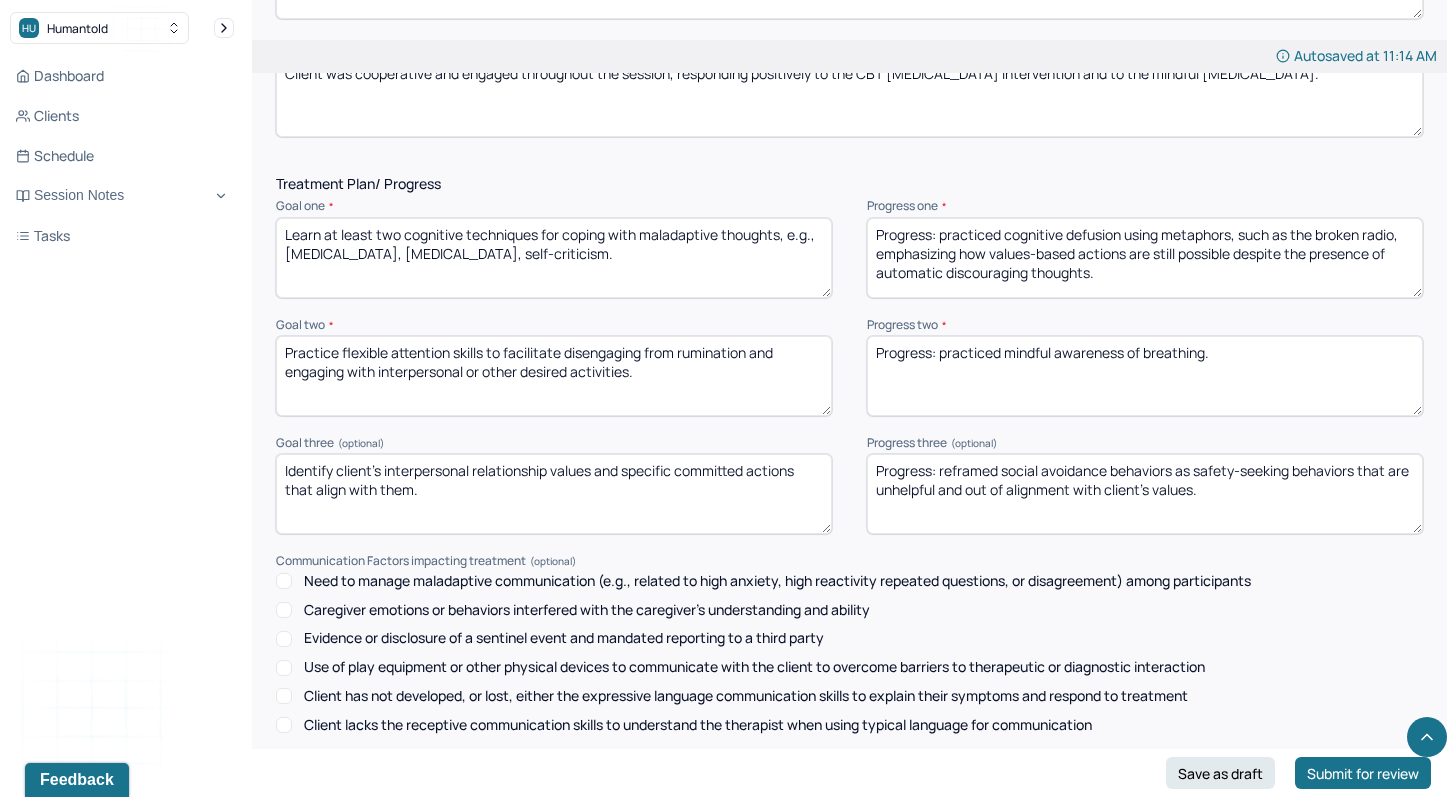 click on "Progress: practiced cognitive defusion using metaphors, such as the broken radio, emphasizing how values-based actions are still possible despite the presence of automatic discouraging thoughts." at bounding box center (1145, 258) 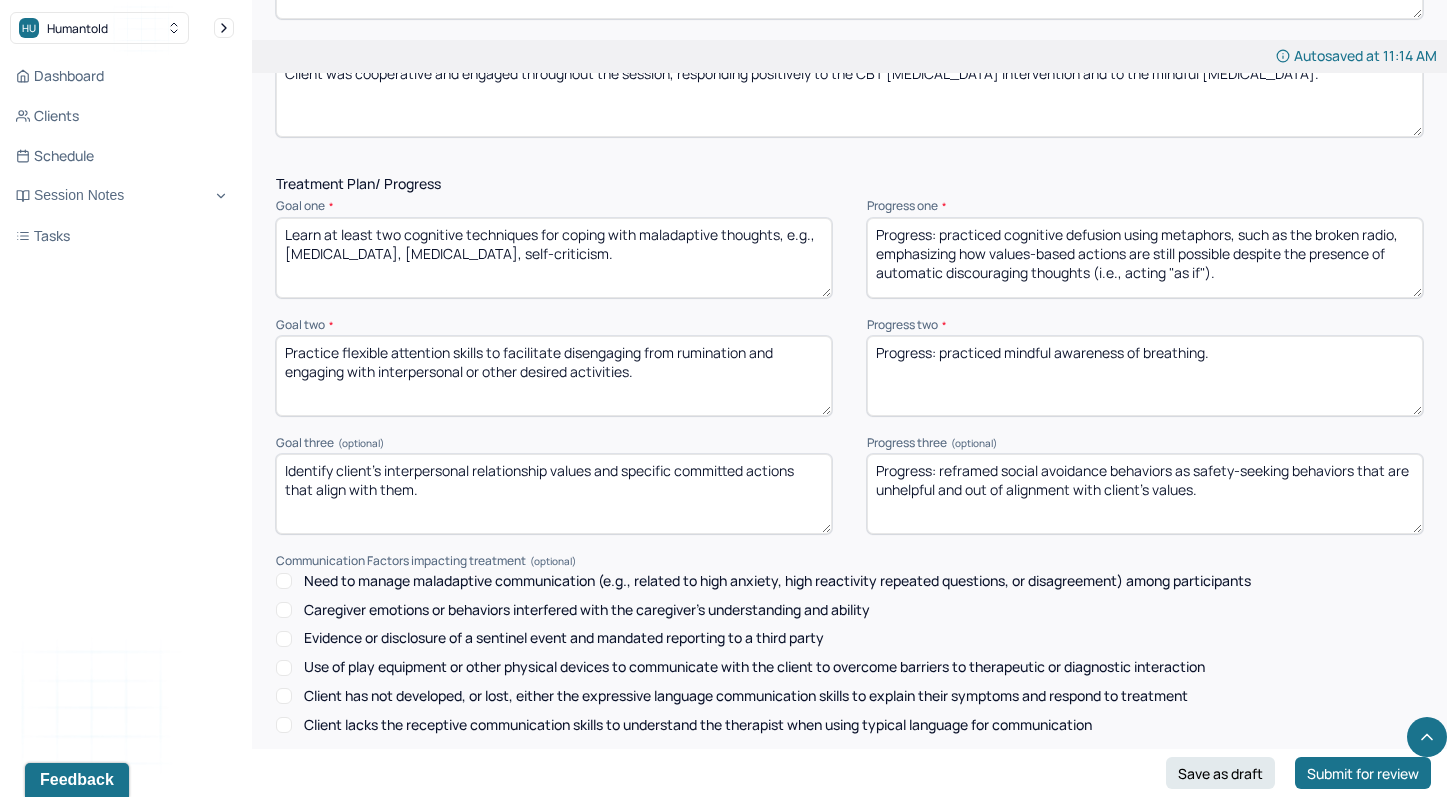 click on "Instructions The fields marked with an asterisk ( * ) are required before you can submit your notes. Before you can submit your session notes, they must be signed. You have the option to save your notes as a draft before making a submission. Appointment location * Teletherapy Client Teletherapy Location here Home Office Other Specify other client teletherapy location Short term travel. Provider Teletherapy Location Home Office Other Consent was received for the teletherapy session The teletherapy session was conducted via video Primary diagnosis * F43.22 [MEDICAL_DATA] Secondary diagnosis (optional) Secondary diagnosis Tertiary diagnosis (optional) Tertiary diagnosis Emotional / Behavioural symptoms demonstrated * [MEDICAL_DATA], worry, self-criticism Causing * Maladaptive Functioning Intention for Session * Reverse or change maladaptive patterns of behavior Session Note Subjective Objective How did they present themselves? Was there nervous talking or lack of eye contact? Assessment EDMR" at bounding box center [849, -622] 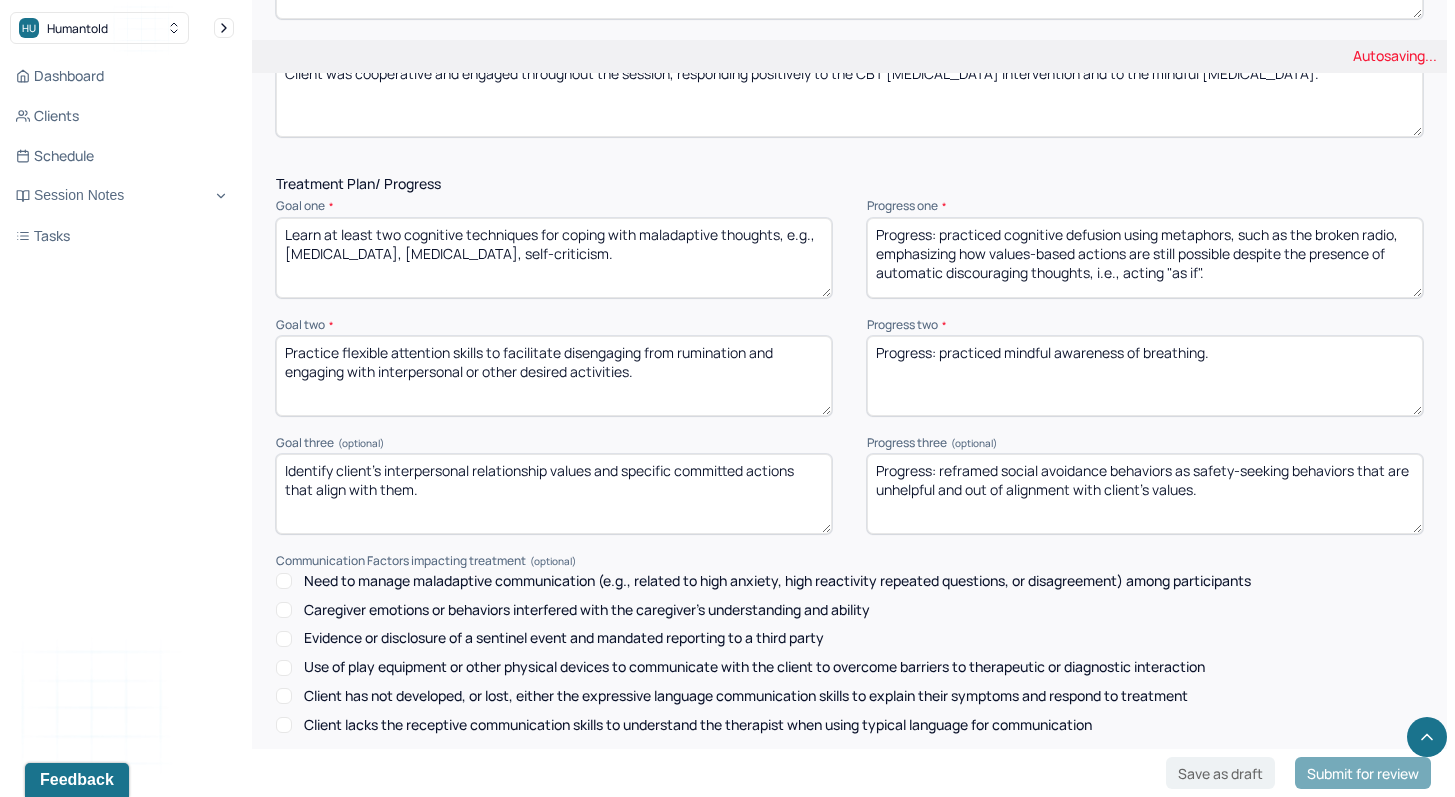 type on "Progress: practiced cognitive defusion using metaphors, such as the broken radio, emphasizing how values-based actions are still possible despite the presence of automatic discouraging thoughts, i.e., acting "as if"." 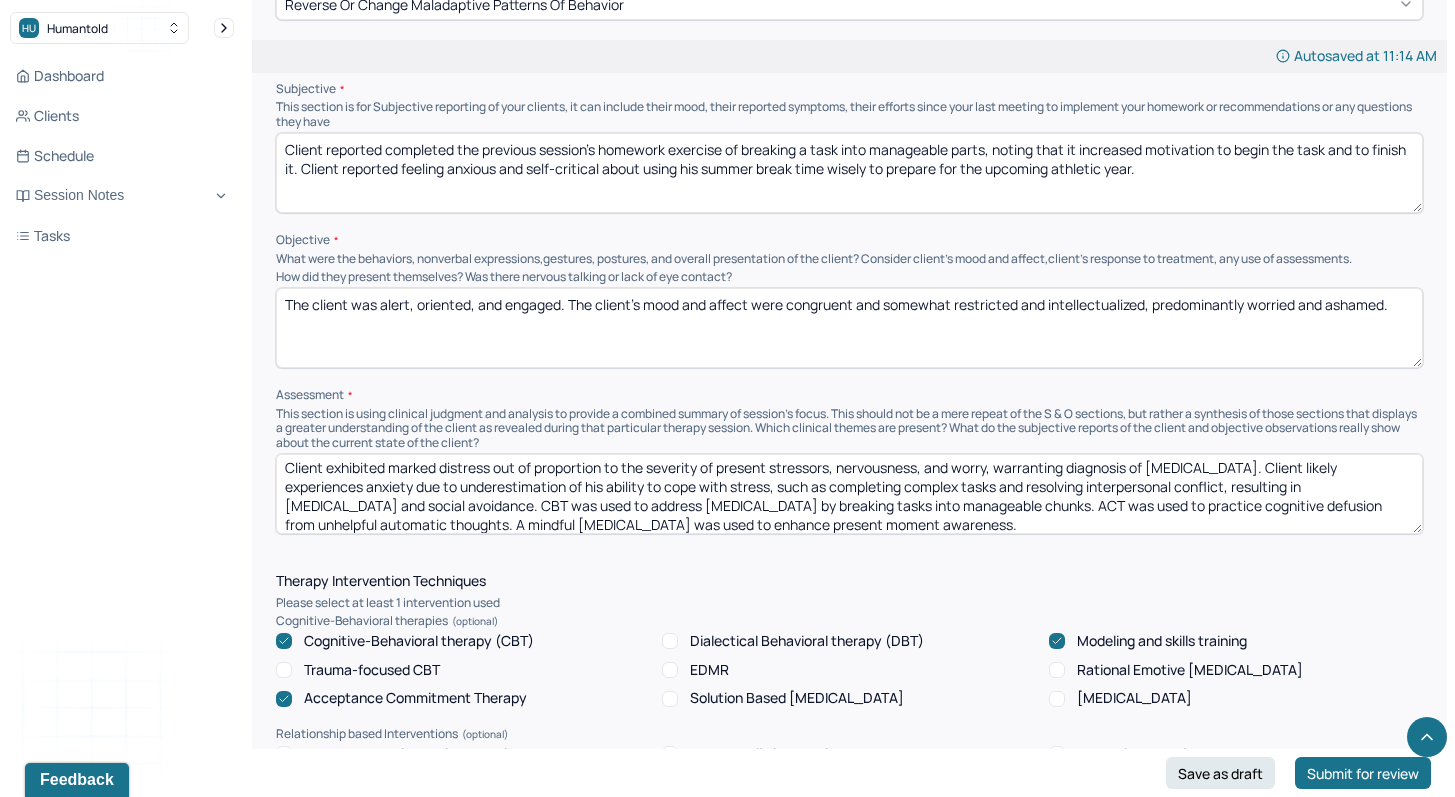 scroll, scrollTop: 1264, scrollLeft: 0, axis: vertical 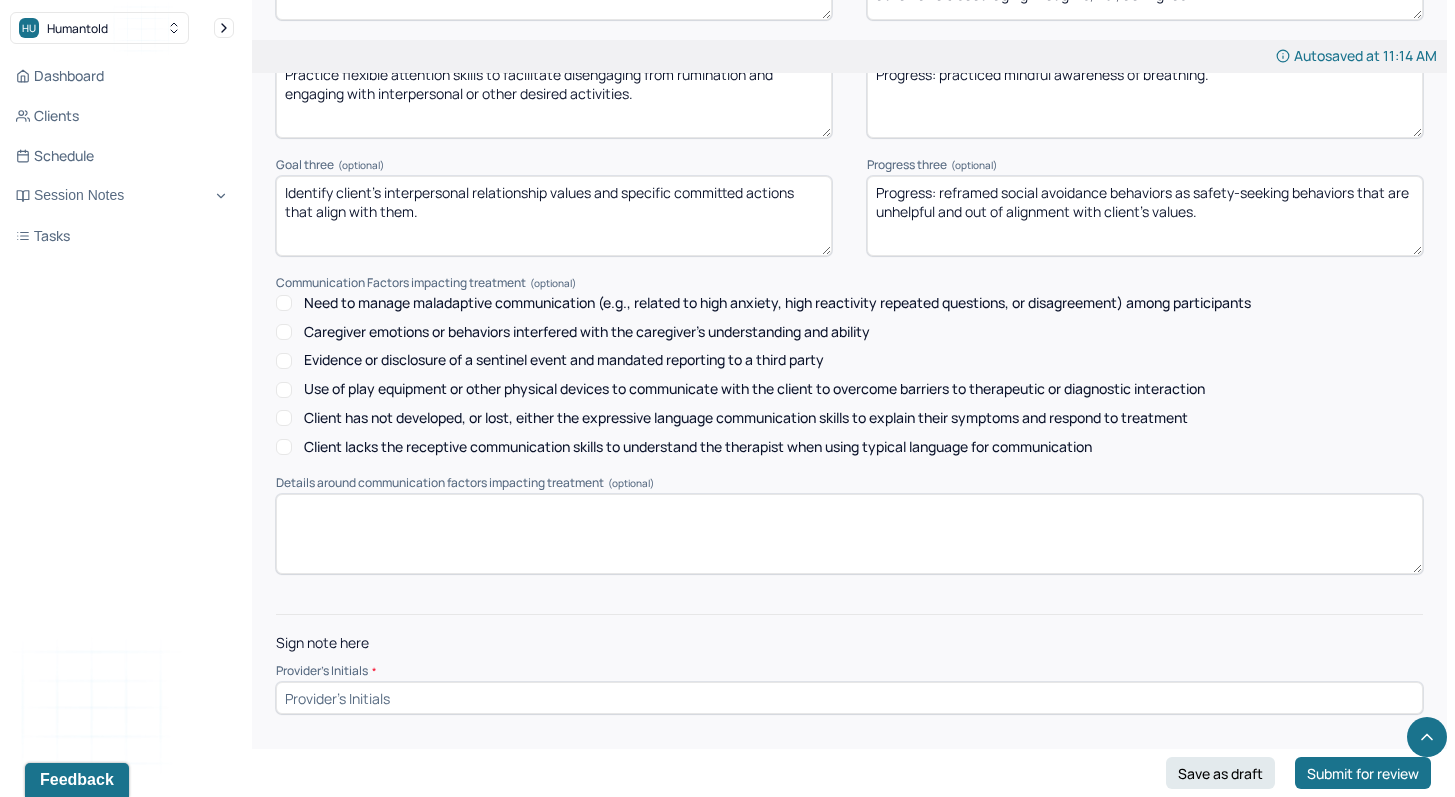 click at bounding box center (849, 698) 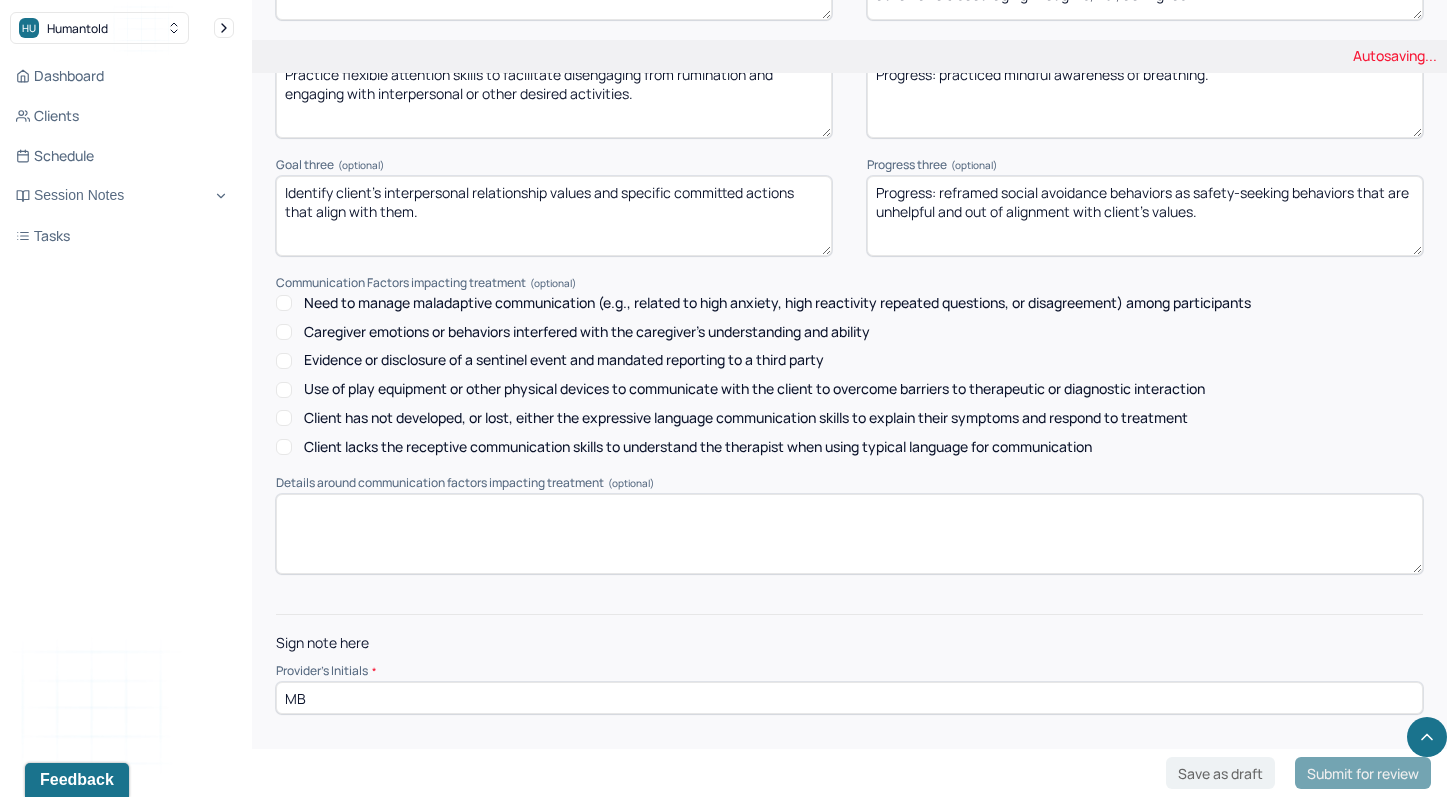 type on "MB" 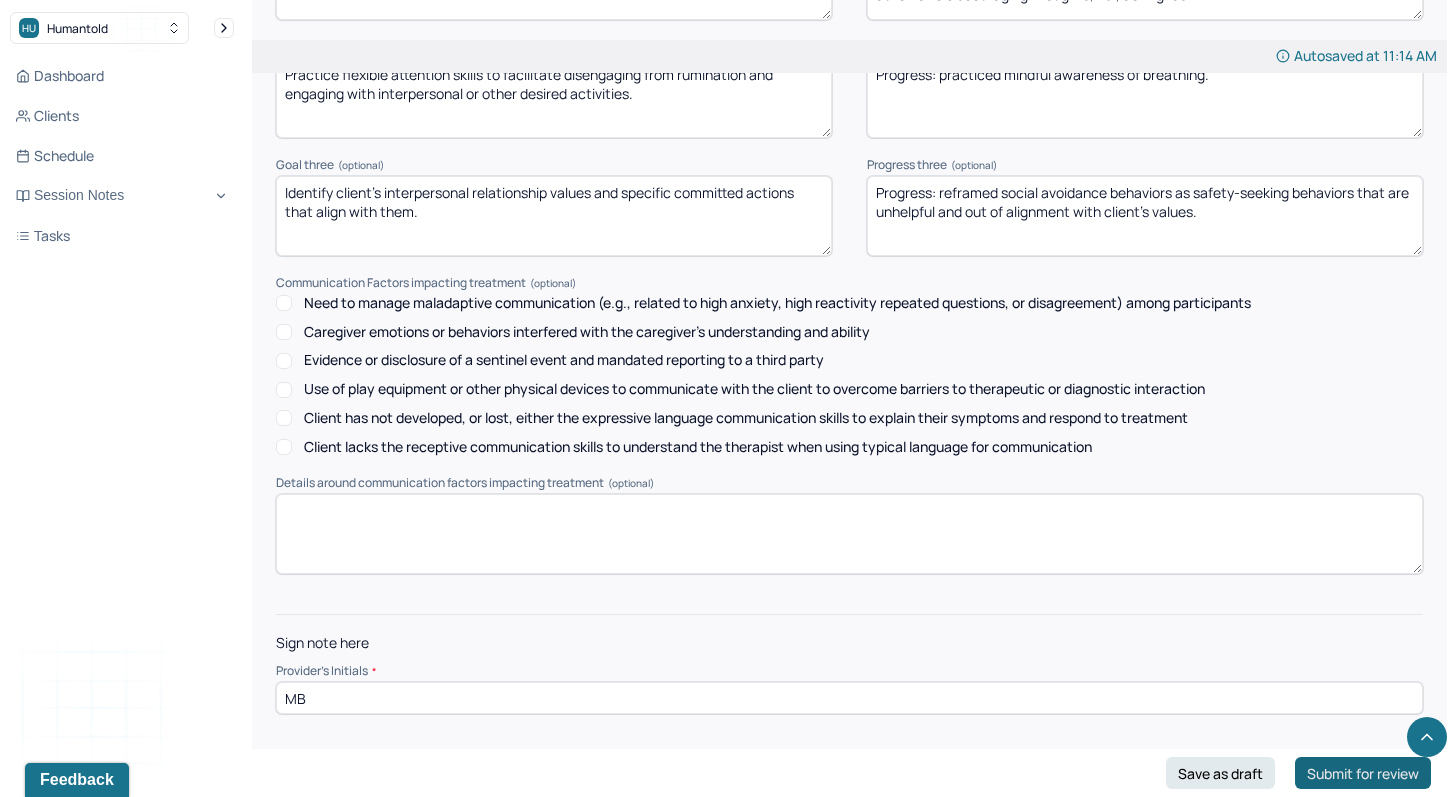 click on "Submit for review" at bounding box center [1363, 773] 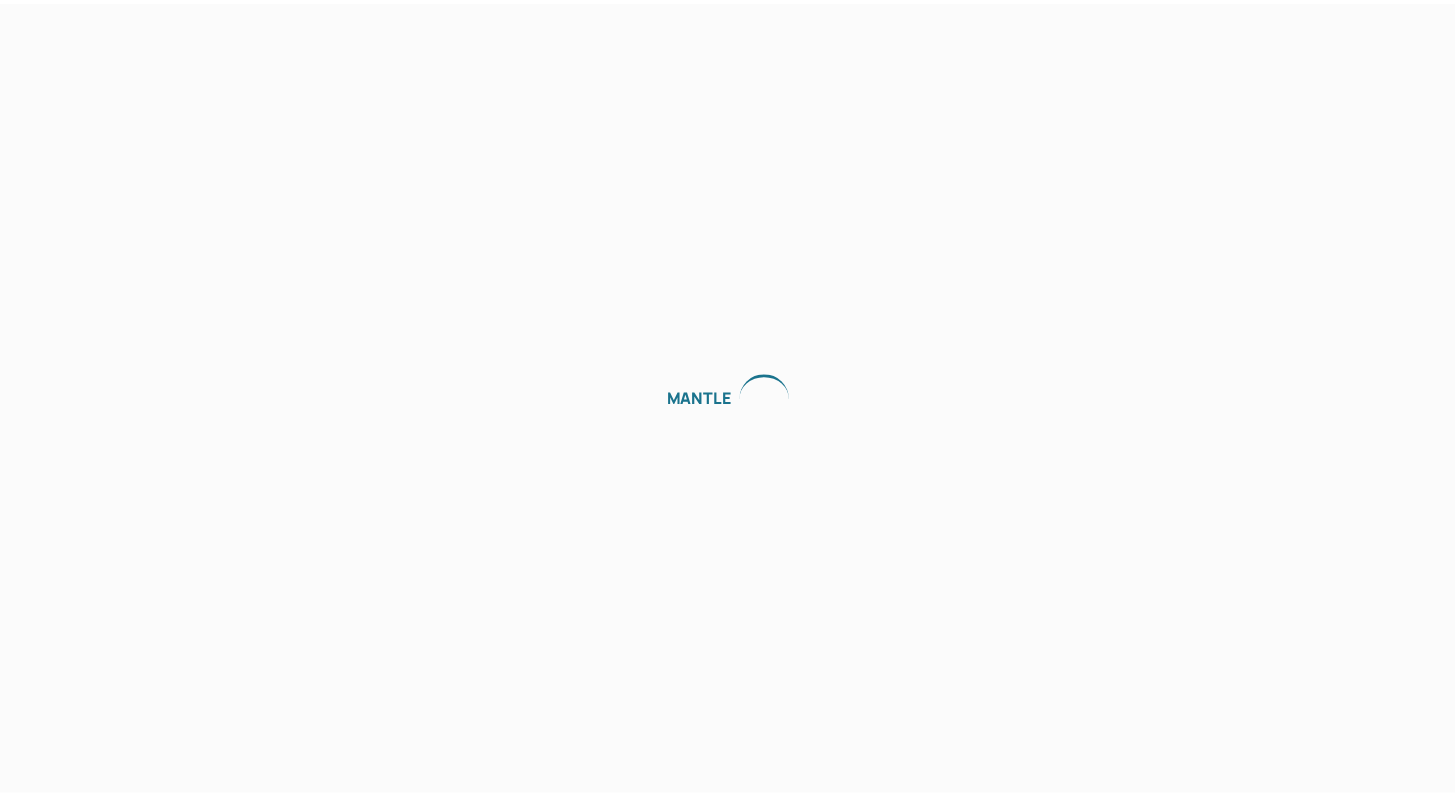 scroll, scrollTop: 0, scrollLeft: 0, axis: both 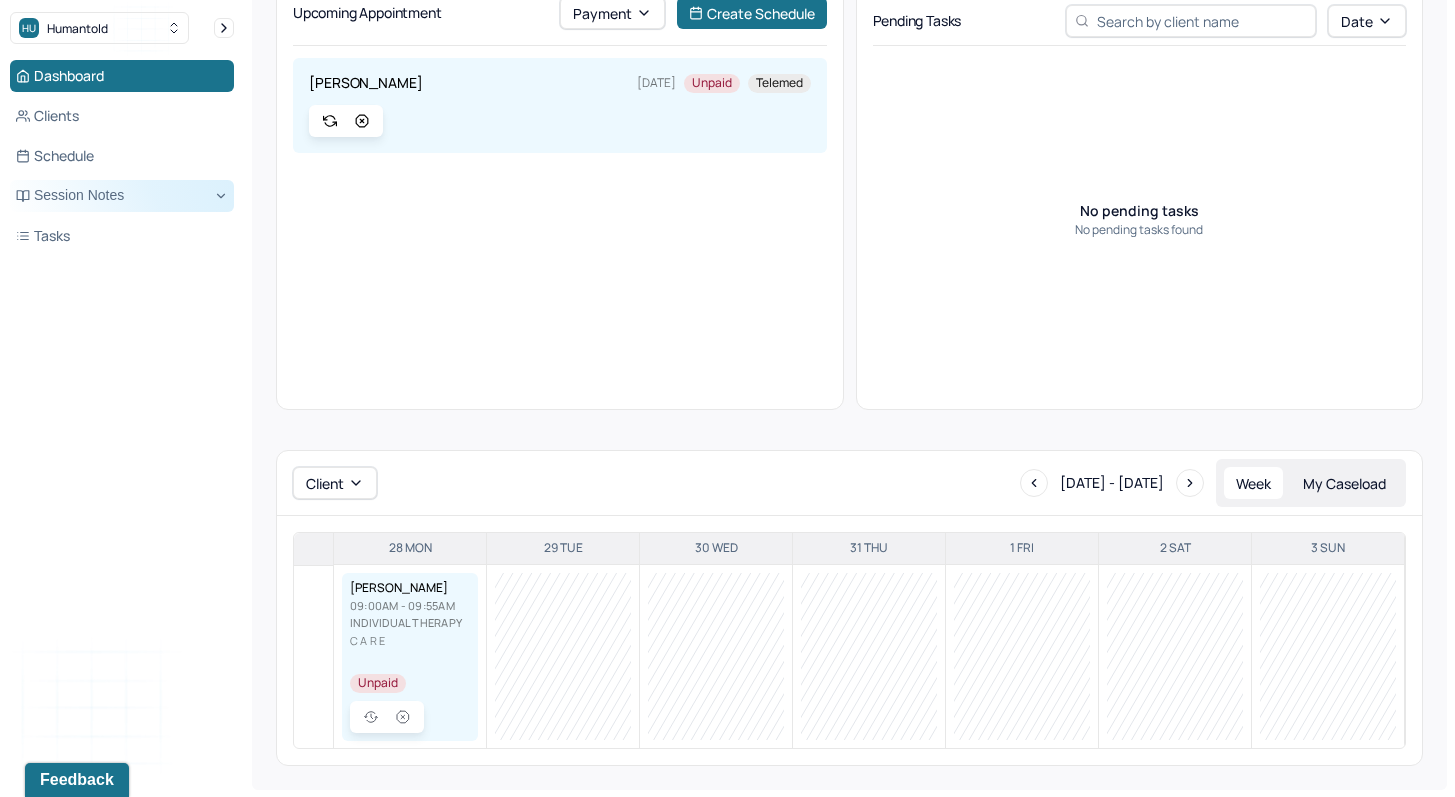 click on "Session Notes" at bounding box center [122, 196] 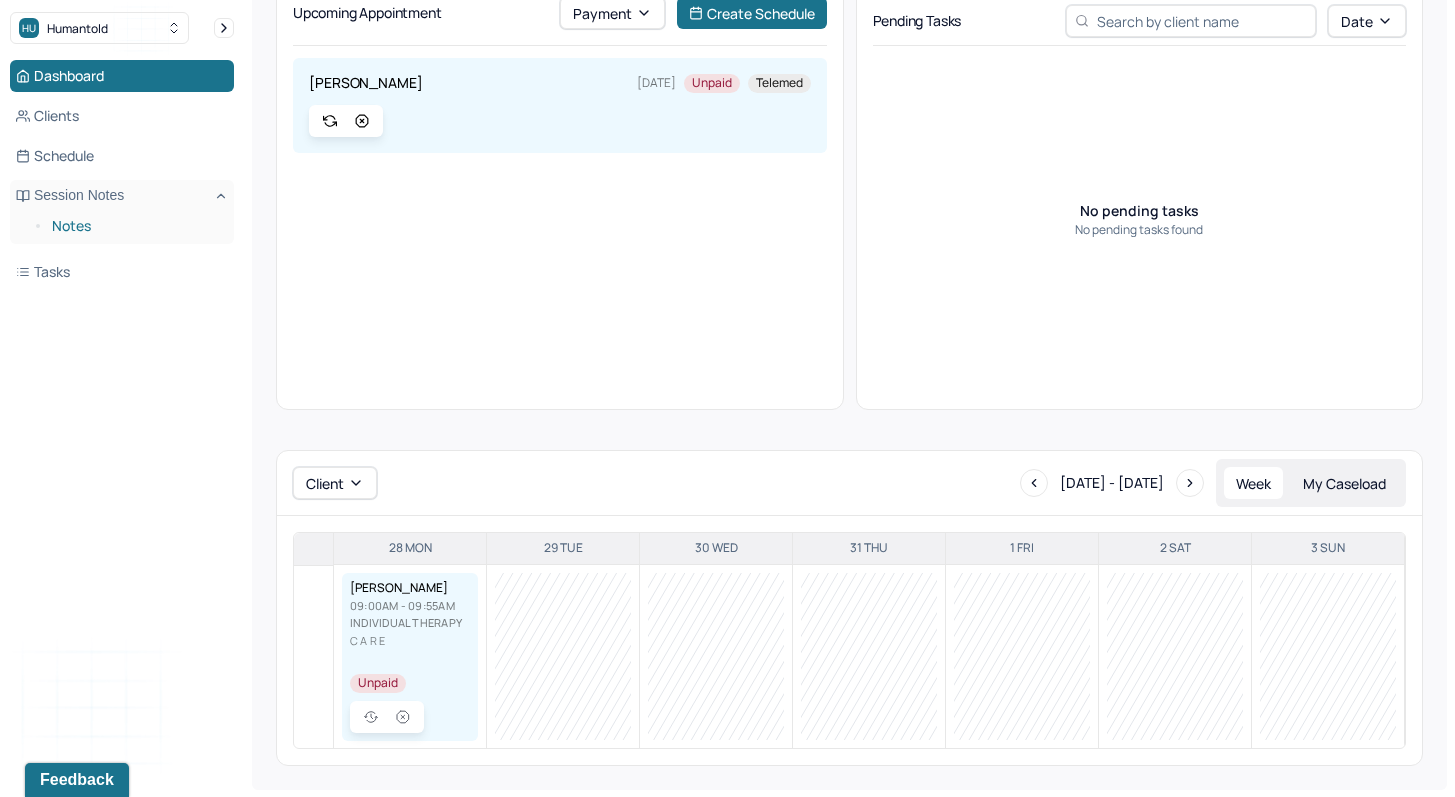 click on "Notes" at bounding box center (135, 226) 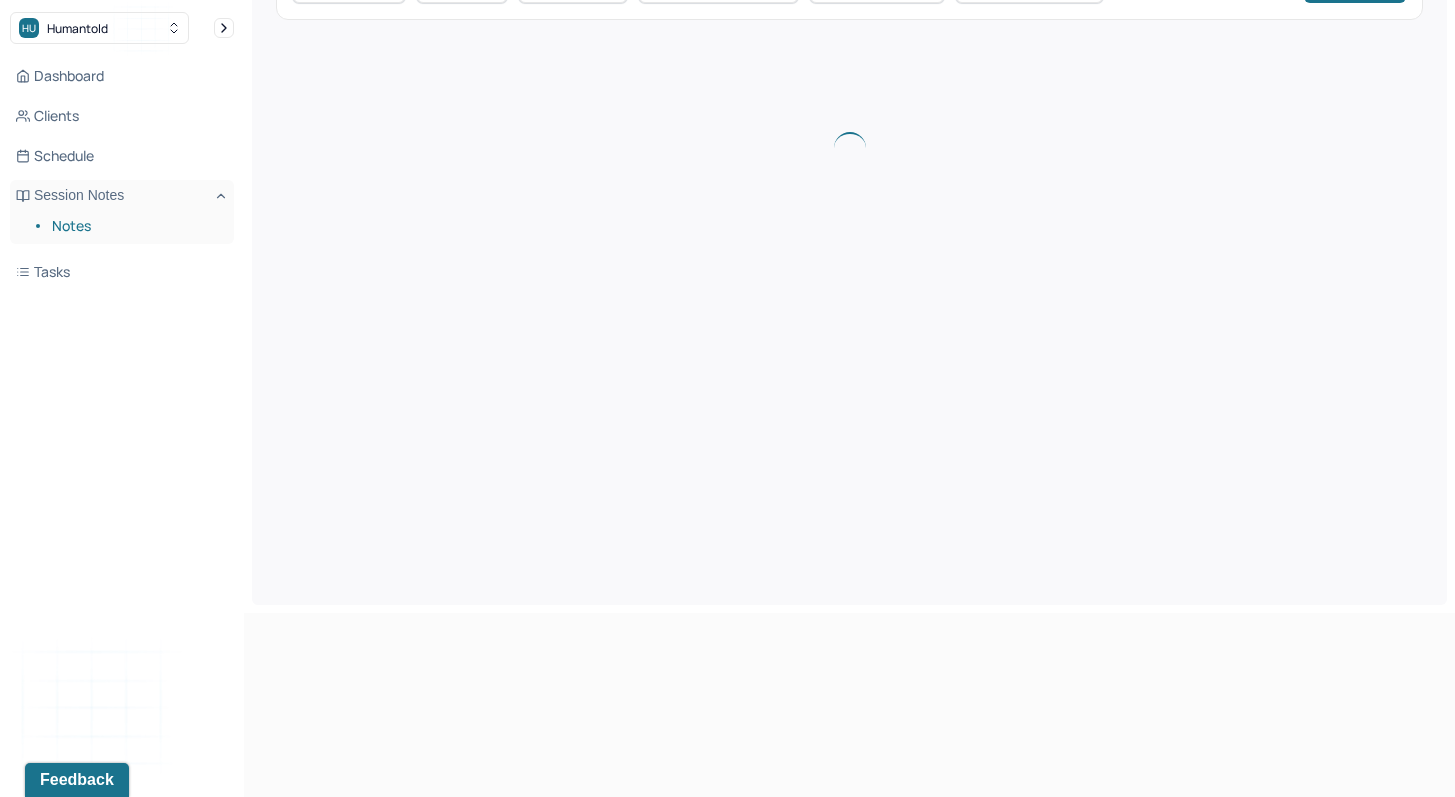scroll, scrollTop: 0, scrollLeft: 0, axis: both 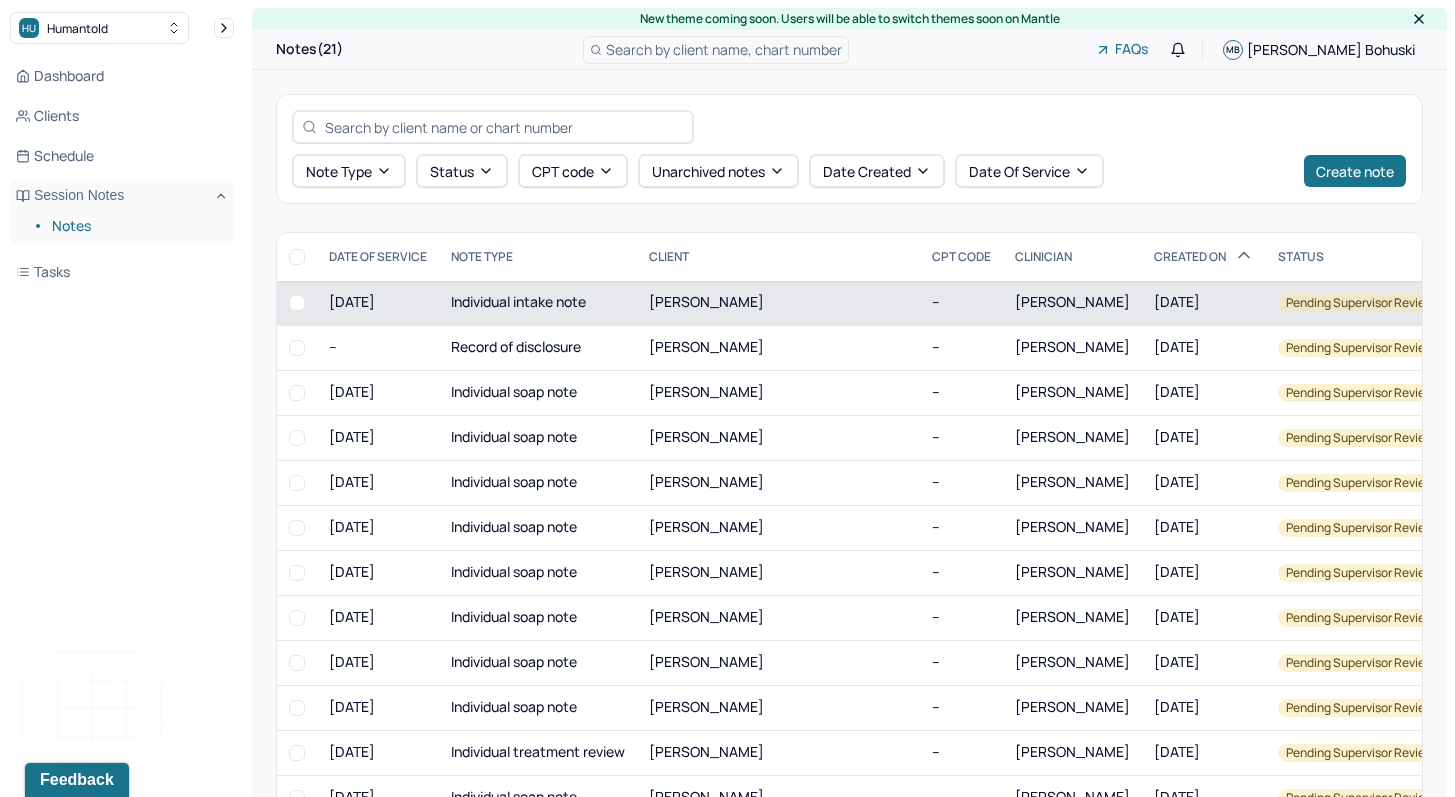 click on "[PERSON_NAME]" at bounding box center (778, 303) 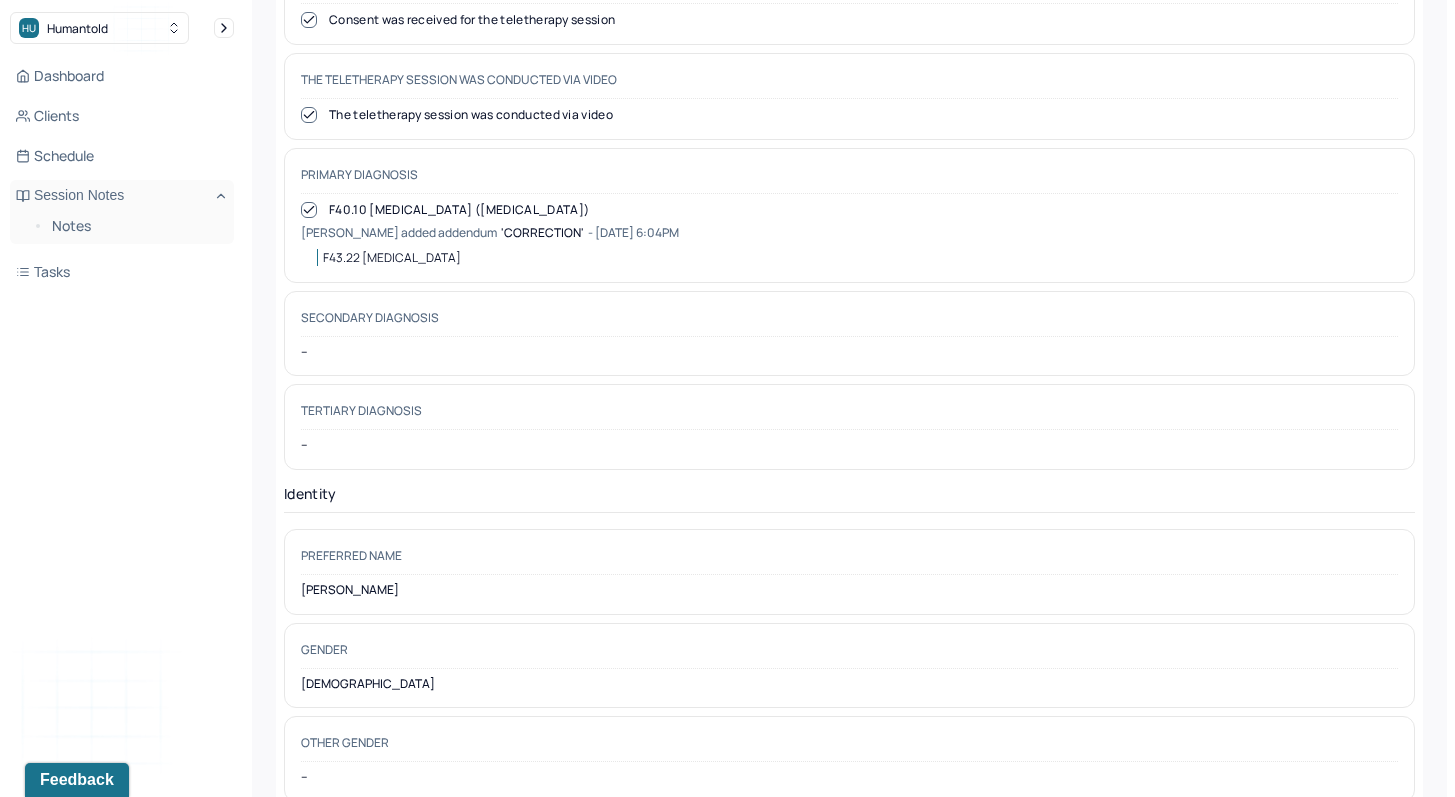 scroll, scrollTop: 438, scrollLeft: 0, axis: vertical 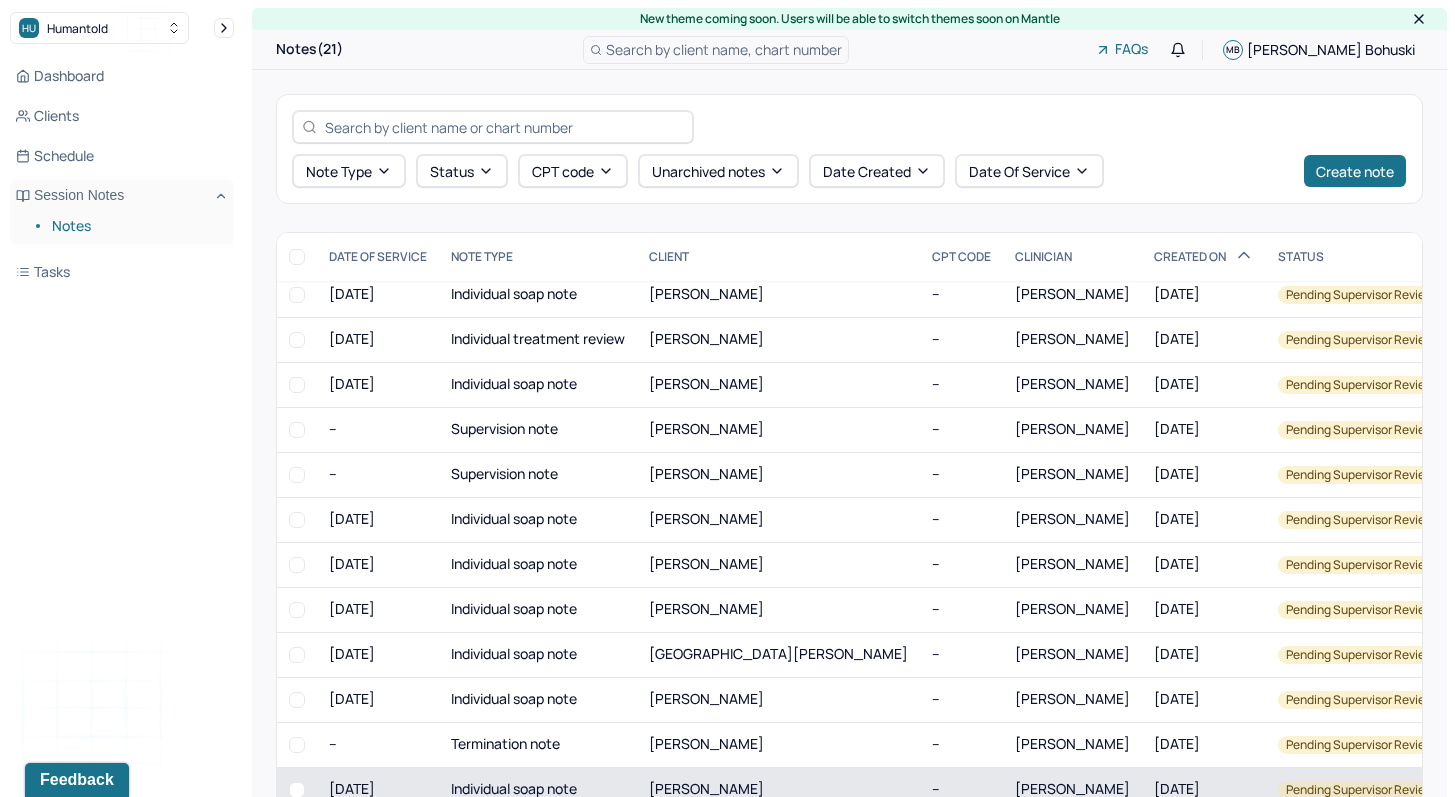click on "[PERSON_NAME]" at bounding box center [778, 789] 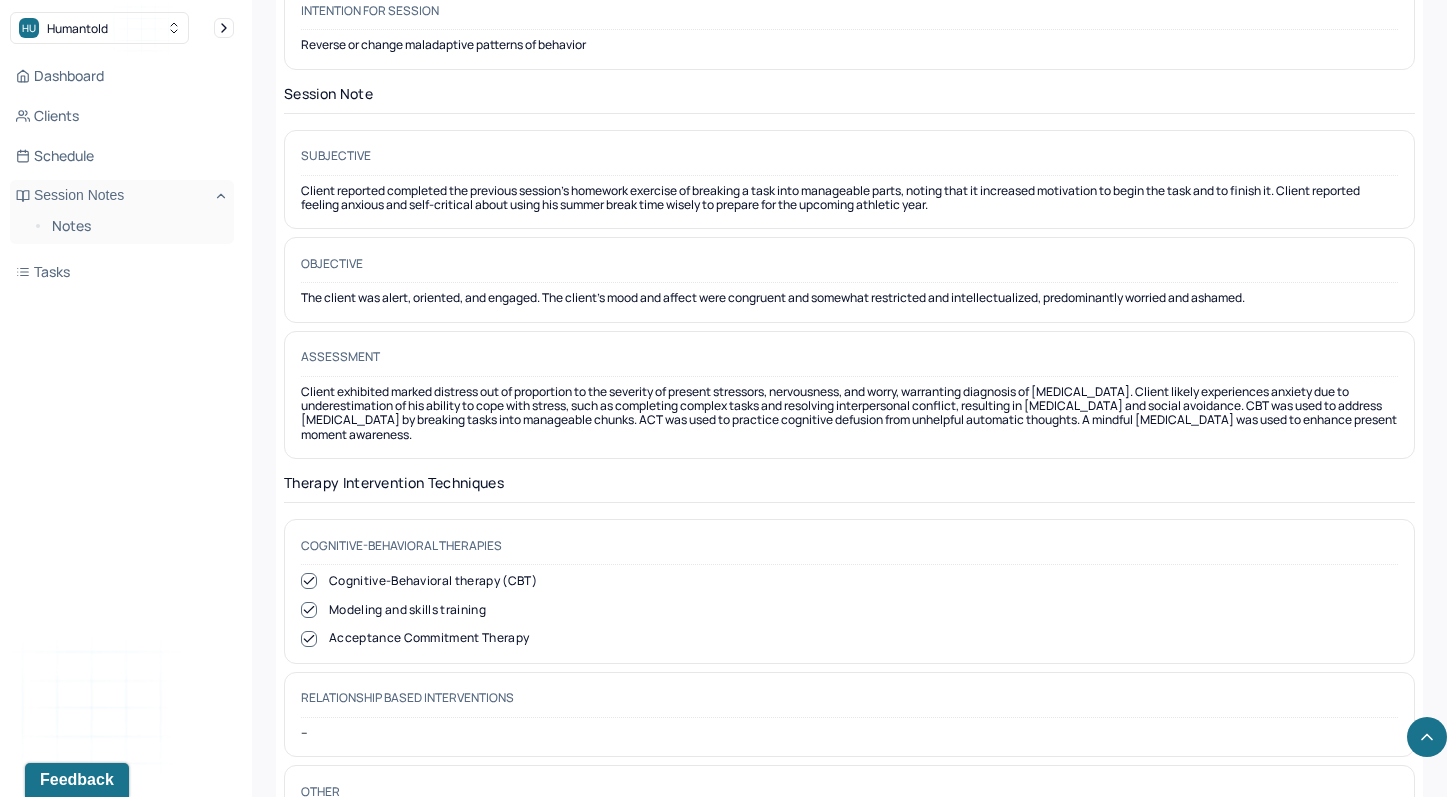 scroll, scrollTop: 1772, scrollLeft: 0, axis: vertical 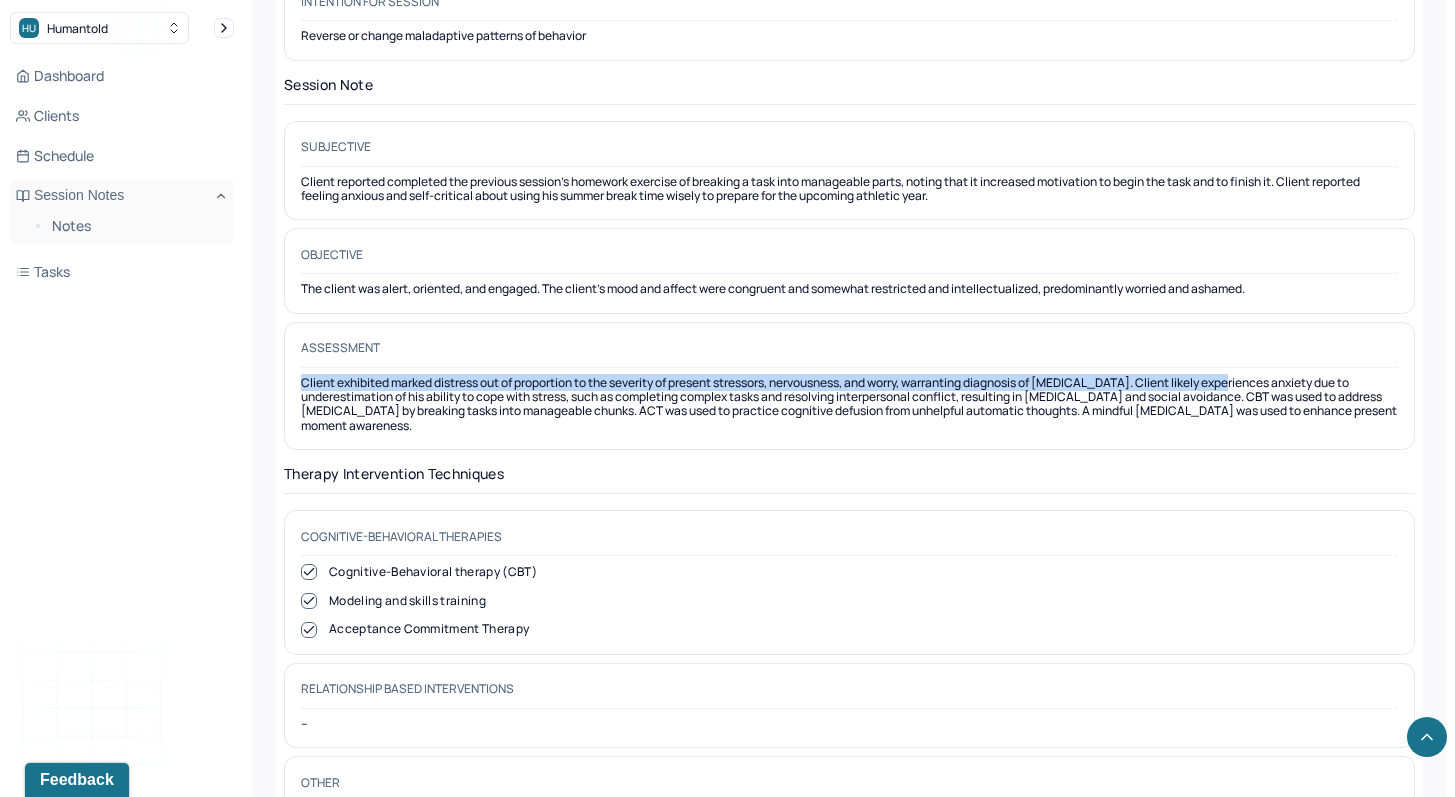 drag, startPoint x: 301, startPoint y: 368, endPoint x: 1248, endPoint y: 370, distance: 947.00214 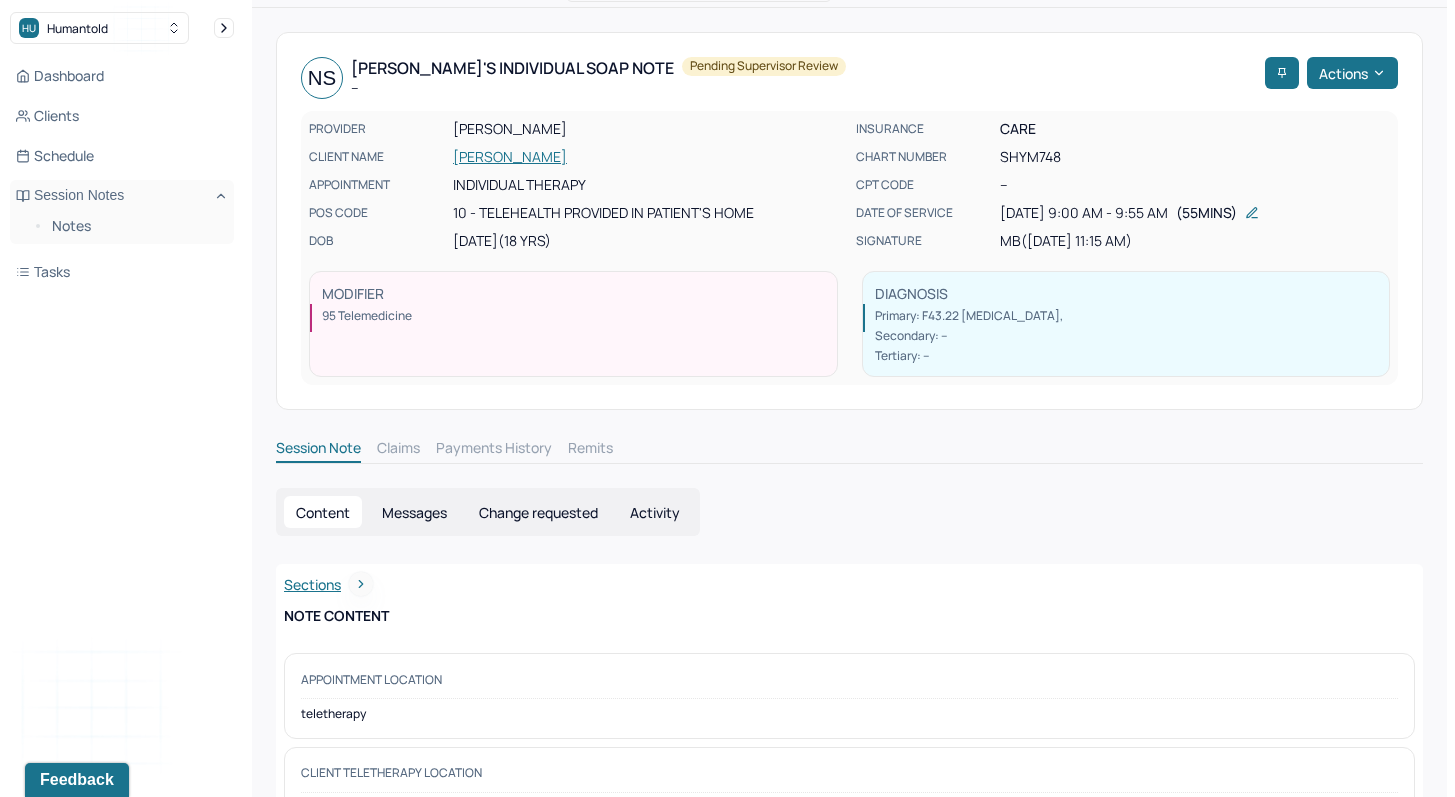 scroll, scrollTop: 0, scrollLeft: 0, axis: both 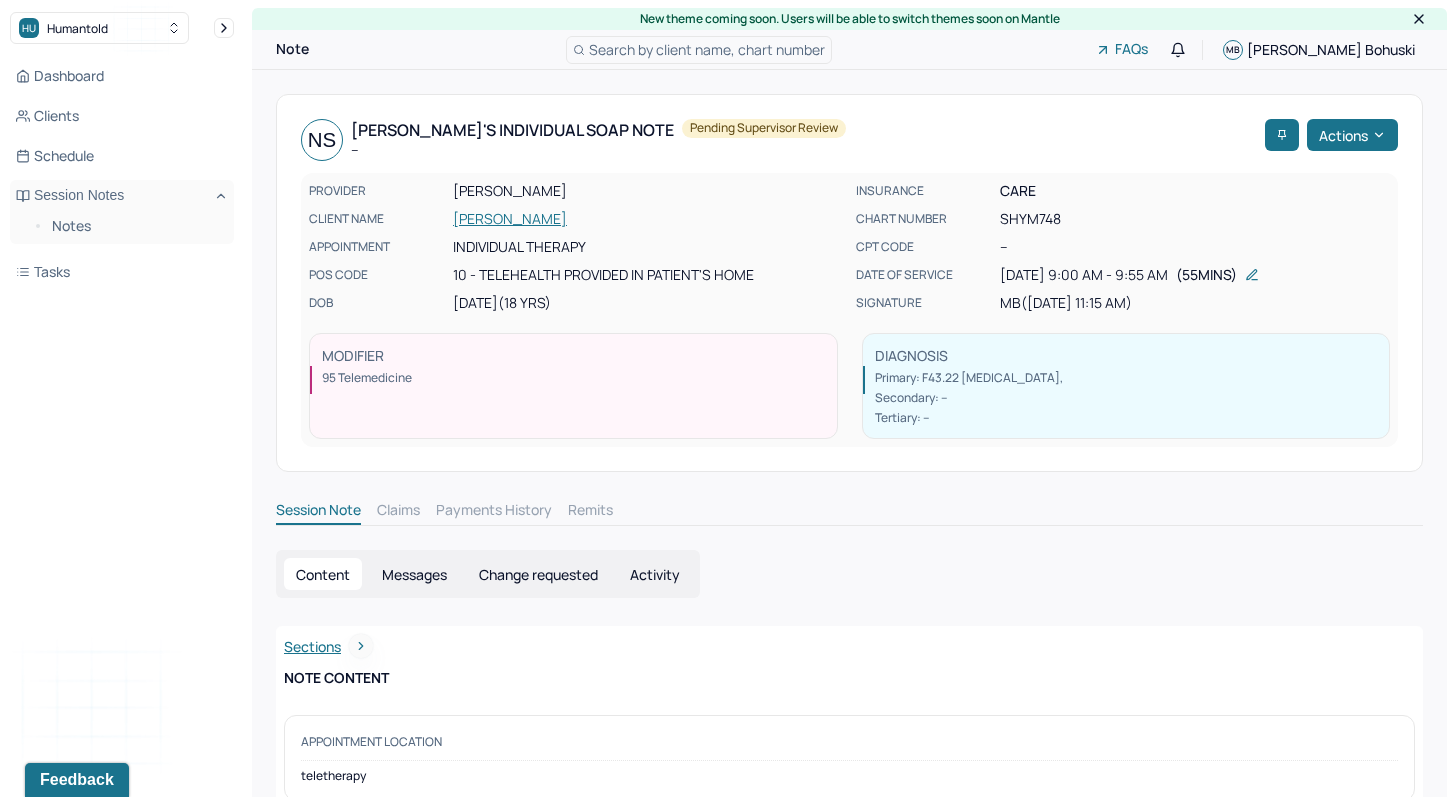 click on "[PERSON_NAME]" at bounding box center [648, 219] 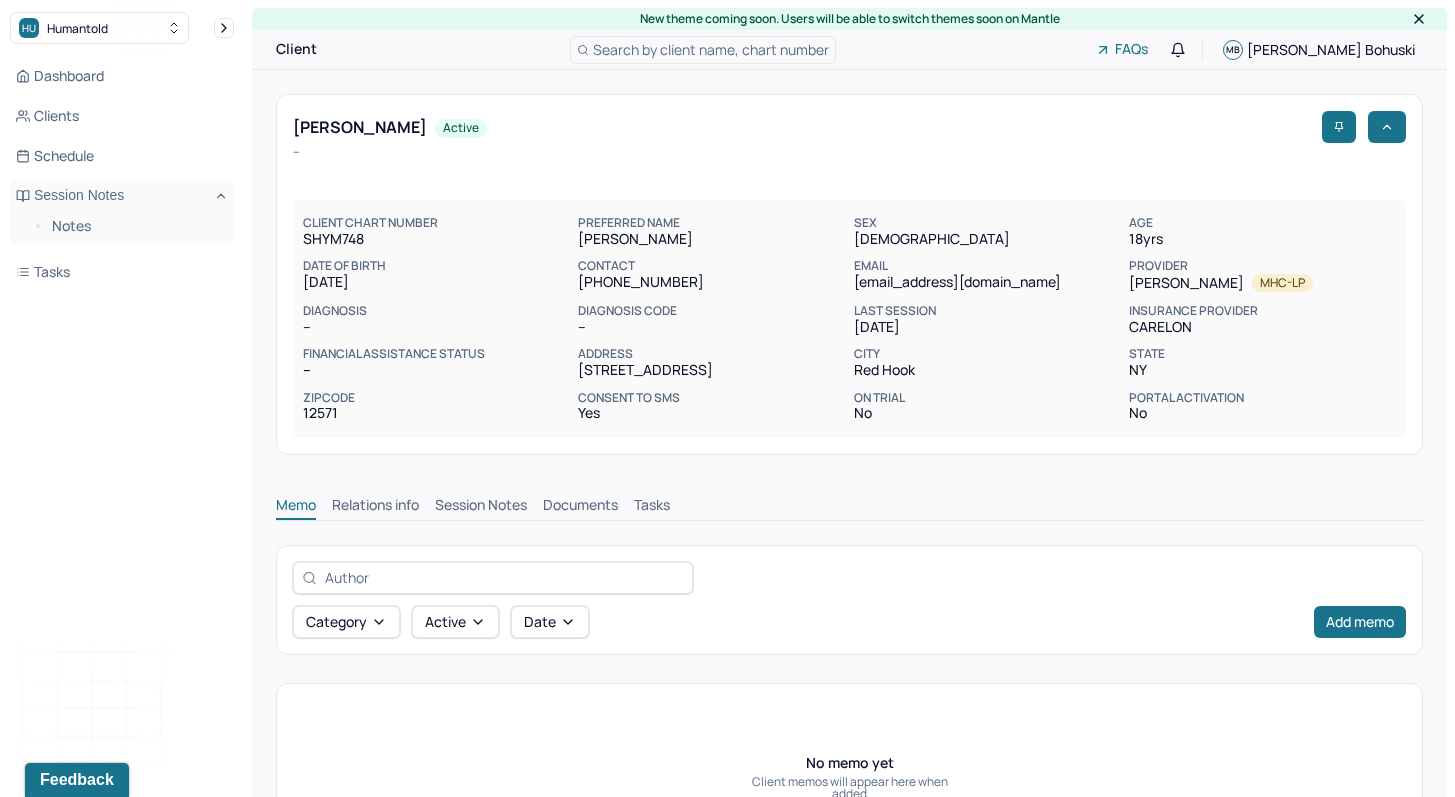click on "Session Notes" at bounding box center (481, 507) 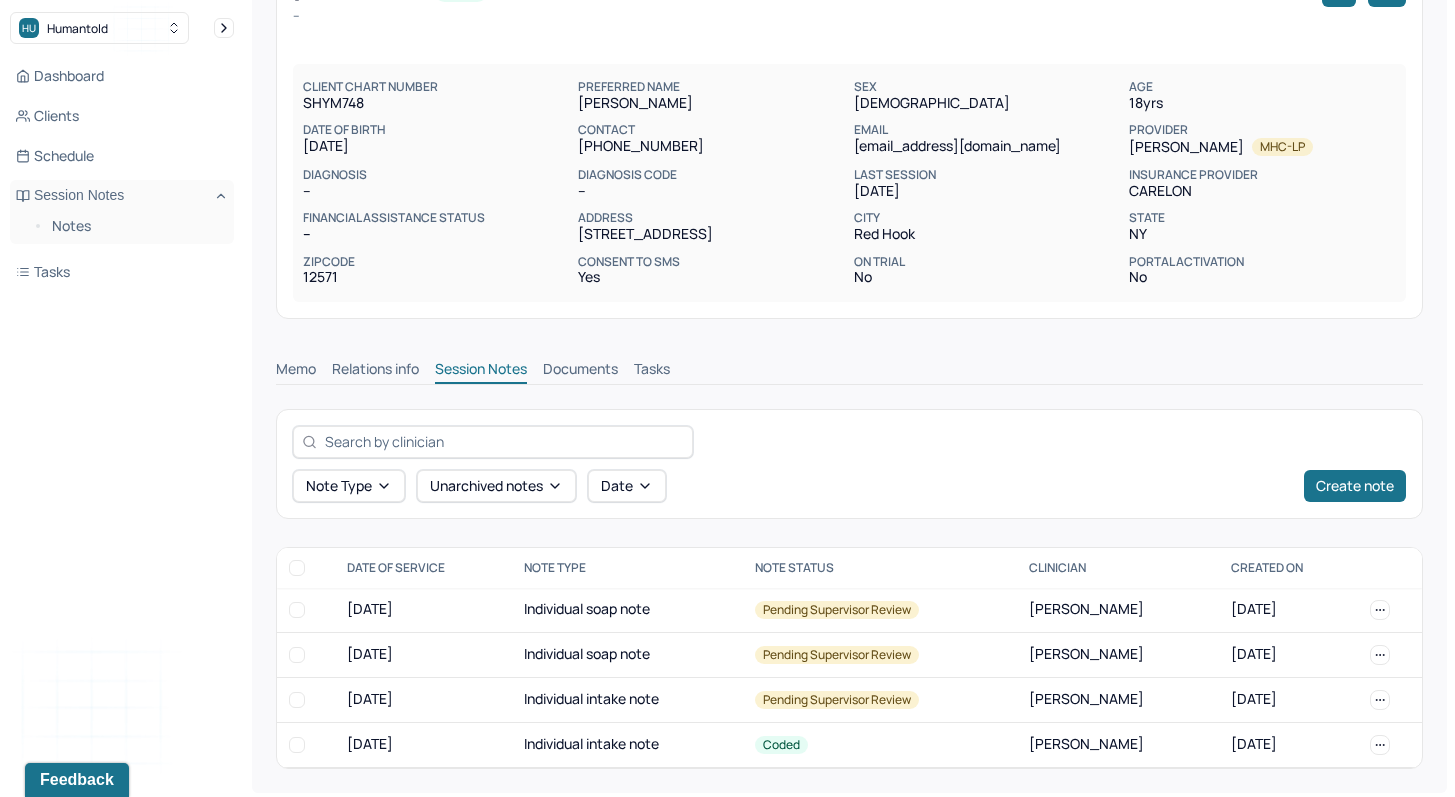 scroll, scrollTop: 137, scrollLeft: 0, axis: vertical 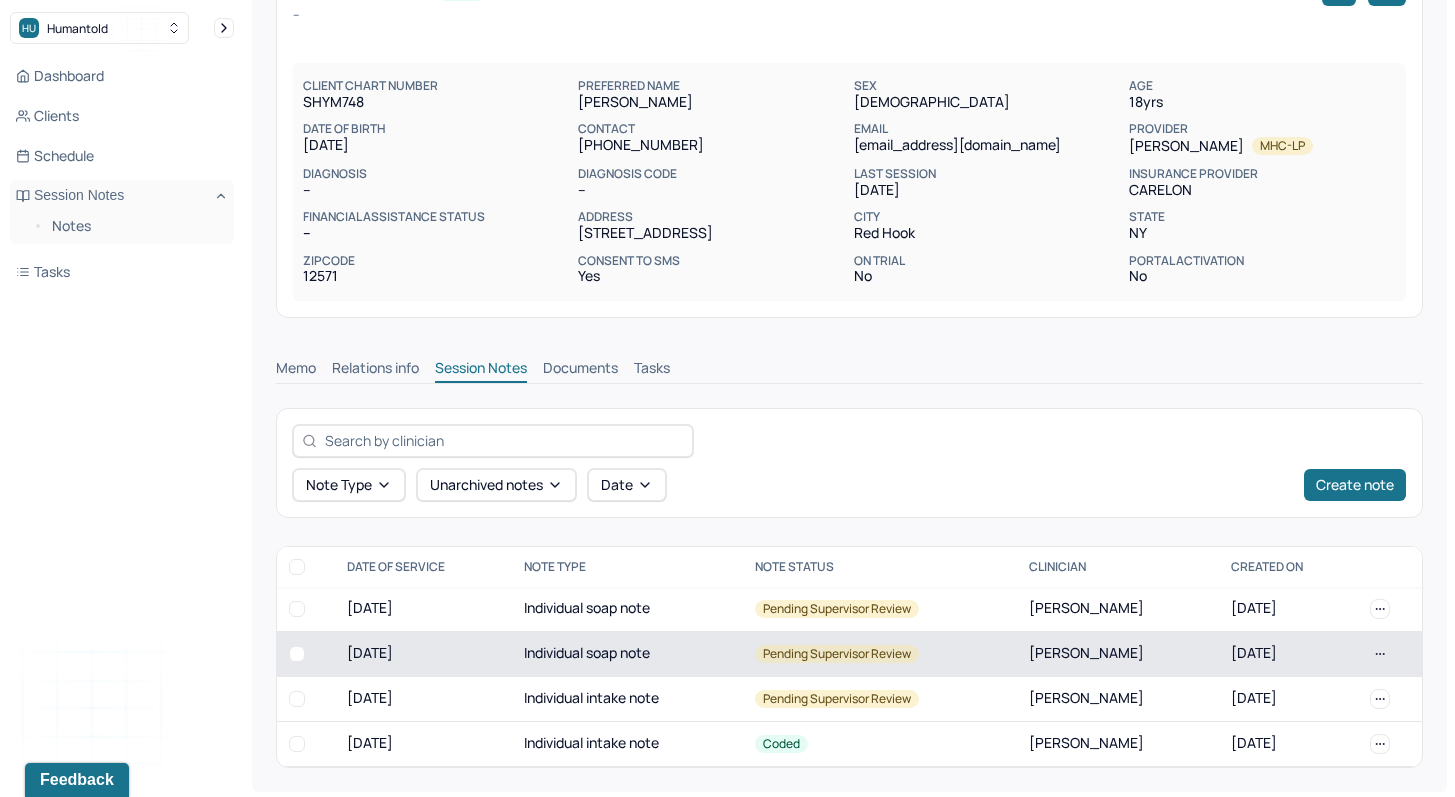 click on "Individual soap note" at bounding box center (627, 653) 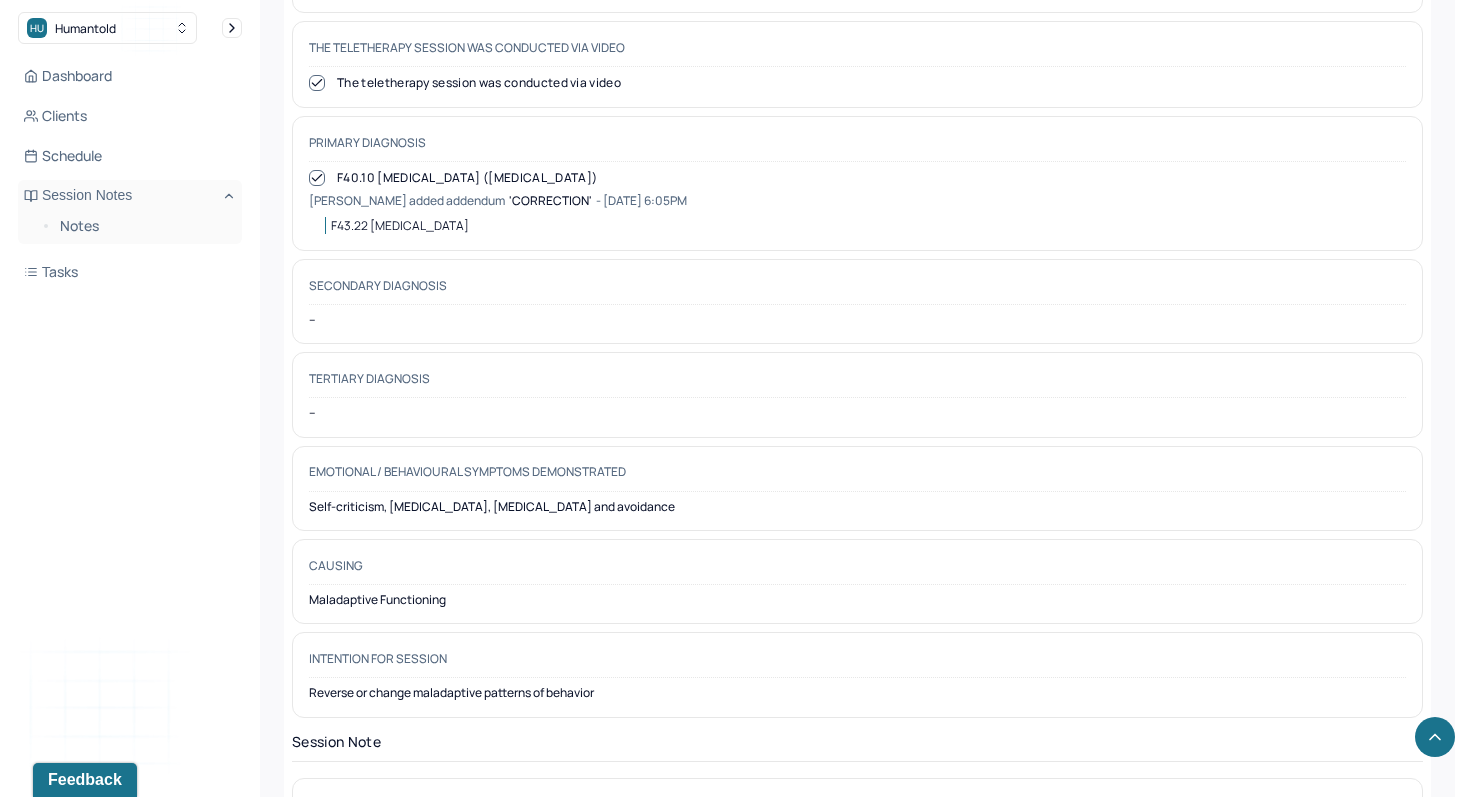 scroll, scrollTop: 1552, scrollLeft: 0, axis: vertical 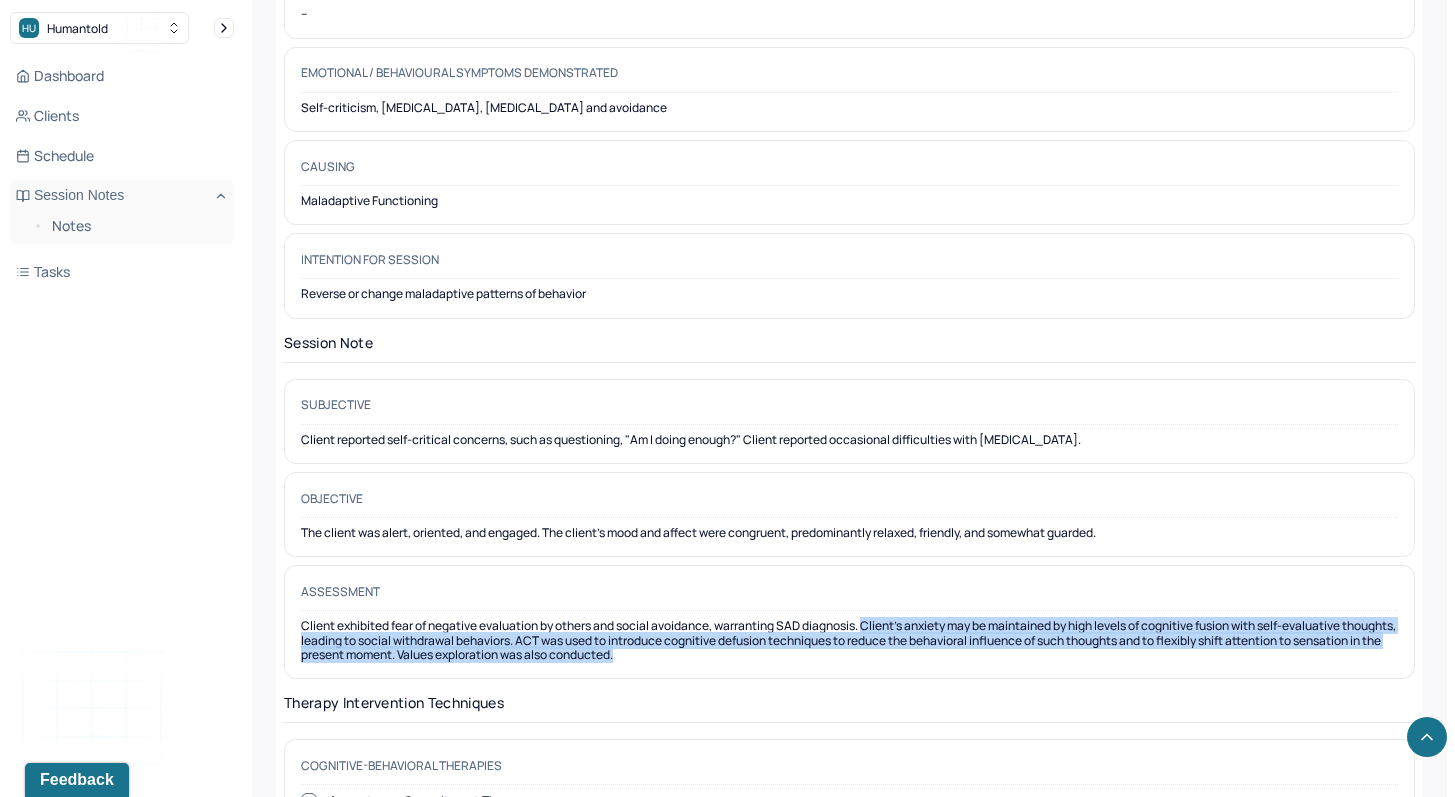 drag, startPoint x: 751, startPoint y: 640, endPoint x: 871, endPoint y: 610, distance: 123.69317 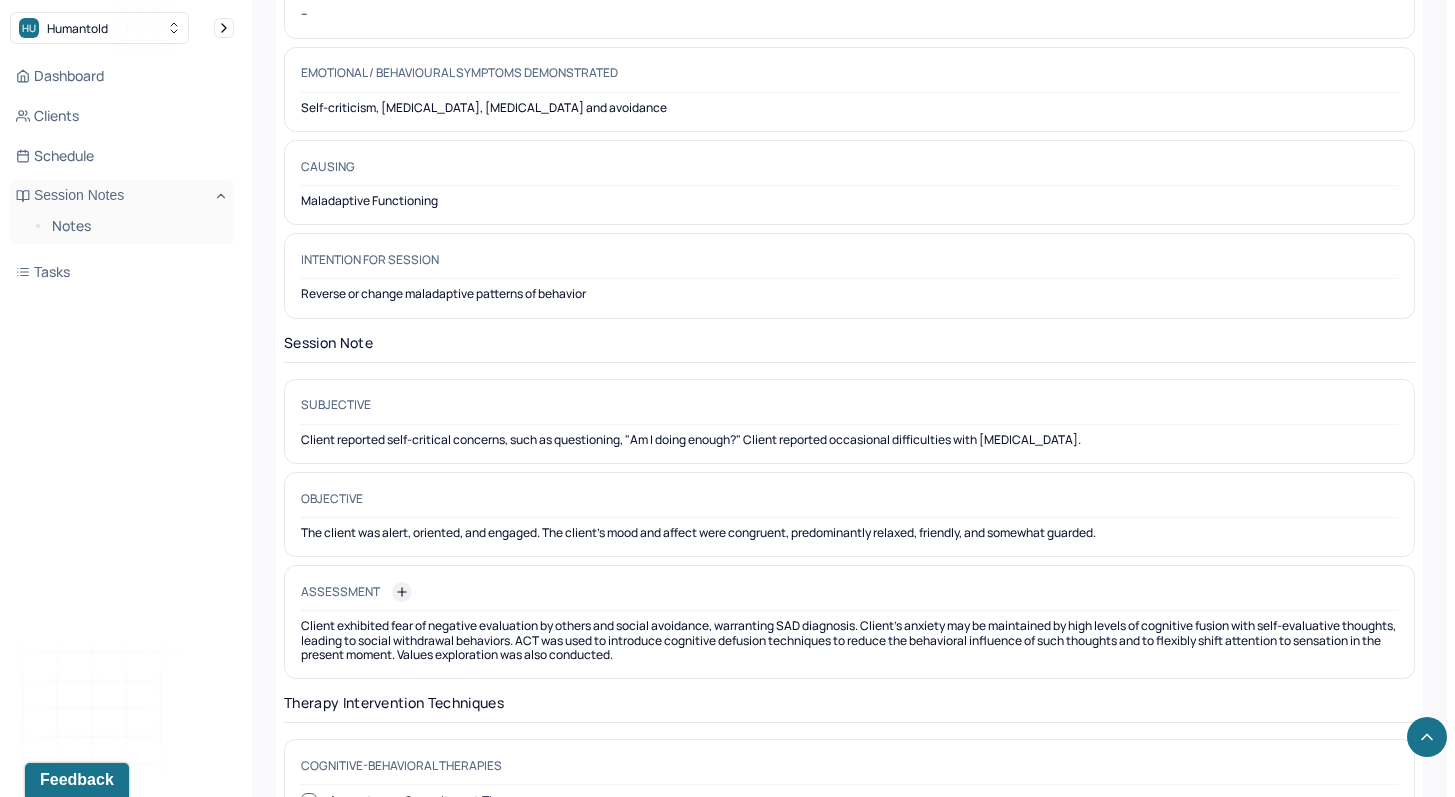 click 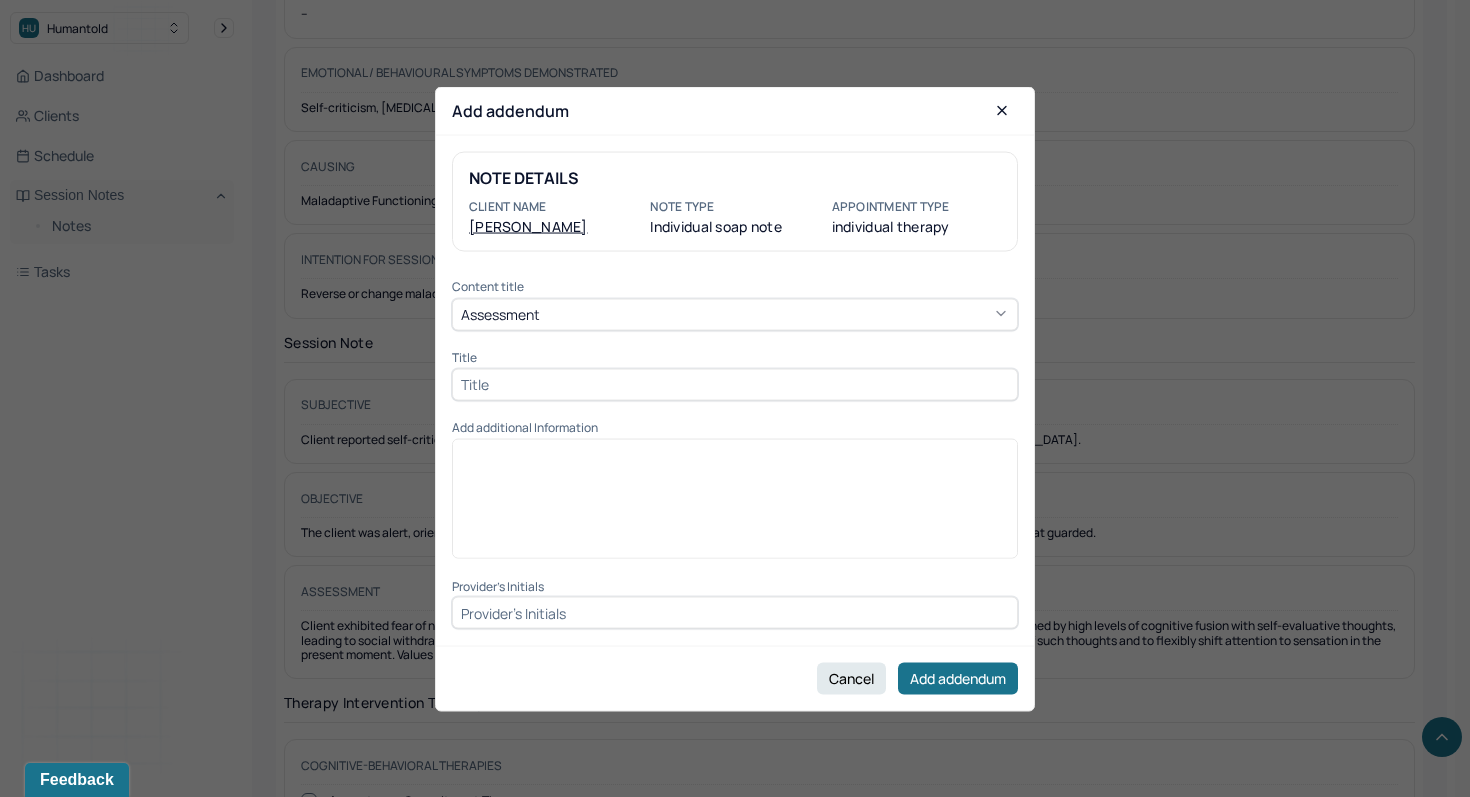 click at bounding box center (735, 499) 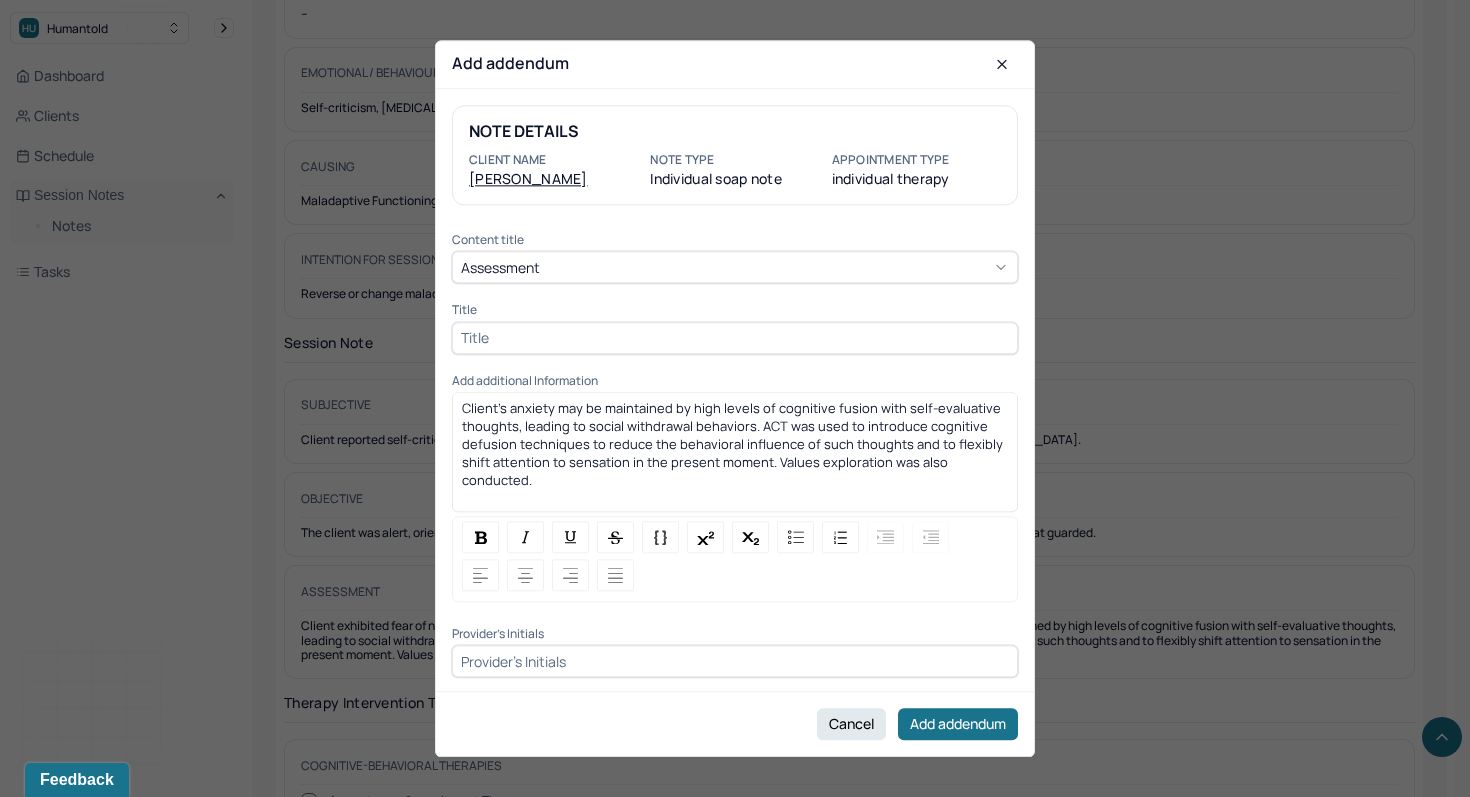 click on "Client's anxiety may be maintained by high levels of cognitive fusion with self-evaluative thoughts, leading to social withdrawal behaviors. ACT was used to introduce cognitive defusion techniques to reduce the behavioral influence of such thoughts and to flexibly shift attention to sensation in the present moment. Values exploration was also conducted." at bounding box center [734, 444] 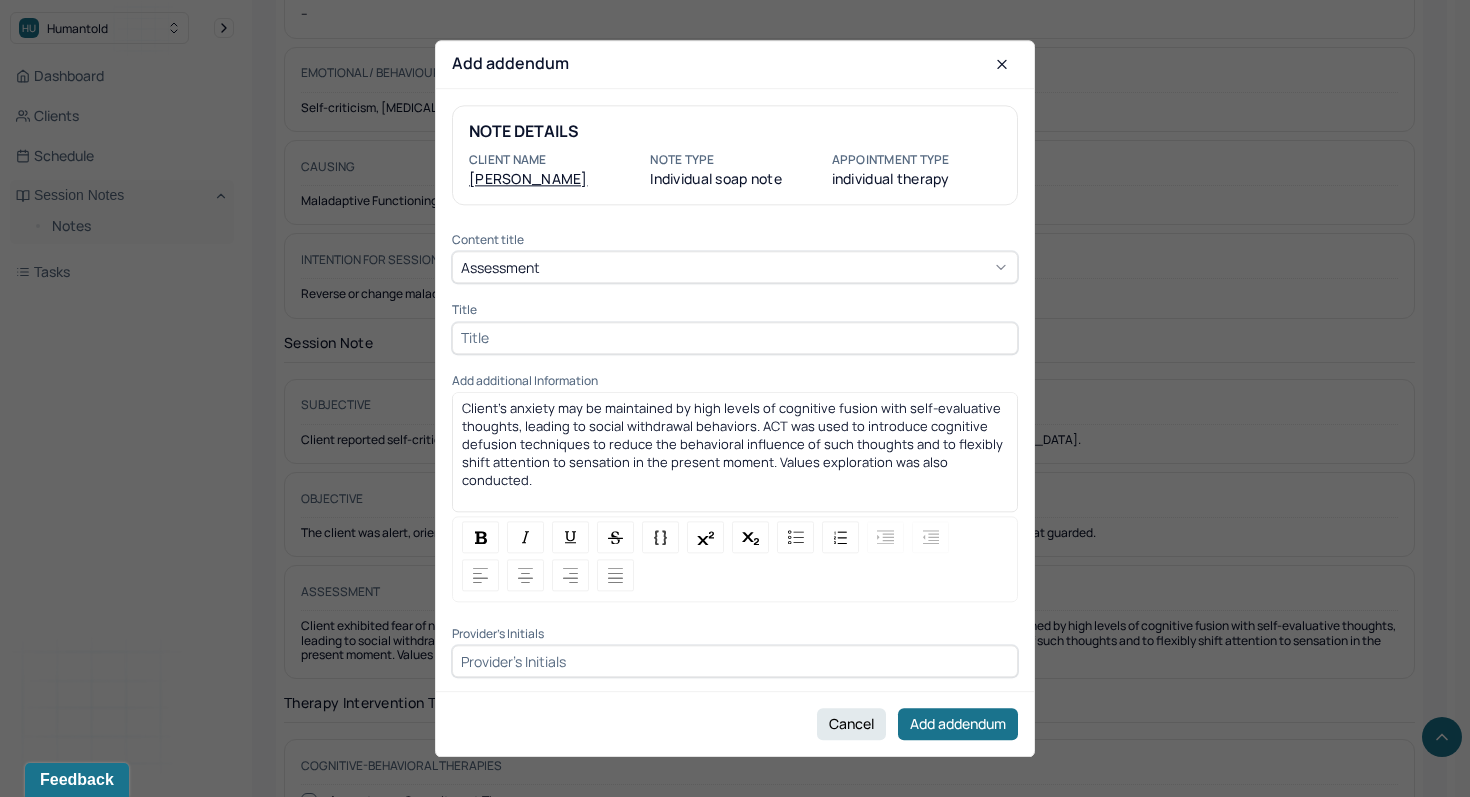 paste 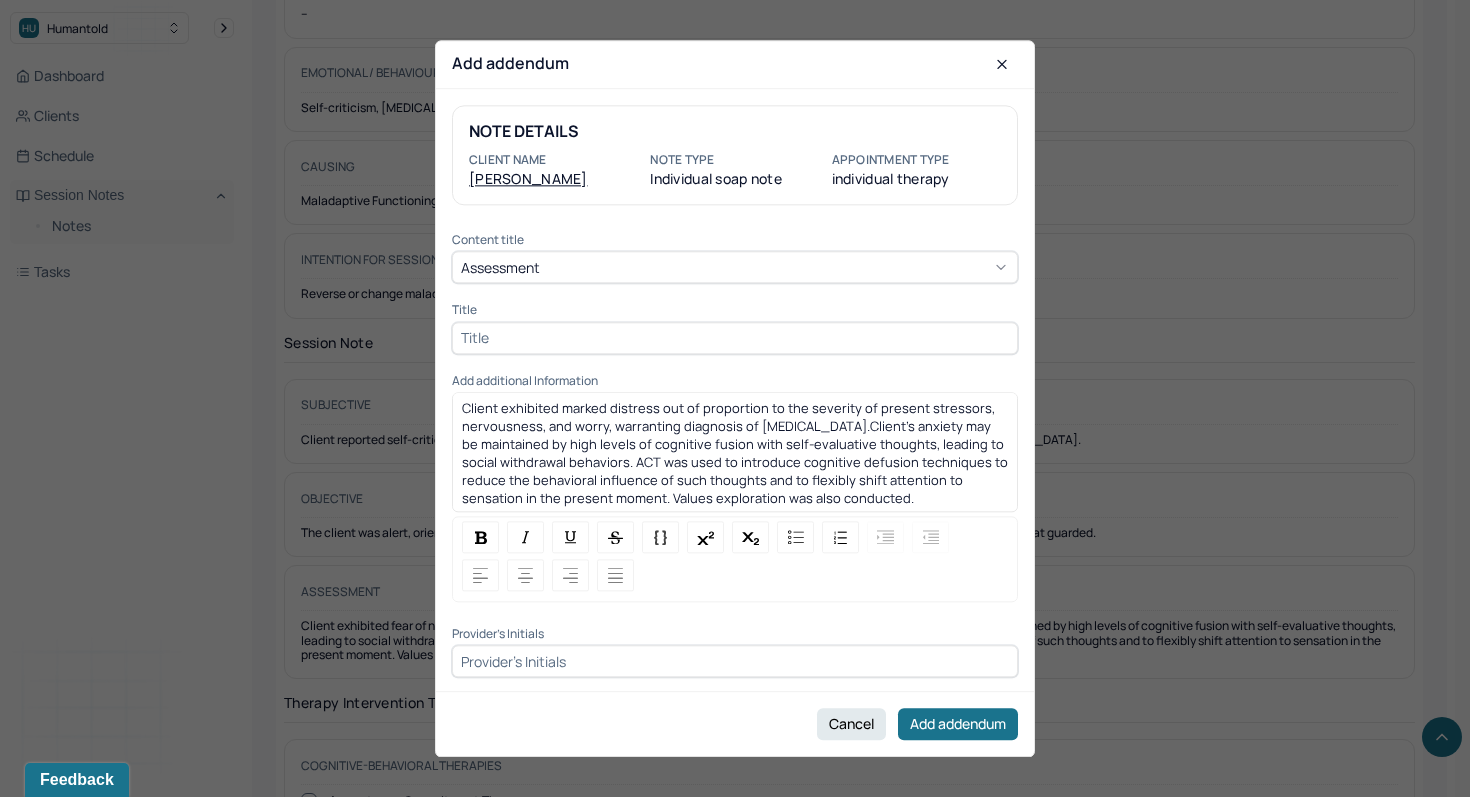 type 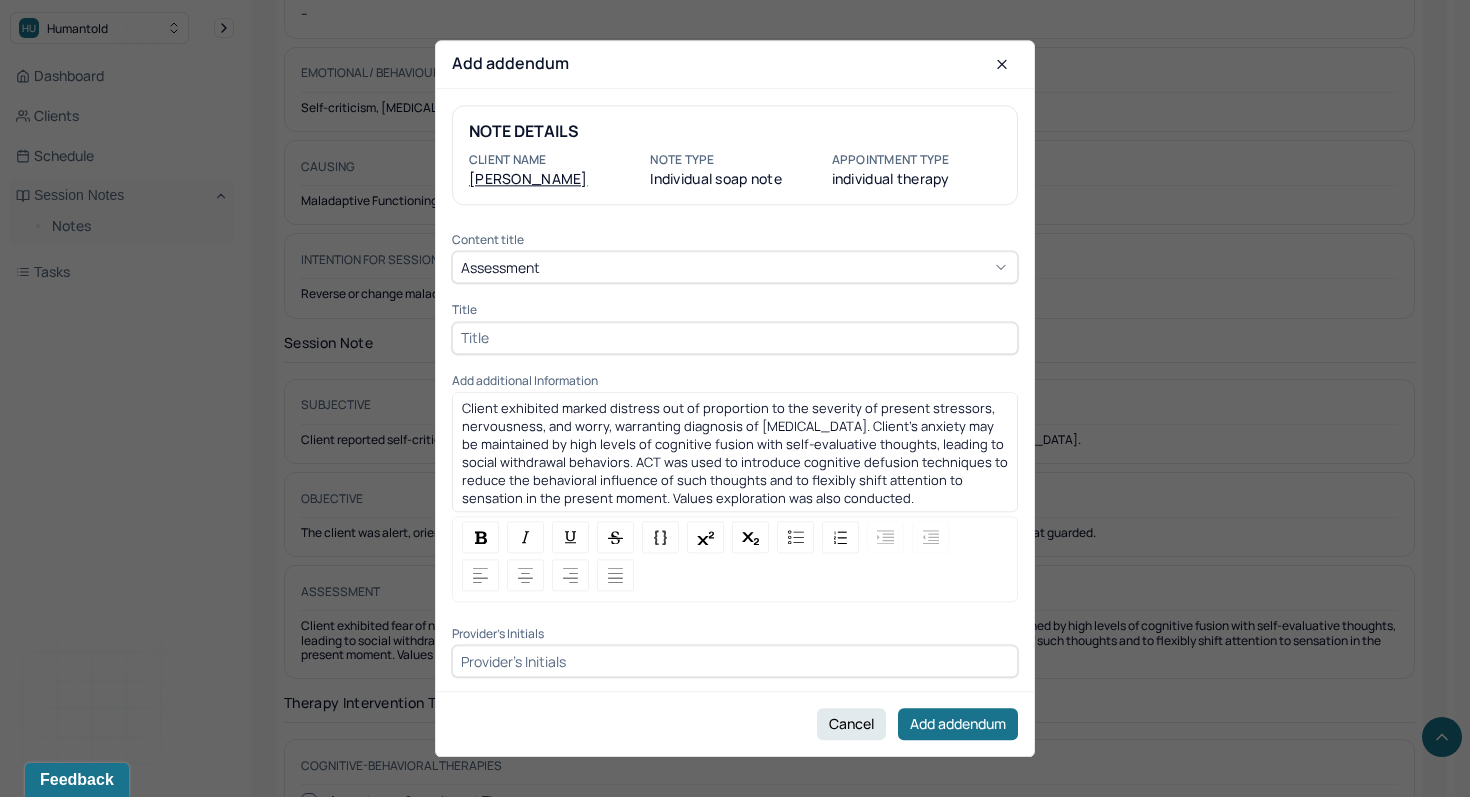 click at bounding box center [735, 338] 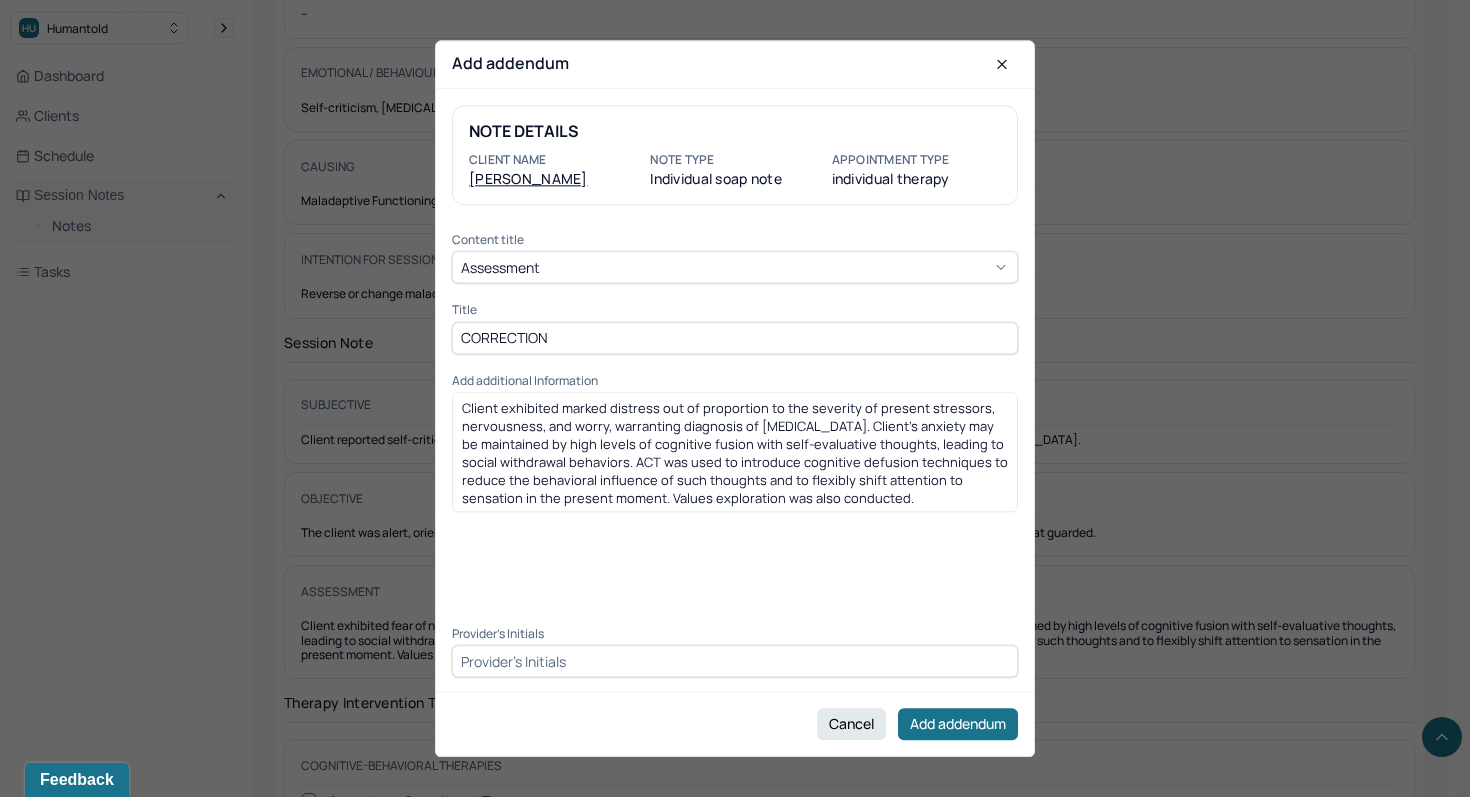 scroll, scrollTop: 14, scrollLeft: 0, axis: vertical 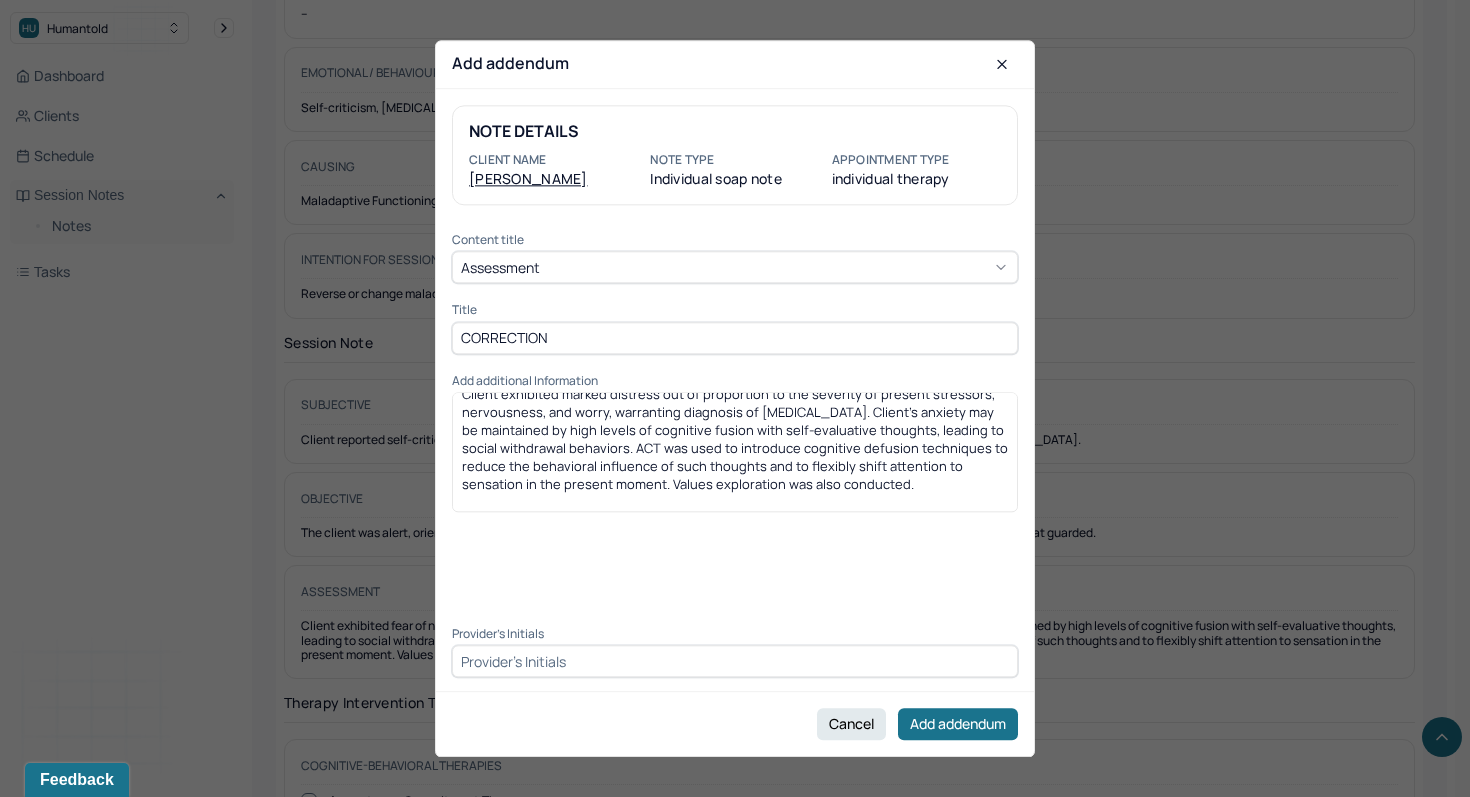 type on "CORRECTION" 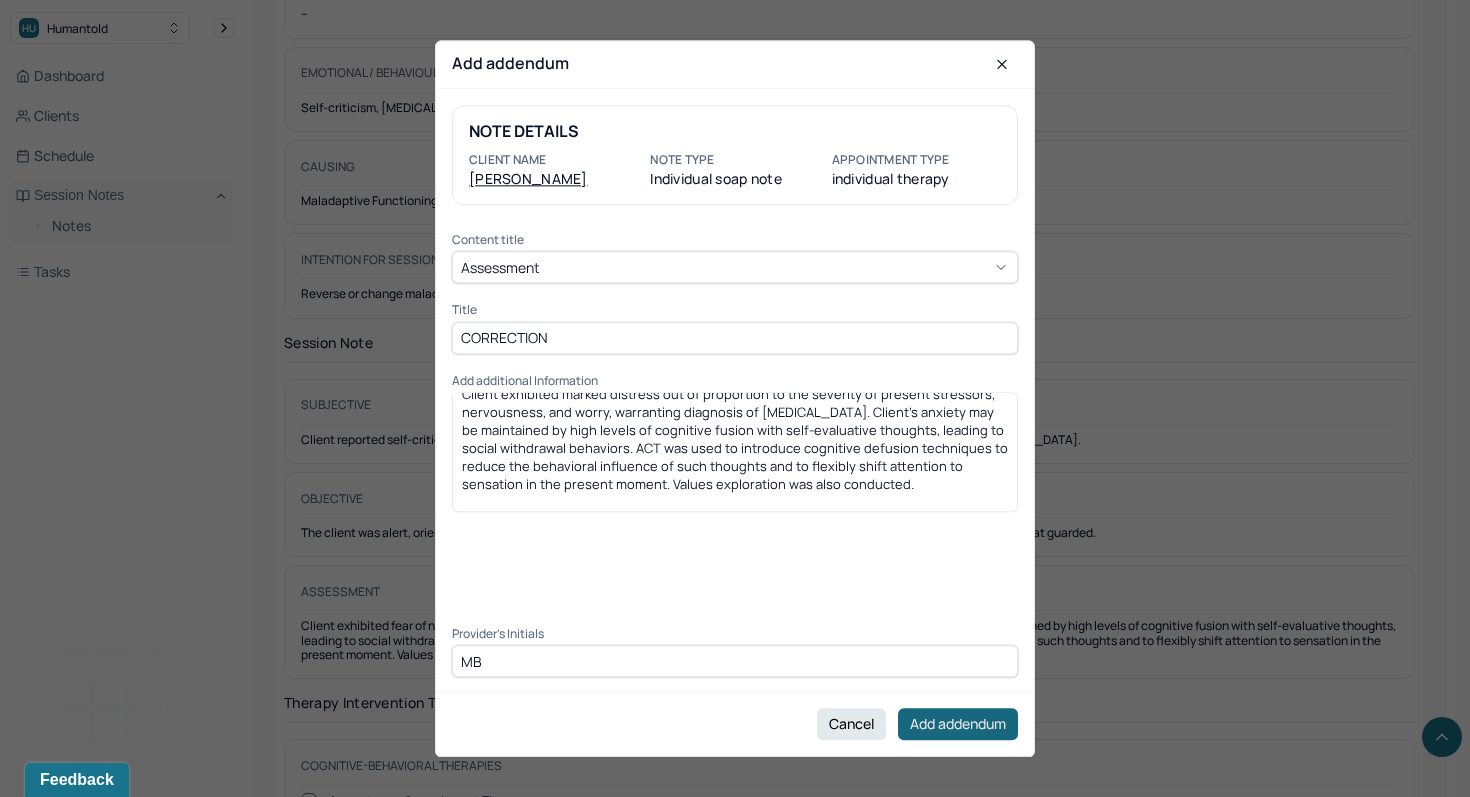 type on "MB" 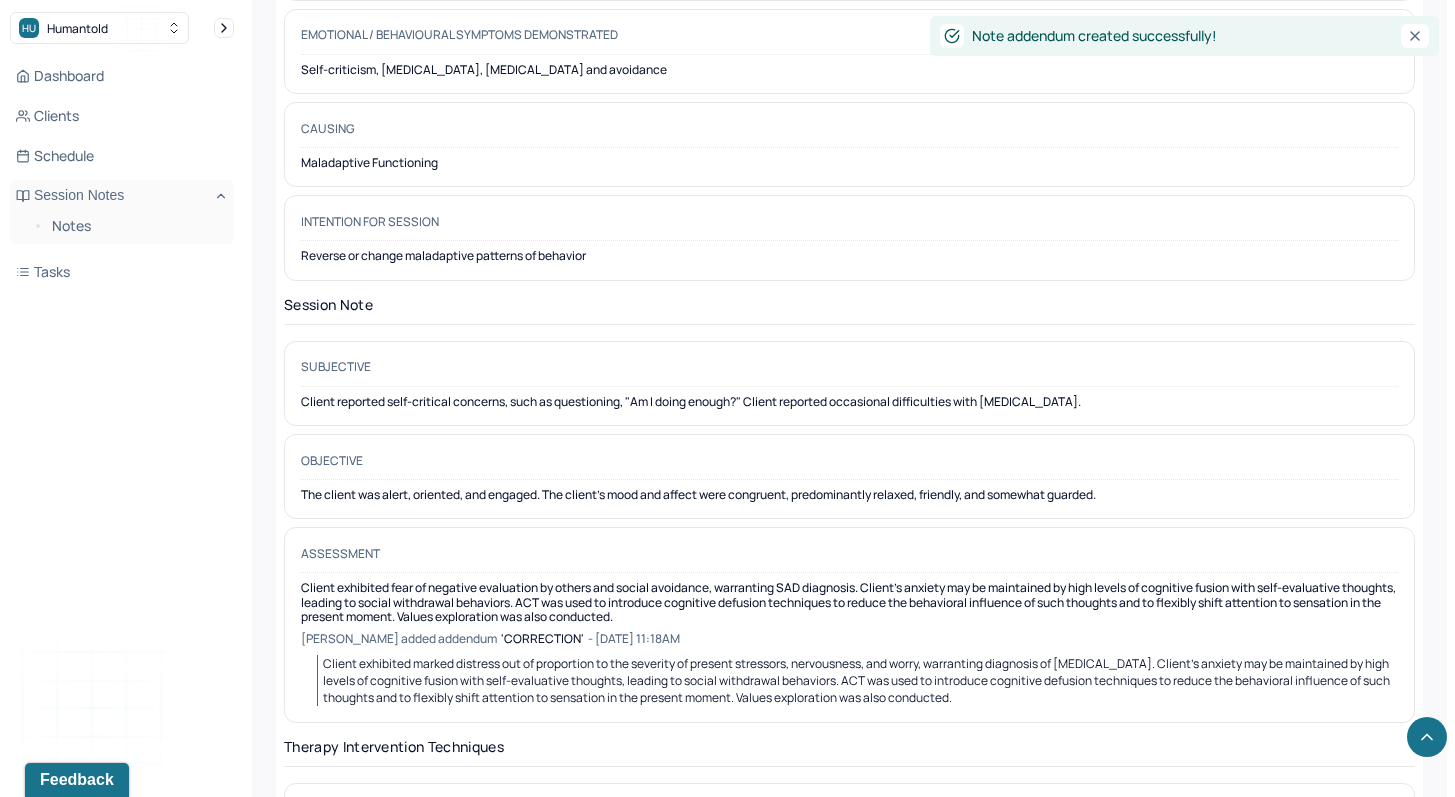 scroll, scrollTop: 1590, scrollLeft: 0, axis: vertical 